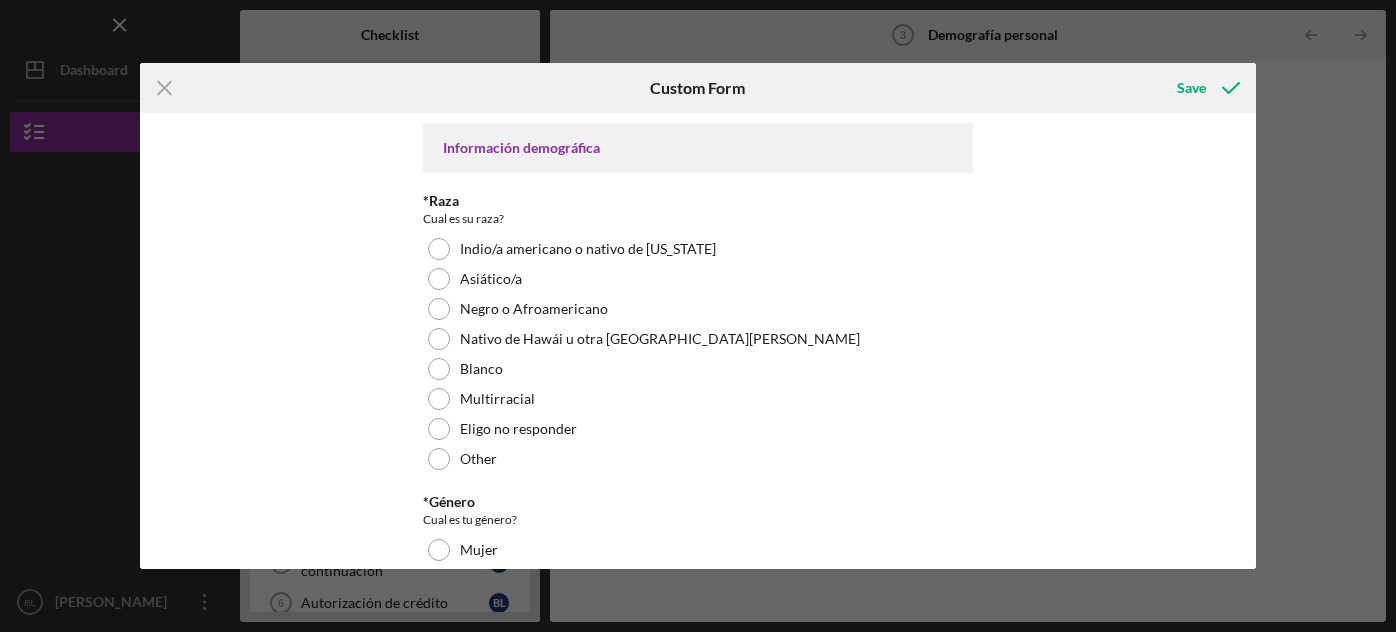 scroll, scrollTop: 0, scrollLeft: 0, axis: both 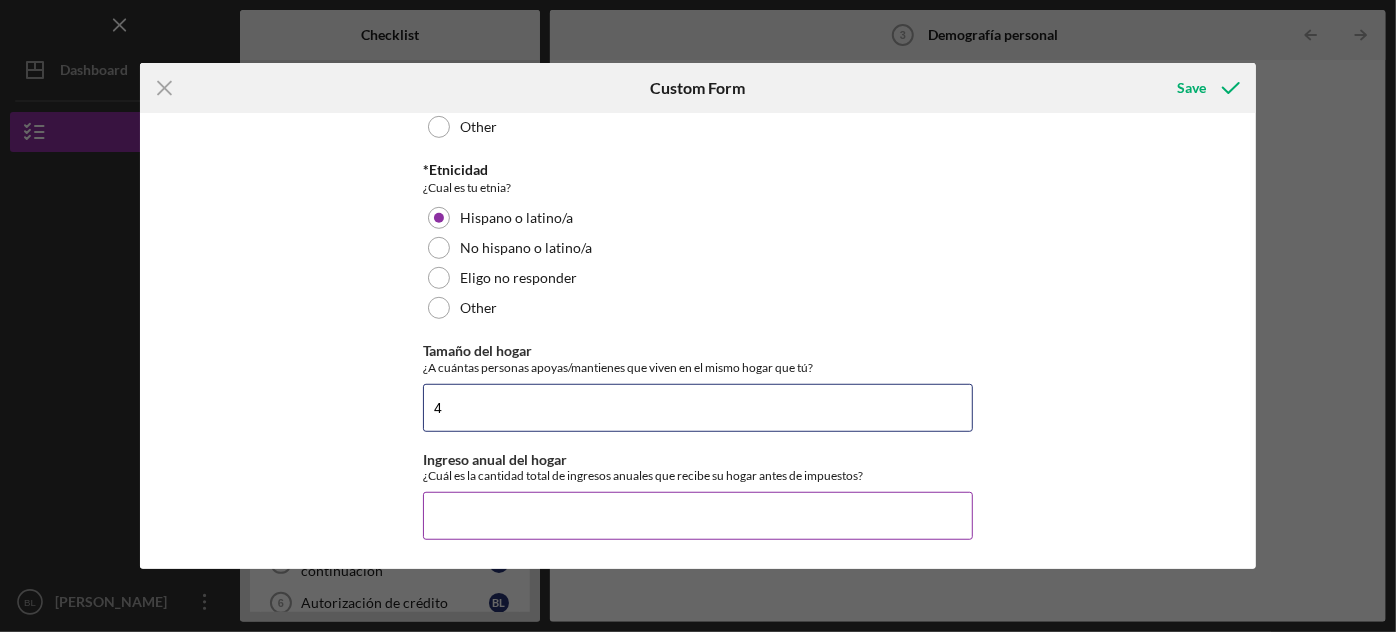 type on "4" 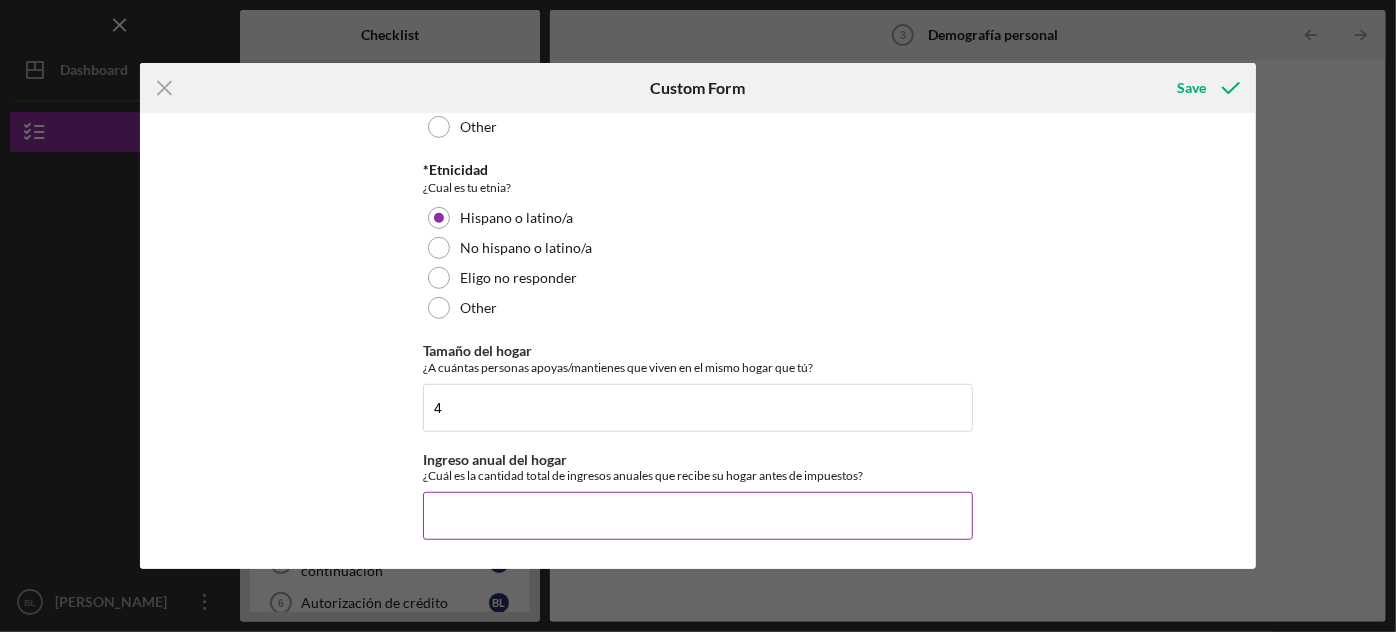 click on "Ingreso anual del hogar" at bounding box center [698, 516] 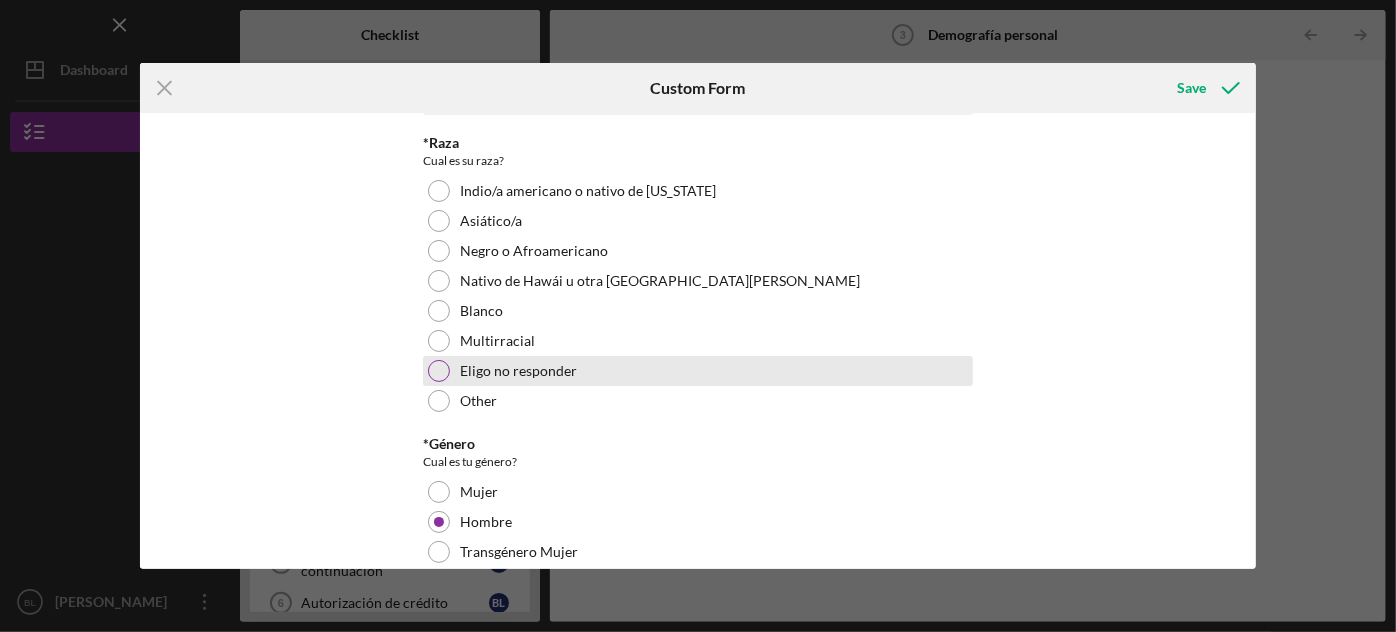 scroll, scrollTop: 0, scrollLeft: 0, axis: both 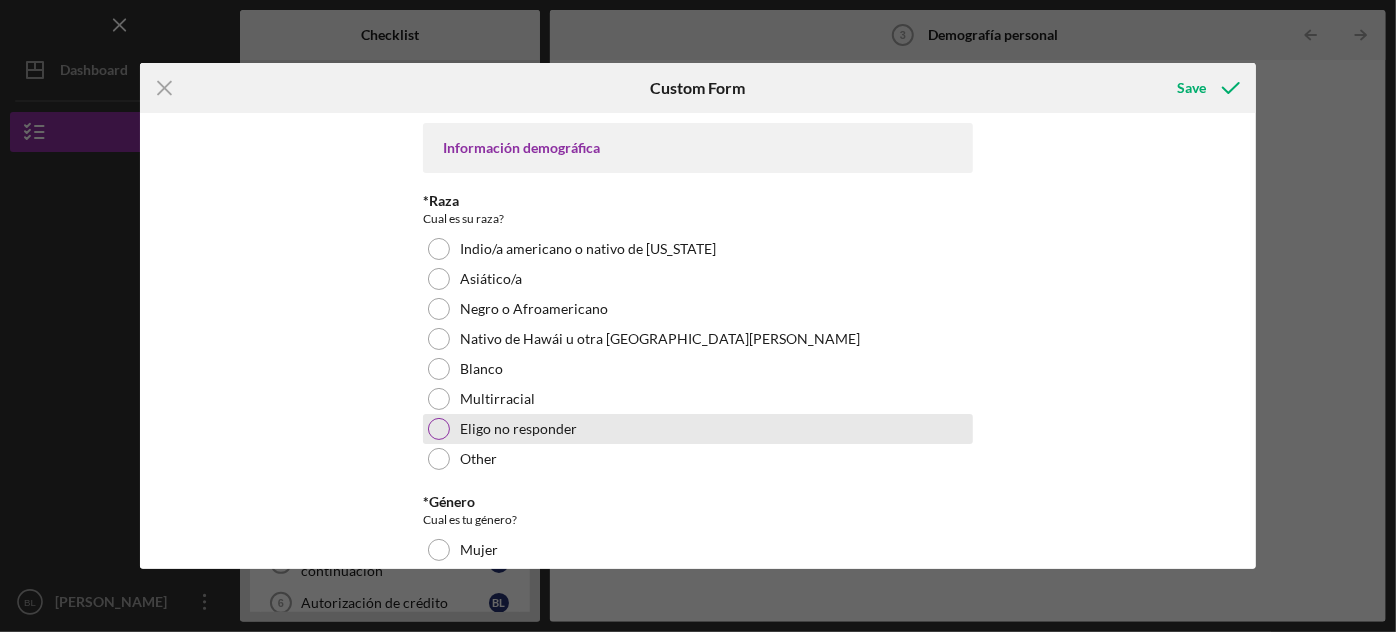 type on "$120,000" 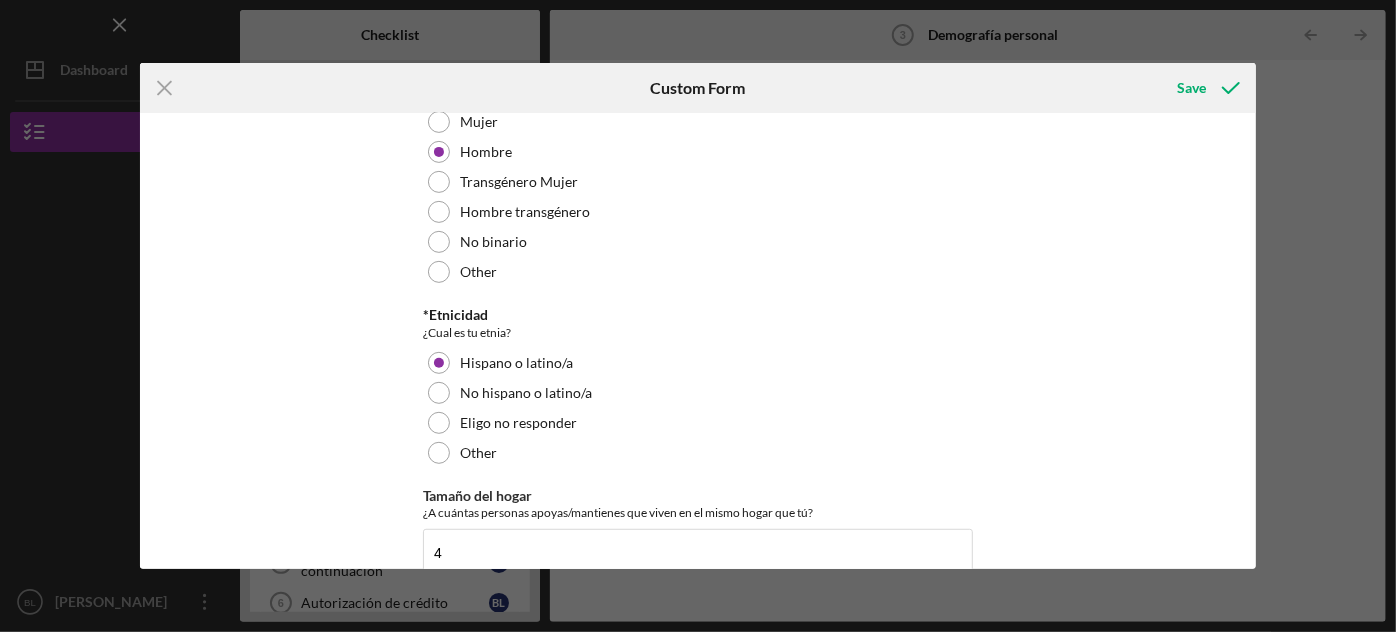 scroll, scrollTop: 427, scrollLeft: 0, axis: vertical 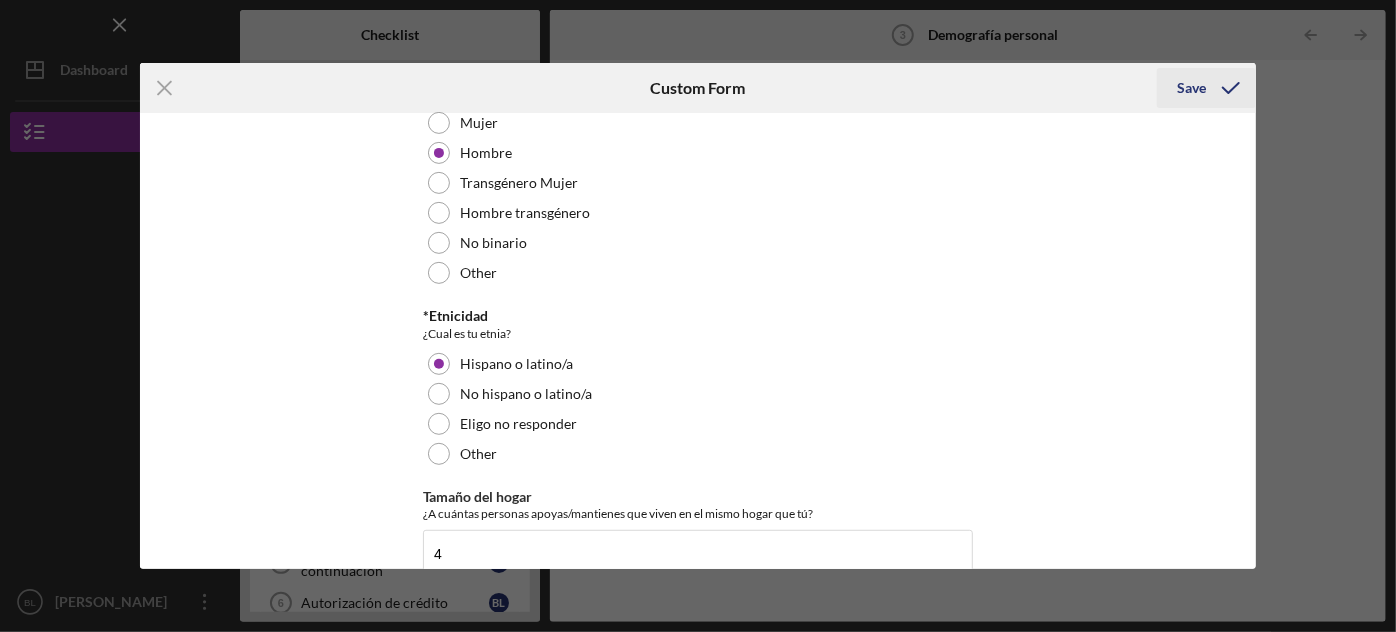 click 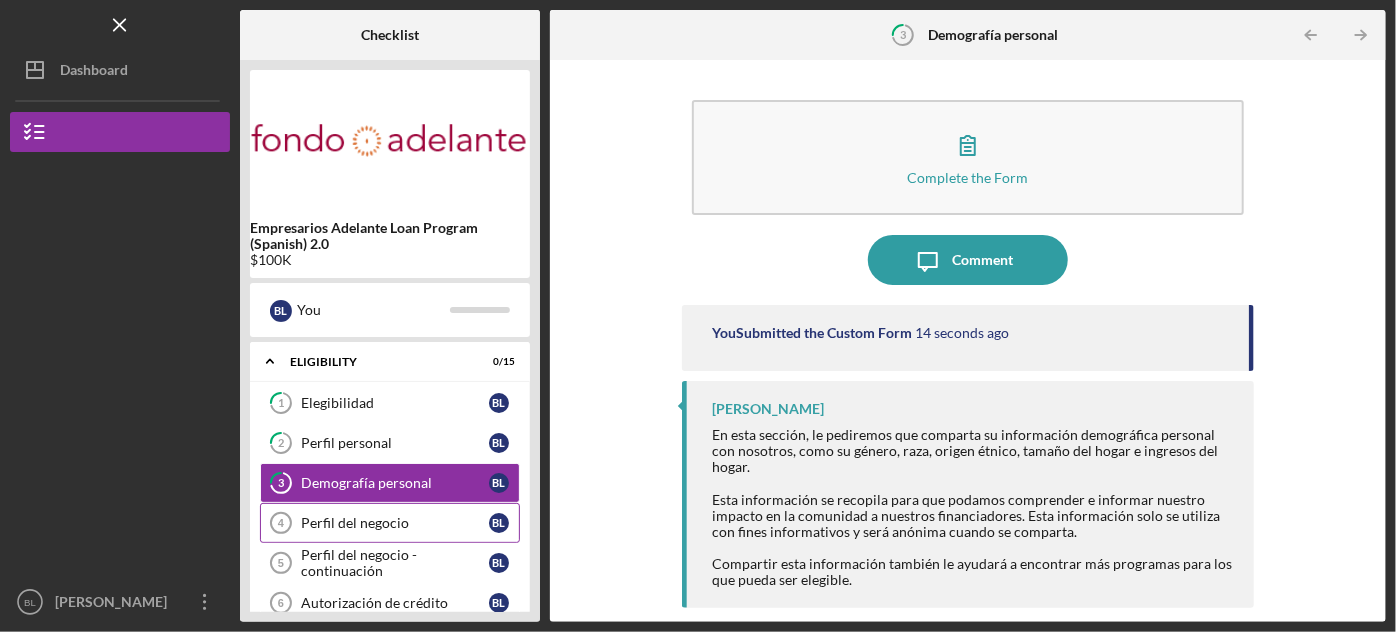 click on "Perfil del negocio" at bounding box center [395, 523] 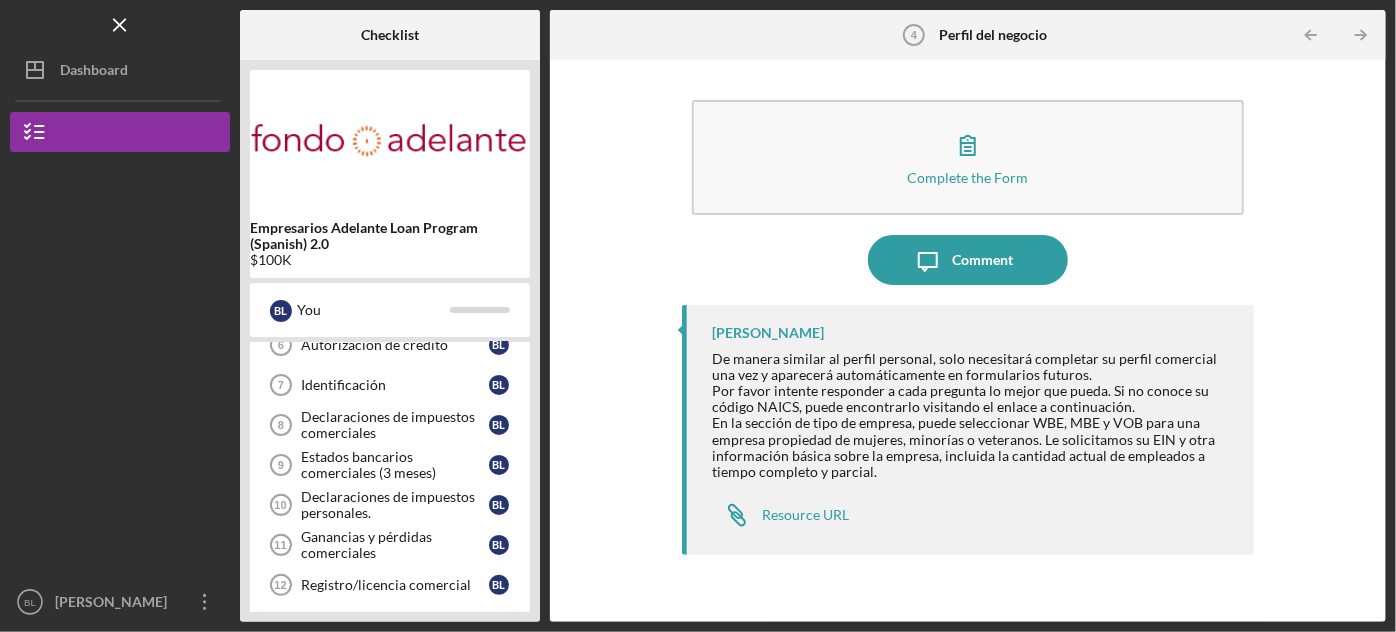 scroll, scrollTop: 0, scrollLeft: 0, axis: both 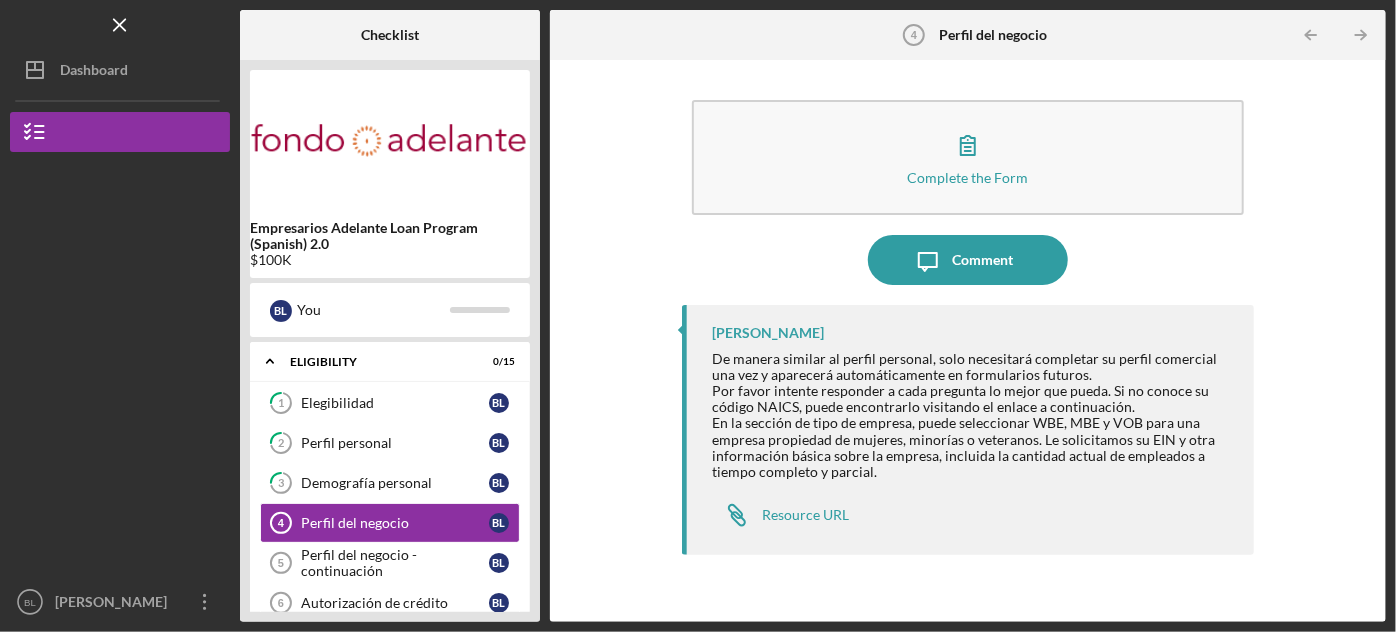 click on "De manera similar al perfil personal, solo necesitará completar su perfil comercial una vez y aparecerá automáticamente en formularios futuros. Por favor intente responder a cada pregunta lo mejor que pueda. Si no conoce su código NAICS, puede encontrarlo visitando el enlace a continuación. En la sección de tipo de empresa, puede seleccionar WBE, MBE y VOB para una empresa propiedad de mujeres, minorías o veteranos. Le solicitamos su EIN y otra información básica sobre la empresa, incluida la cantidad actual de empleados a tiempo completo y parcial." at bounding box center (972, 415) 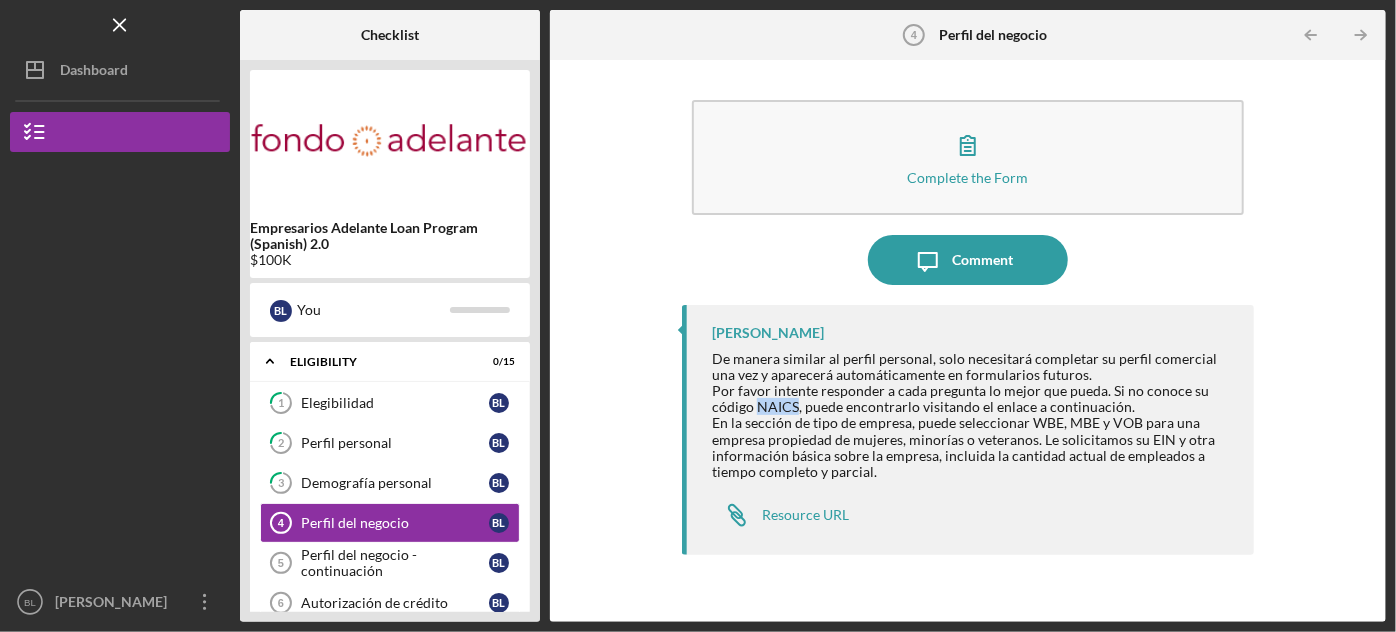 click on "De manera similar al perfil personal, solo necesitará completar su perfil comercial una vez y aparecerá automáticamente en formularios futuros. Por favor intente responder a cada pregunta lo mejor que pueda. Si no conoce su código NAICS, puede encontrarlo visitando el enlace a continuación. En la sección de tipo de empresa, puede seleccionar WBE, MBE y VOB para una empresa propiedad de mujeres, minorías o veteranos. Le solicitamos su EIN y otra información básica sobre la empresa, incluida la cantidad actual de empleados a tiempo completo y parcial." at bounding box center (972, 415) 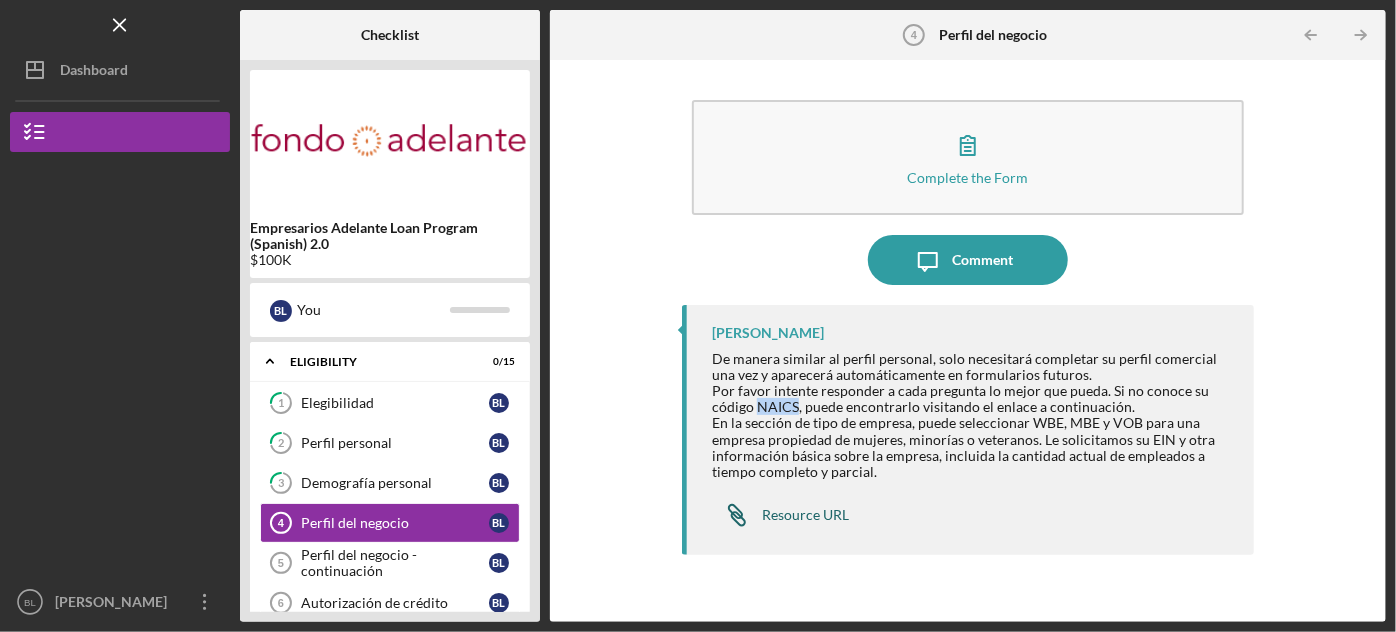 click on "Resource URL" at bounding box center (805, 515) 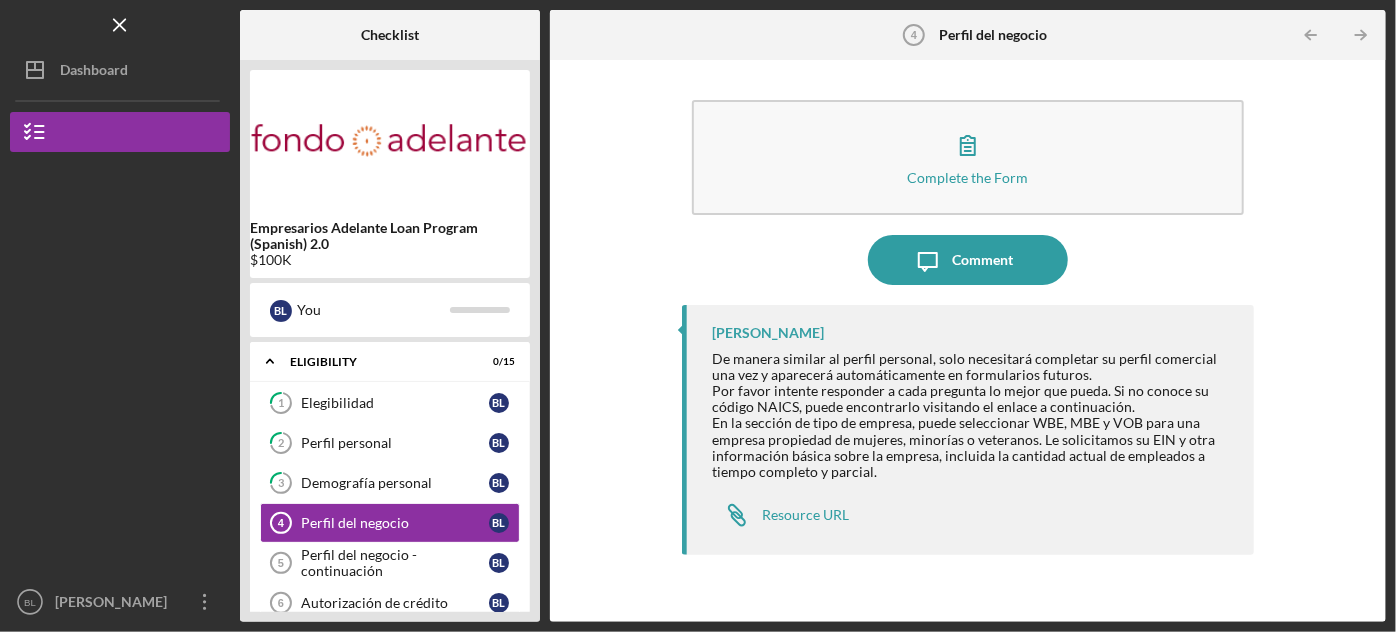 click on "De manera similar al perfil personal, solo necesitará completar su perfil comercial una vez y aparecerá automáticamente en formularios futuros. Por favor intente responder a cada pregunta lo mejor que pueda. Si no conoce su código NAICS, puede encontrarlo visitando el enlace a continuación. En la sección de tipo de empresa, puede seleccionar WBE, MBE y VOB para una empresa propiedad de mujeres, minorías o veteranos. Le solicitamos su EIN y otra información básica sobre la empresa, incluida la cantidad actual de empleados a tiempo completo y parcial." at bounding box center (972, 415) 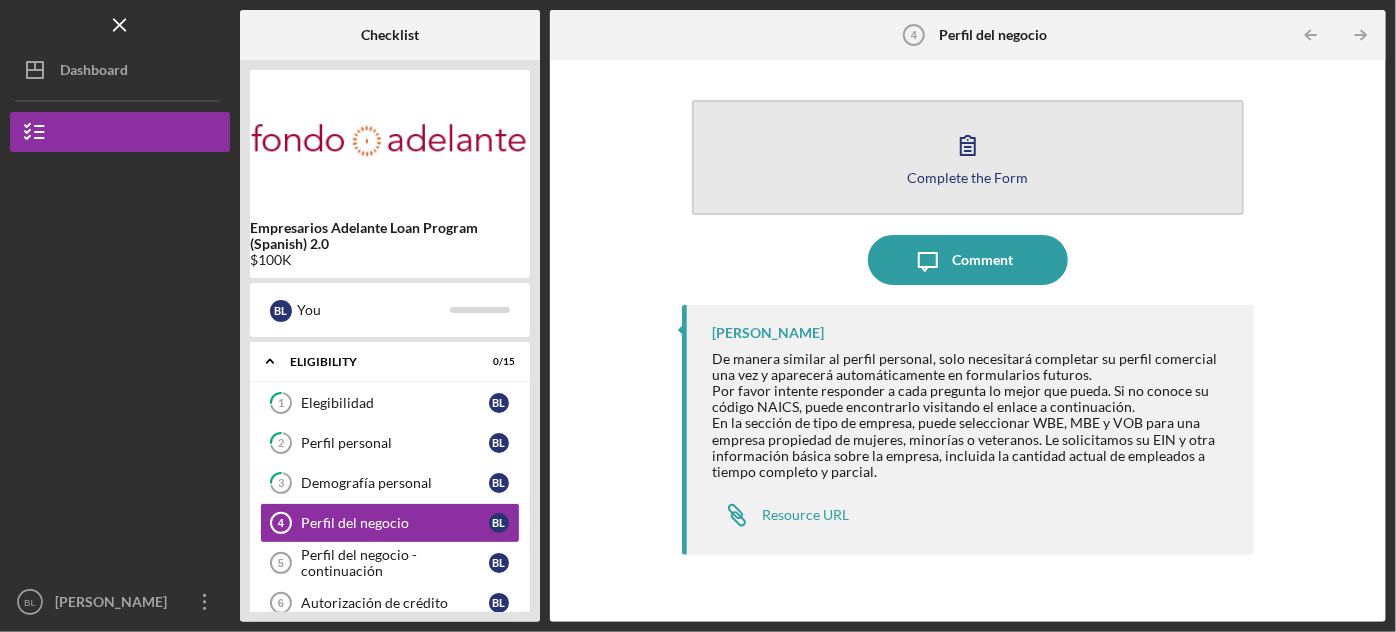 click on "Complete the Form Form" at bounding box center [967, 157] 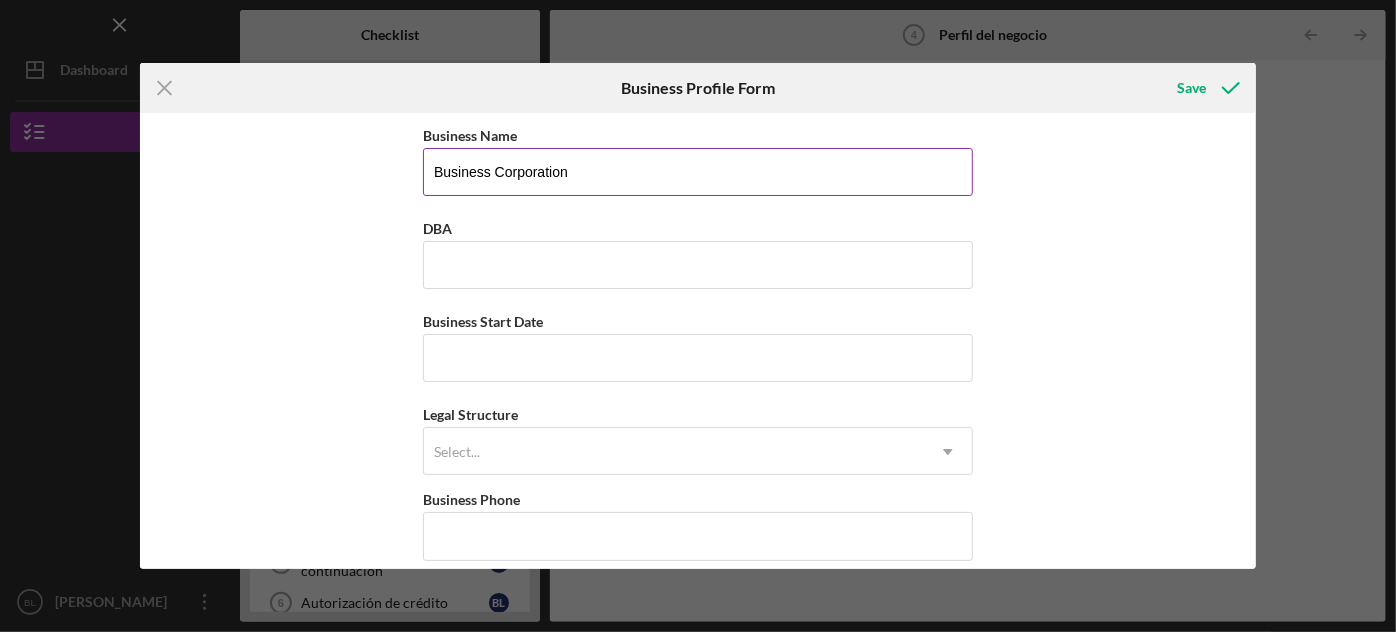 click on "Business Corporation" at bounding box center (698, 172) 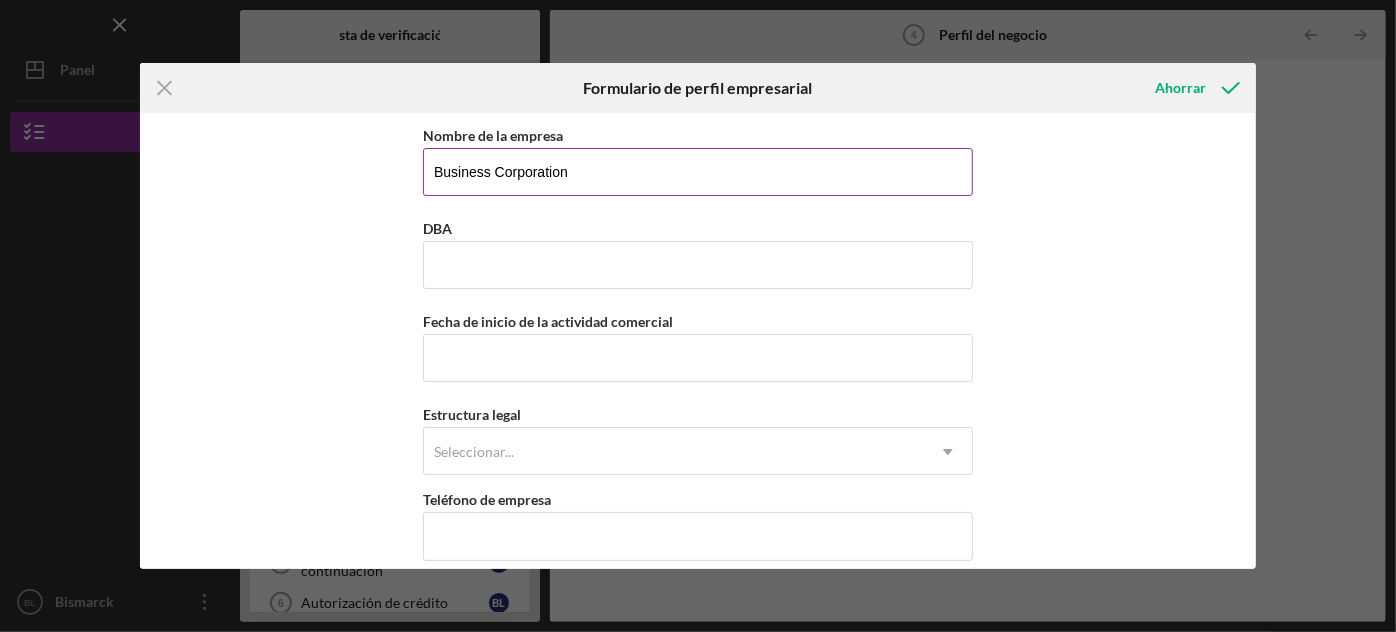 click on "Business Corporation" at bounding box center [698, 172] 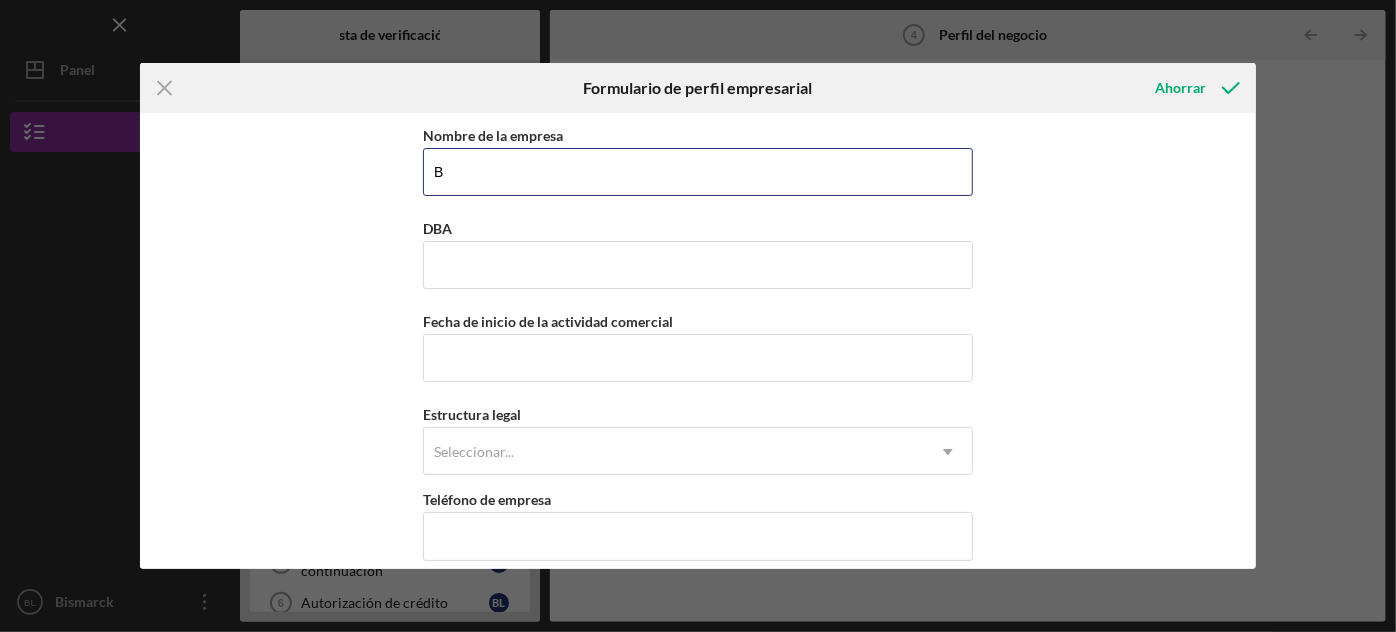 type on "BISMARK AUTO BODY & PAINT" 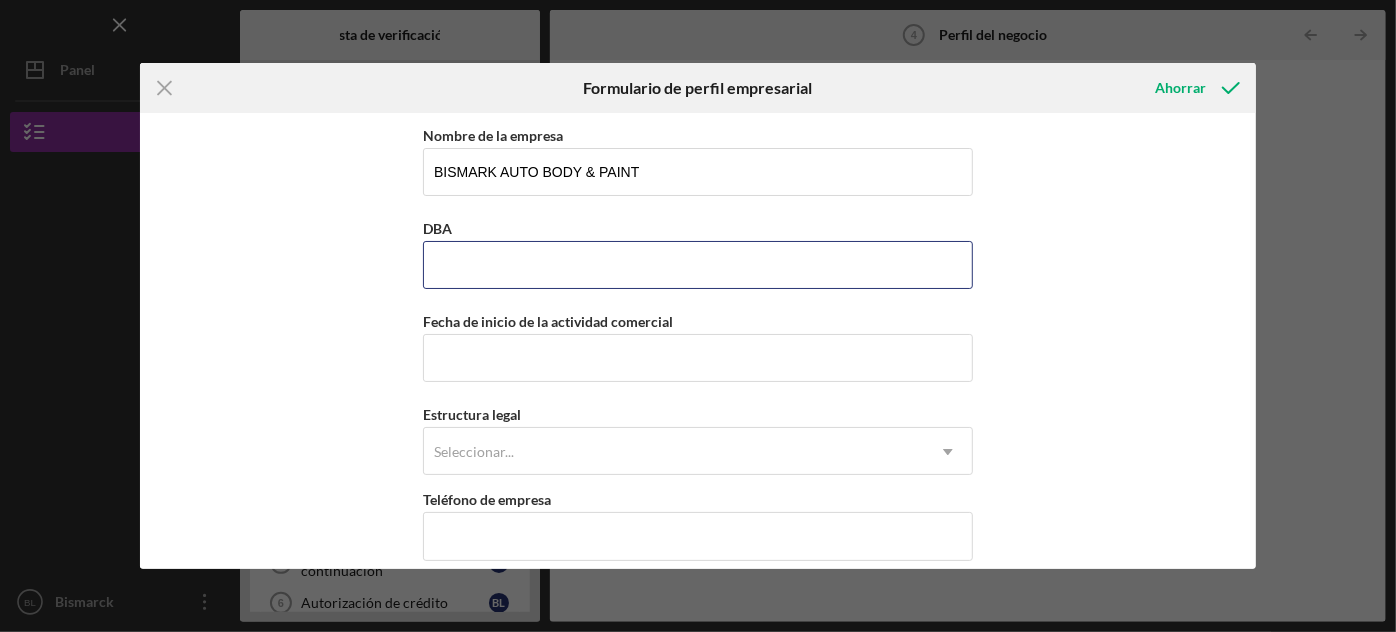 type on "BISMARK AUTO BODY & PAINT" 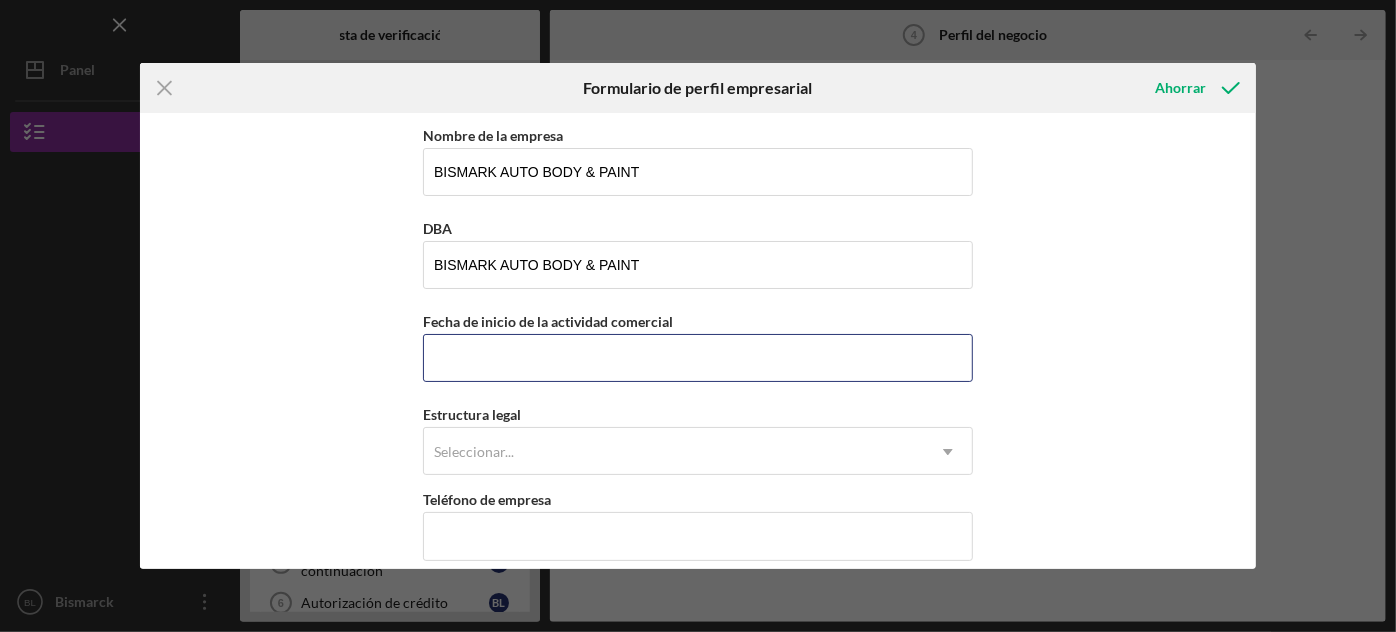type 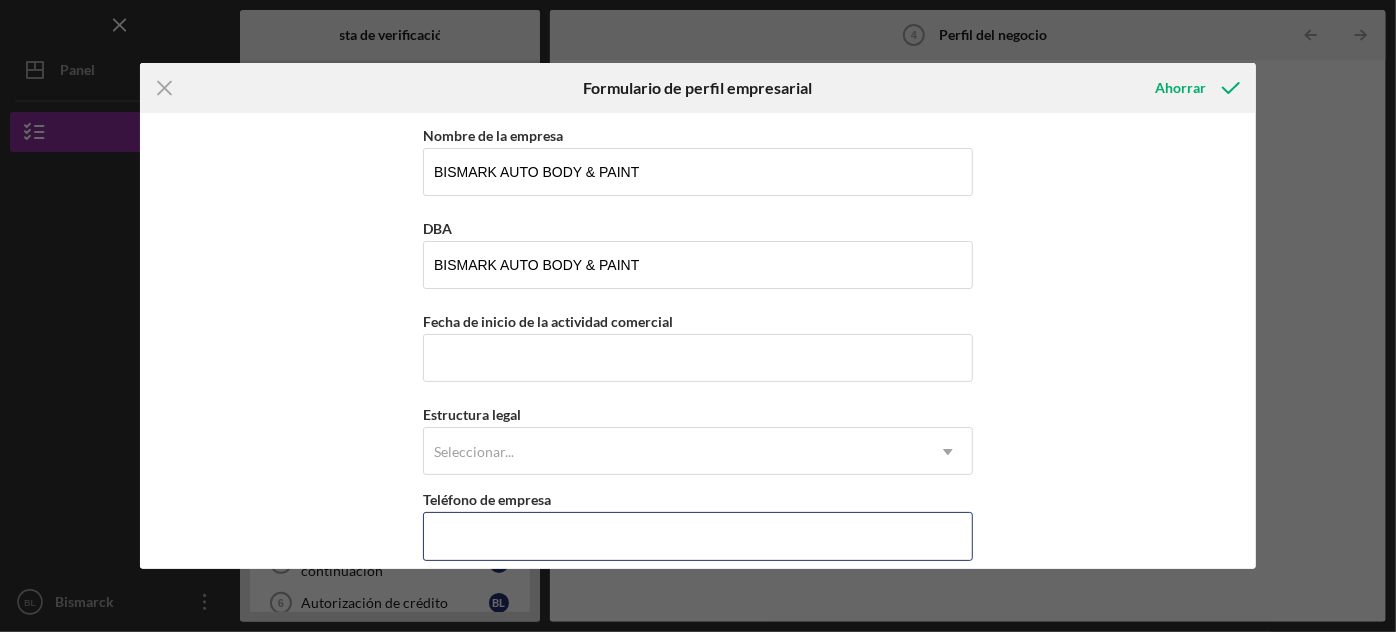 type on "[PHONE_NUMBER]" 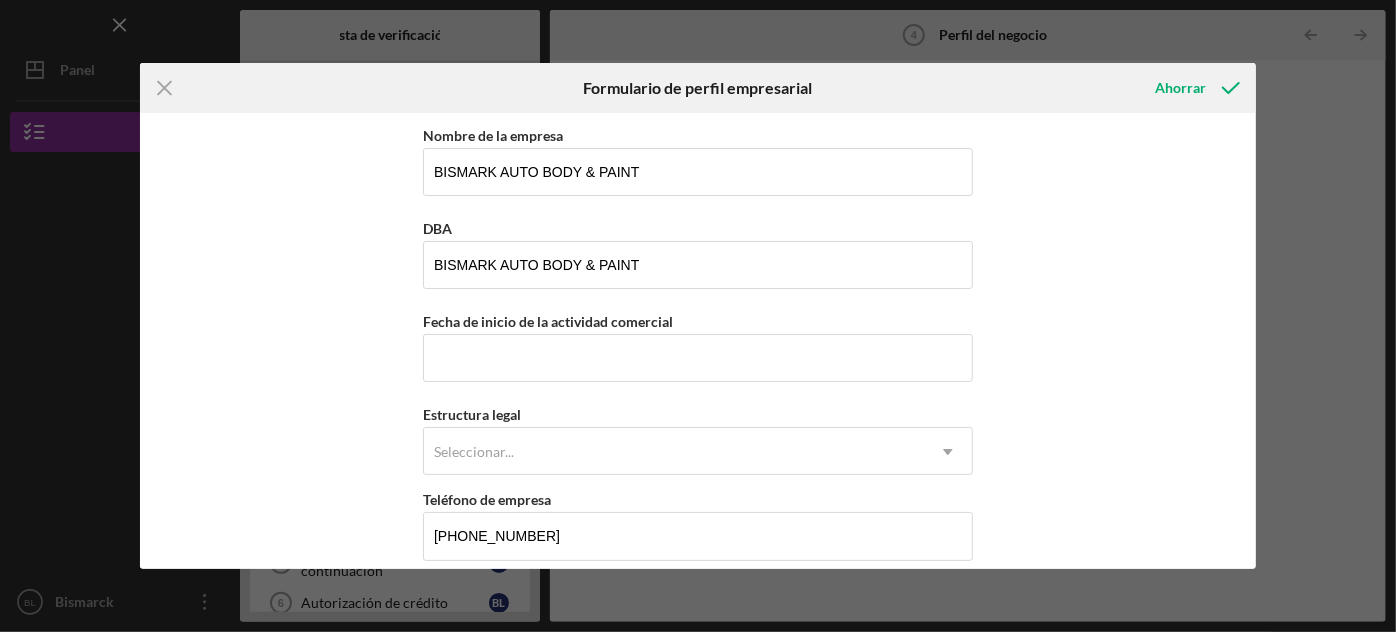 type on "1670 15th St B" 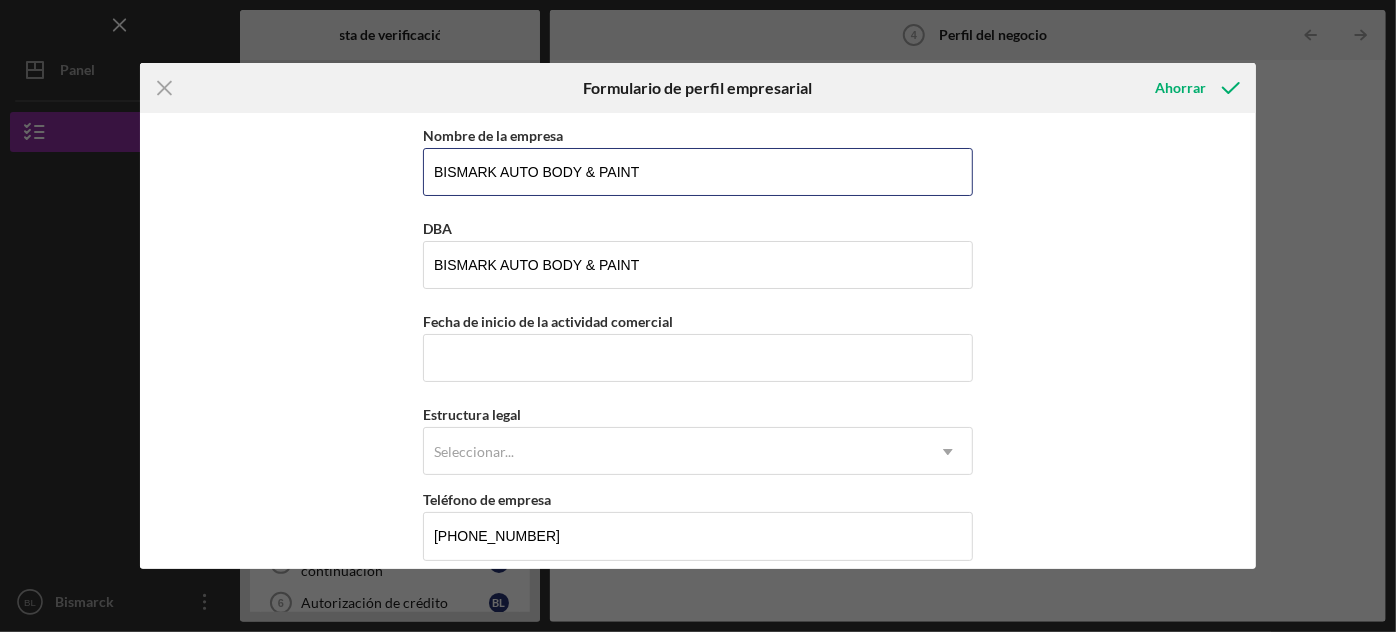 type 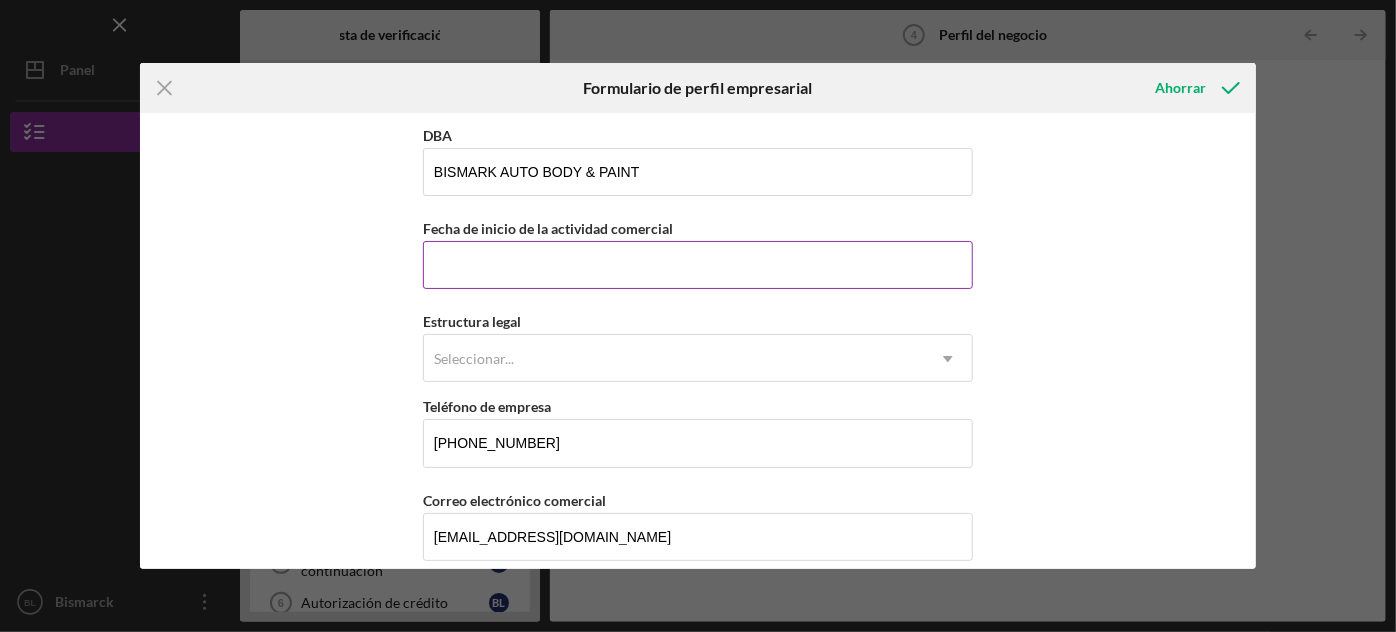 scroll, scrollTop: 94, scrollLeft: 0, axis: vertical 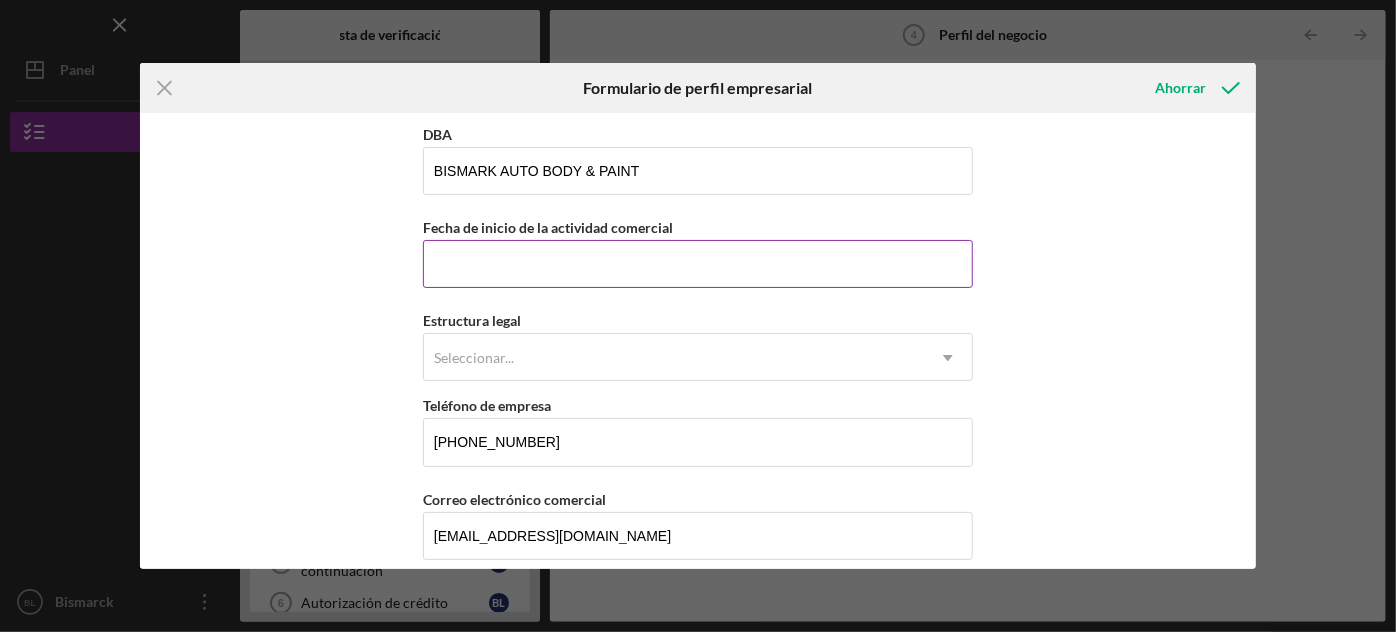 type on "BISMARK AUTO BODY & PAINT, INC" 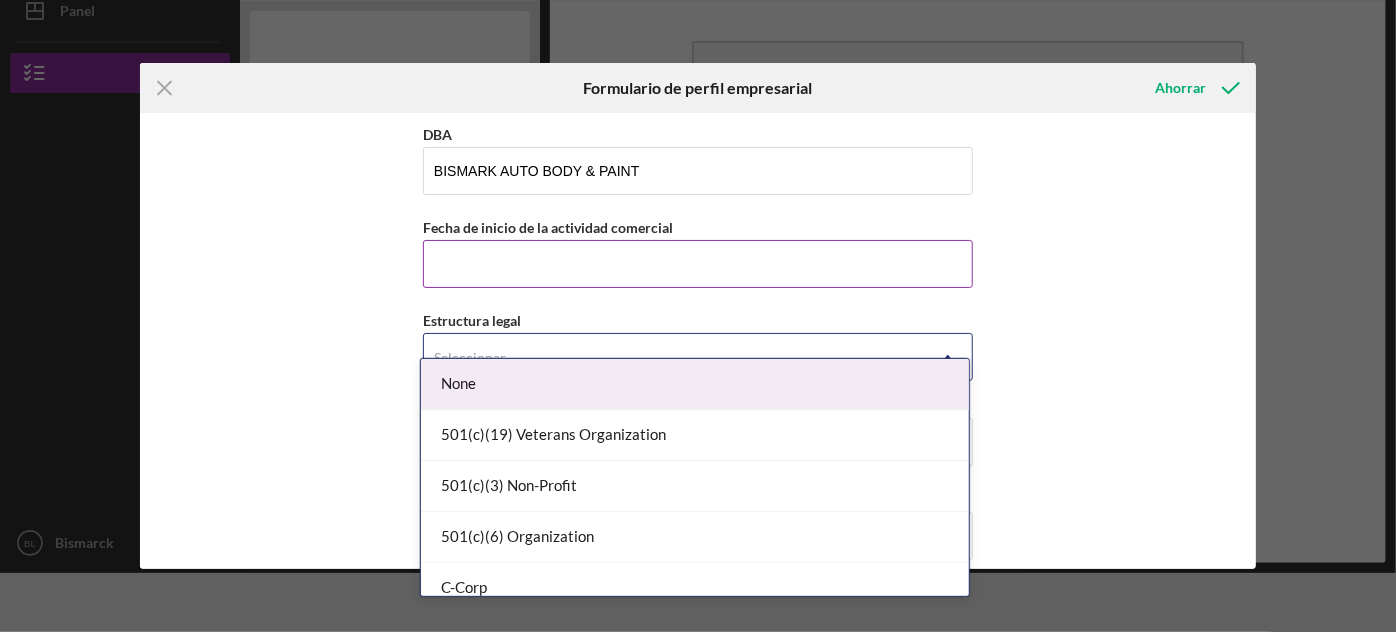 click on "Seleccionar..." at bounding box center [674, 358] 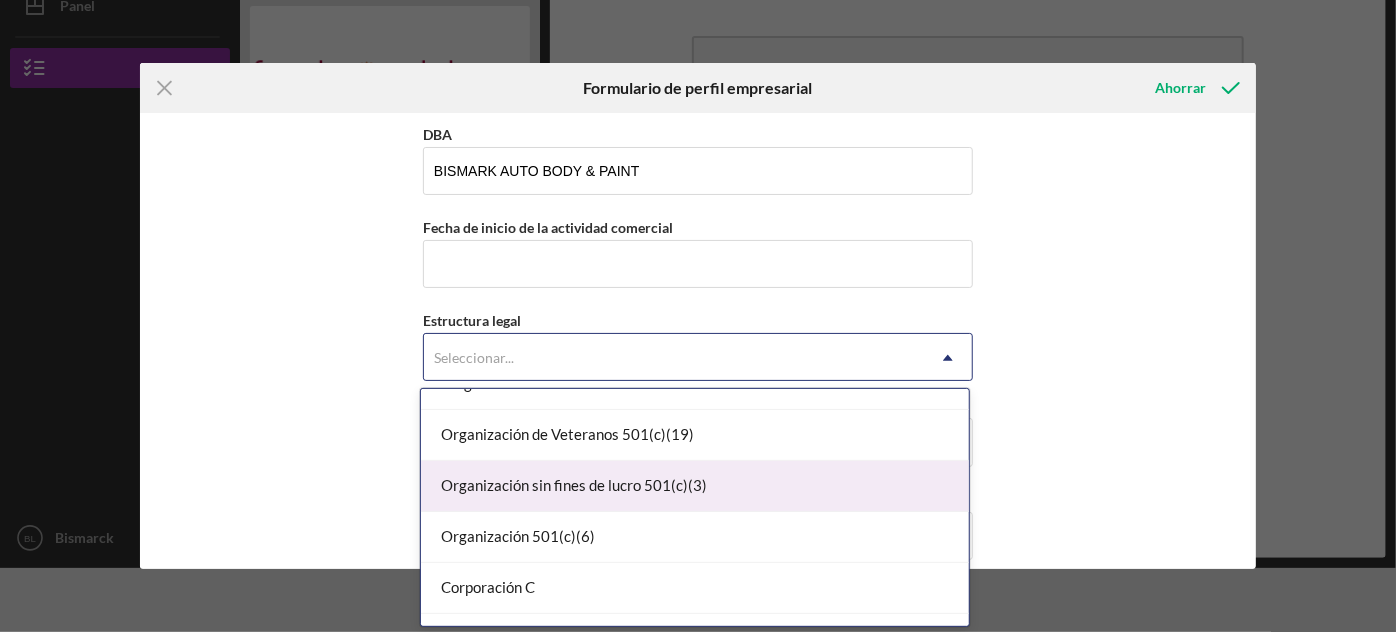 scroll, scrollTop: 0, scrollLeft: 0, axis: both 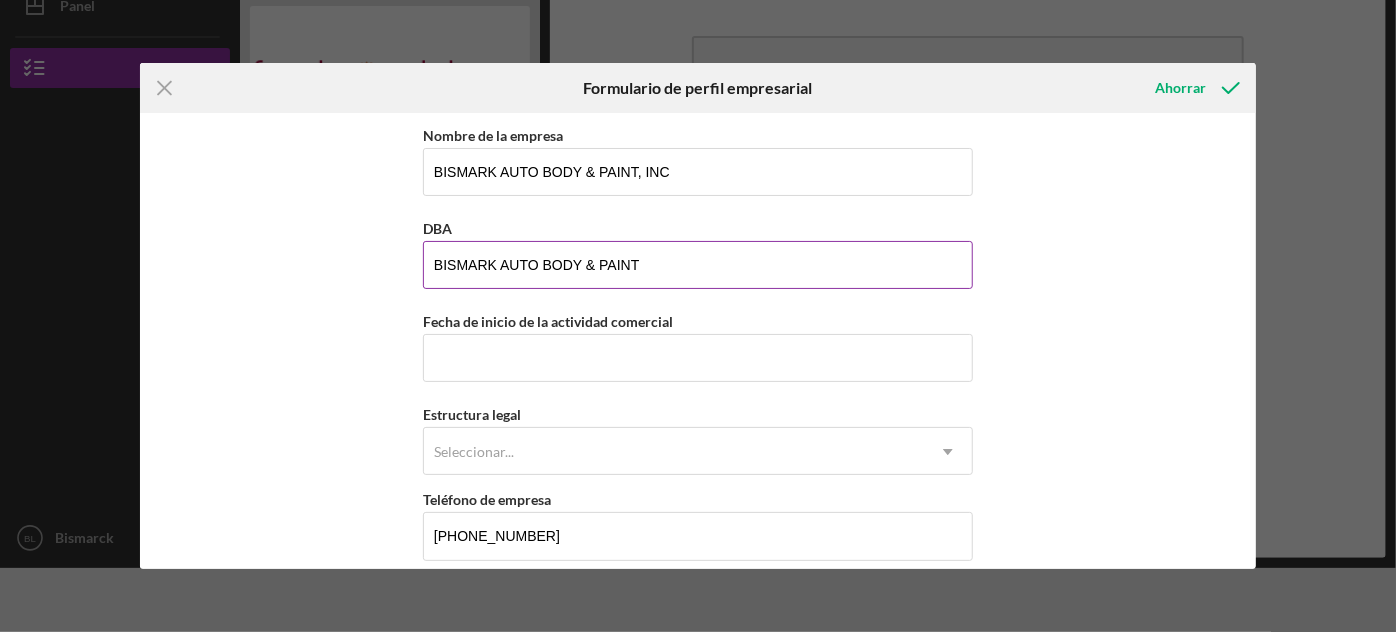 click on "BISMARK AUTO BODY & PAINT" at bounding box center [698, 265] 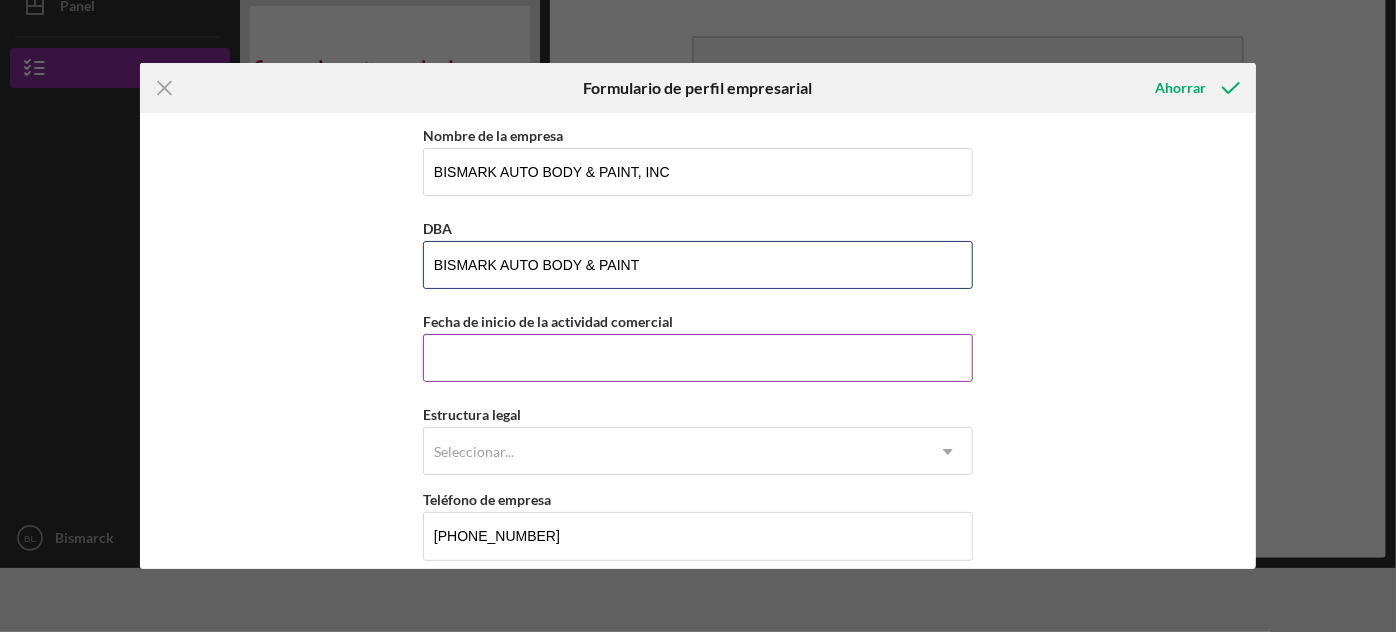 scroll, scrollTop: 58, scrollLeft: 0, axis: vertical 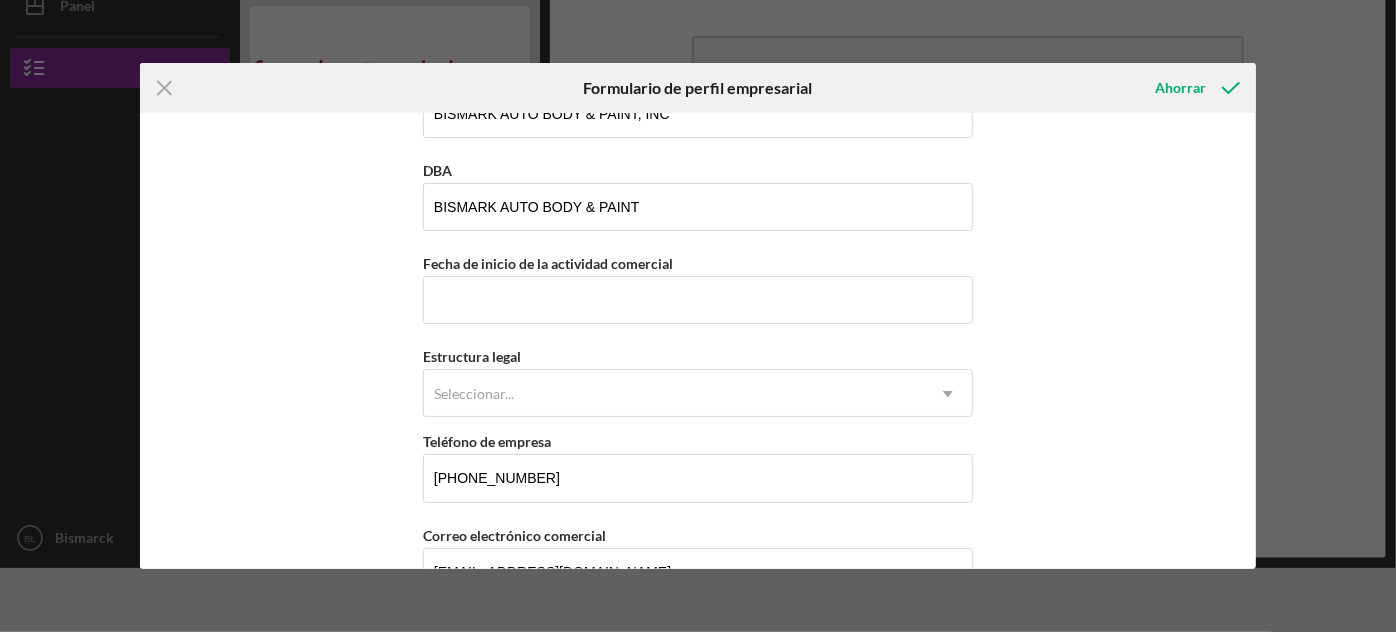 click on "Nombre de la empresa BISMARK AUTO BODY & PAINT, INC DBA BISMARK AUTO BODY & PAINT Fecha de inicio de la actividad comercial Estructura legal Seleccionar... Icon/Dropdown Arrow Teléfono de empresa [PHONE_NUMBER] Correo electrónico comercial [EMAIL_ADDRESS][DOMAIN_NAME] Sitio web Industria Código NAICS de la industria Número de identificación del empleador Propiedad Tipo de propiedad empresarial Seleccionar... Icon/Dropdown Arrow ¿Es usted dueño del 100% del negocio? Sí No Dirección comercial [STREET_ADDRESS][PERSON_NAME] Icon/Dropdown Arrow Cremallera 94103 Condado [GEOGRAPHIC_DATA] ¿Su dirección postal es la misma que su dirección comercial? Sí No ¿Es usted propietario o arrendatario de su local comercial? Seleccionar... Icon/Dropdown Arrow Ingresos brutos anuales Número de empleados a tiempo completo Número de empleados a tiempo parcial" at bounding box center [698, 341] 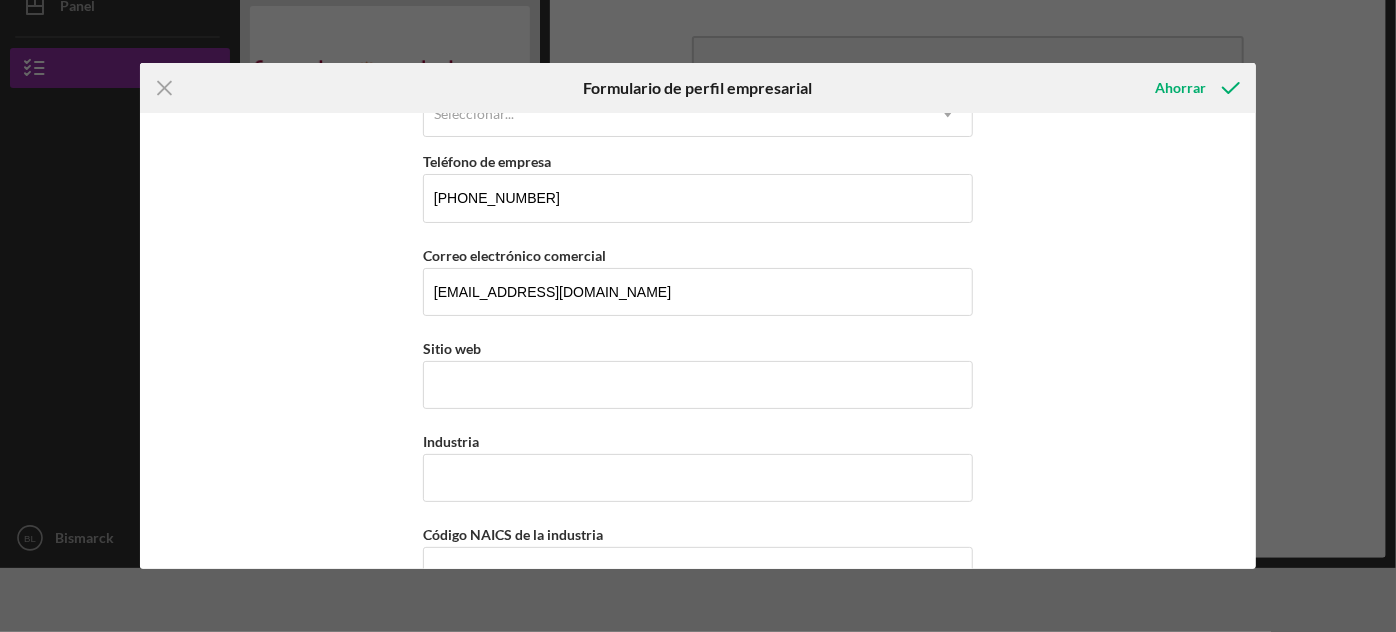scroll, scrollTop: 354, scrollLeft: 0, axis: vertical 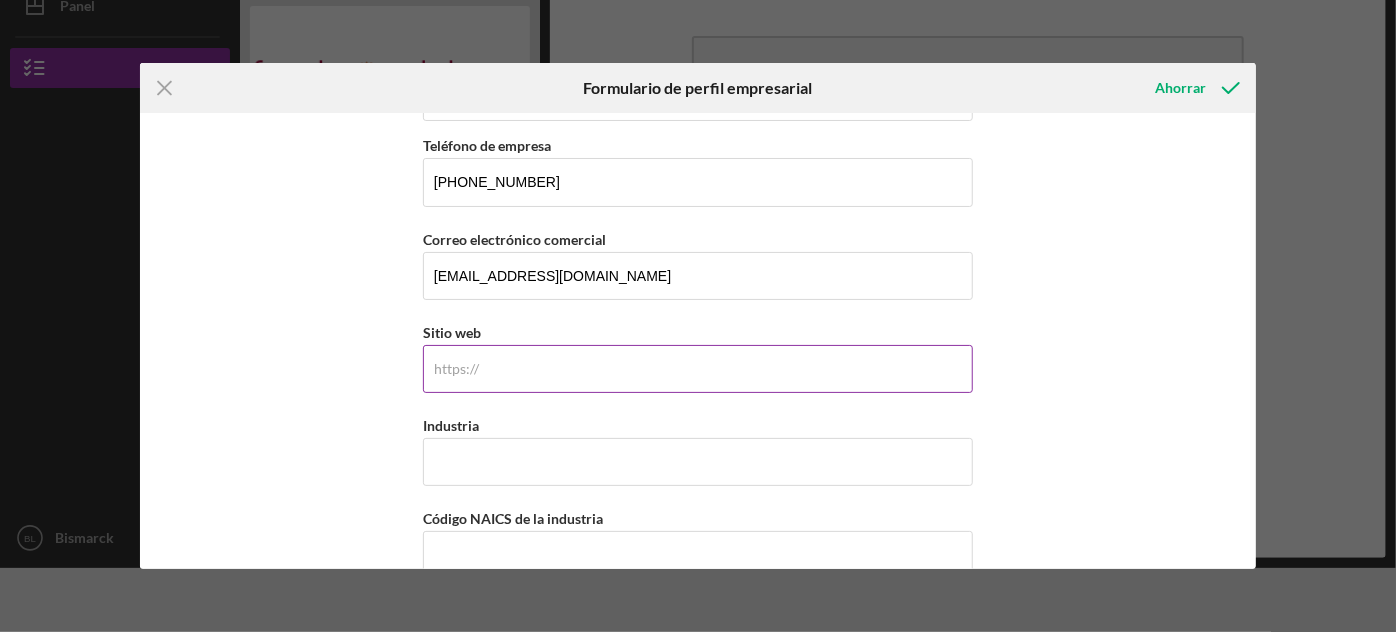 click on "Sitio web" at bounding box center [698, 369] 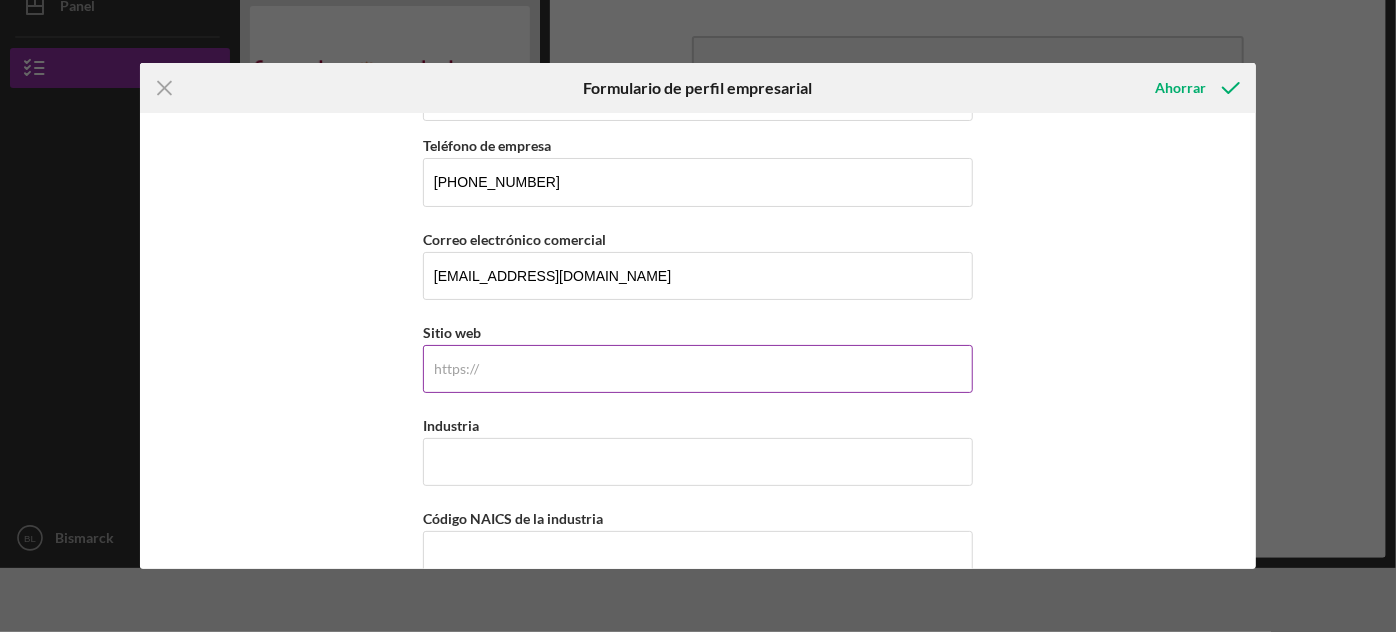 paste on "[DOMAIN_NAME][URL]" 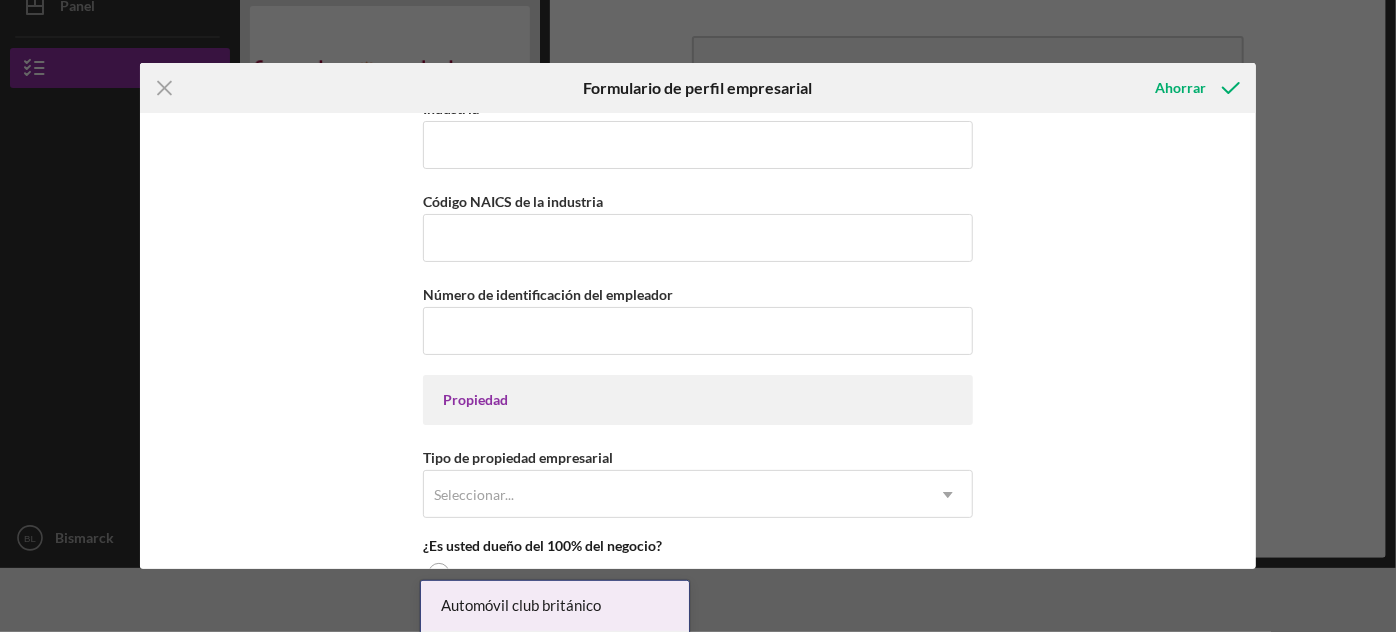 scroll, scrollTop: 672, scrollLeft: 0, axis: vertical 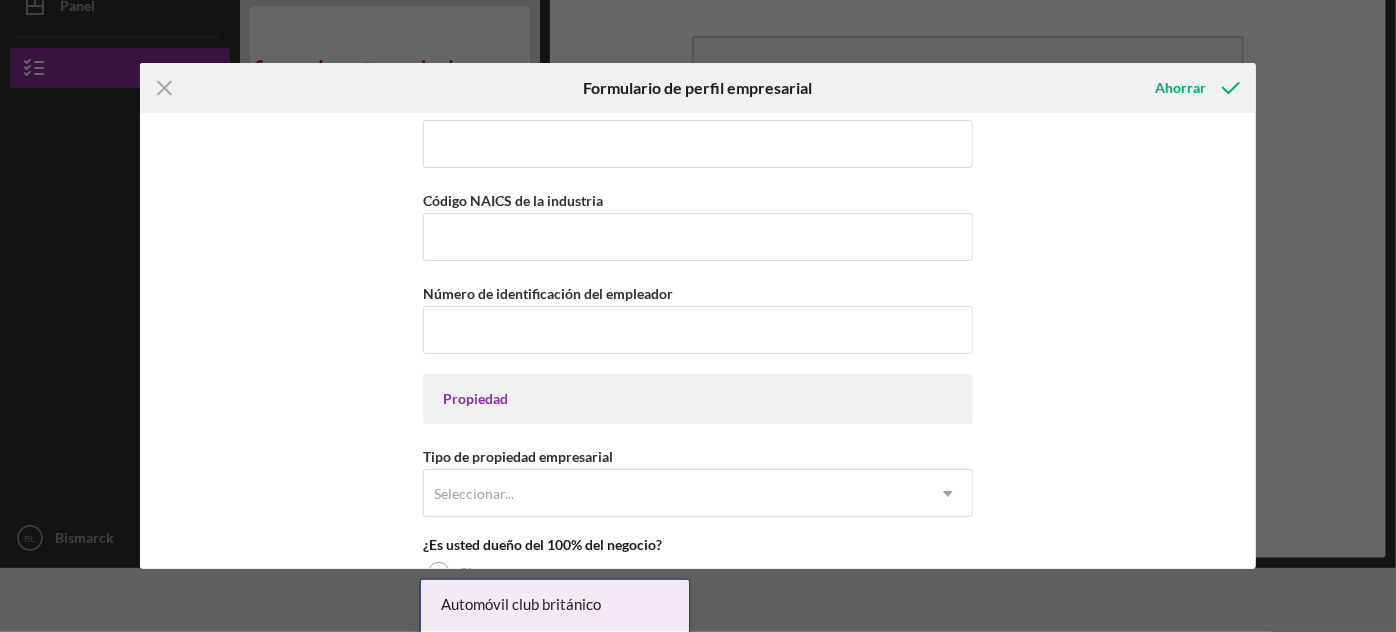 type on "[DOMAIN_NAME][URL]" 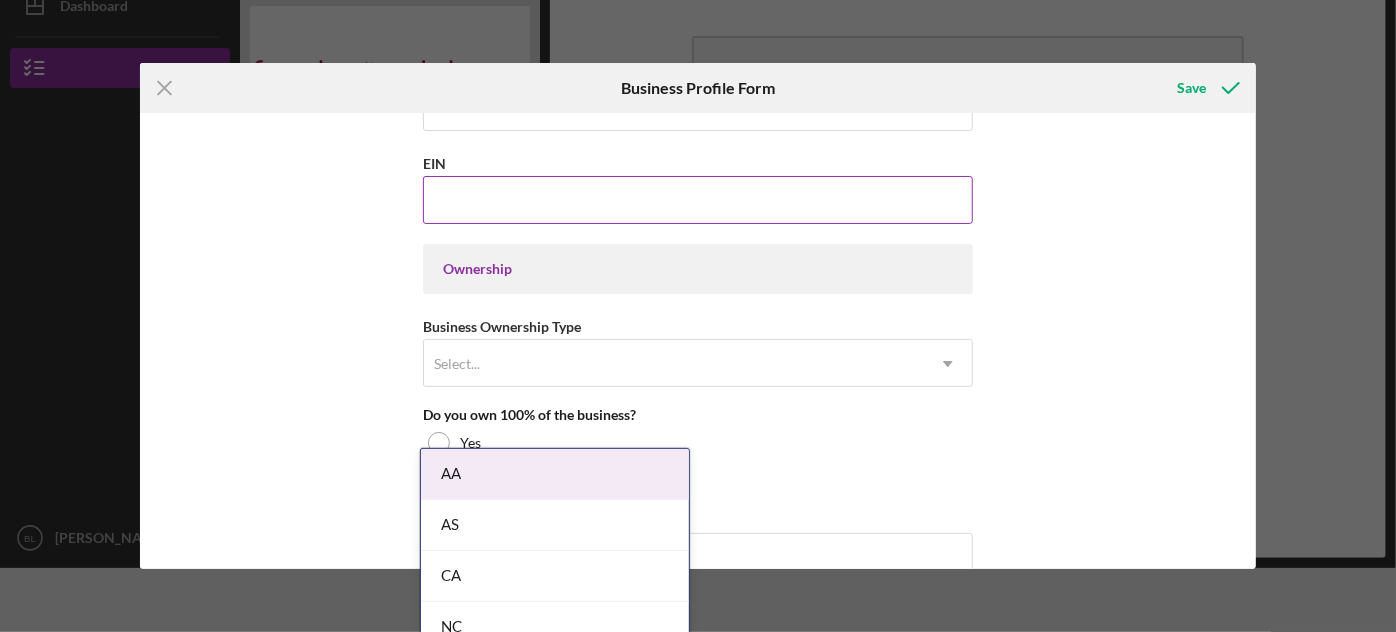 scroll, scrollTop: 803, scrollLeft: 0, axis: vertical 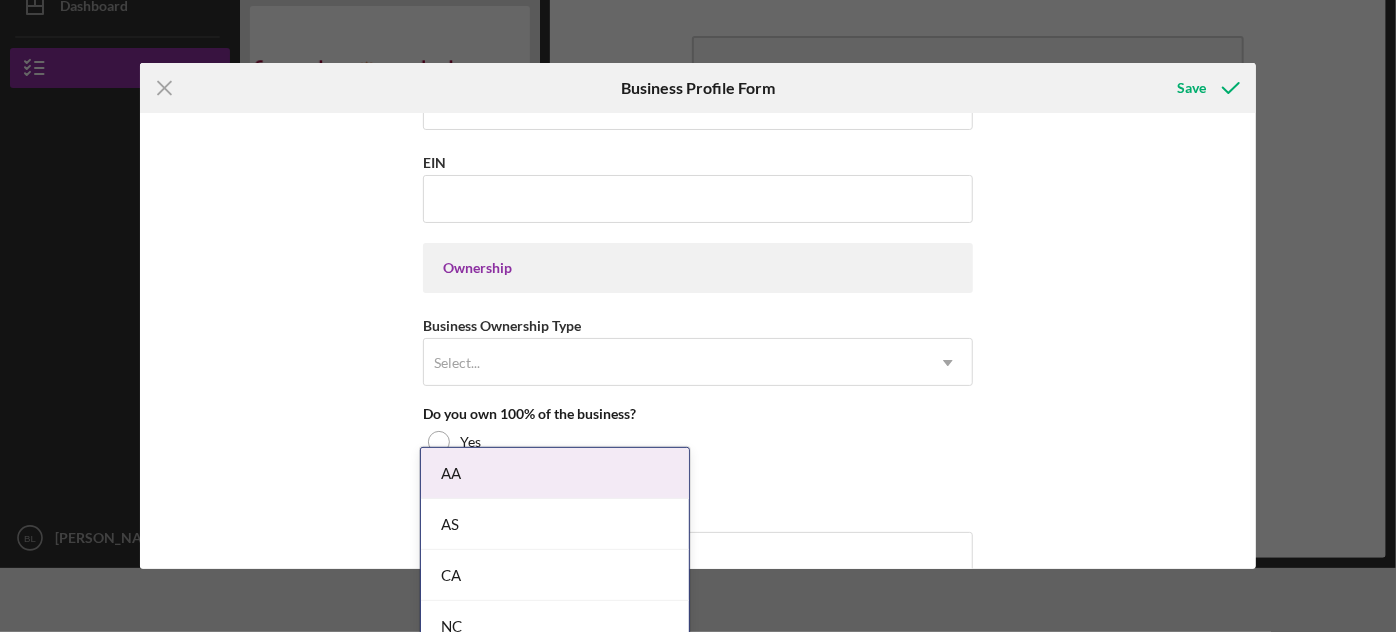 click on "Ownership" at bounding box center [698, 268] 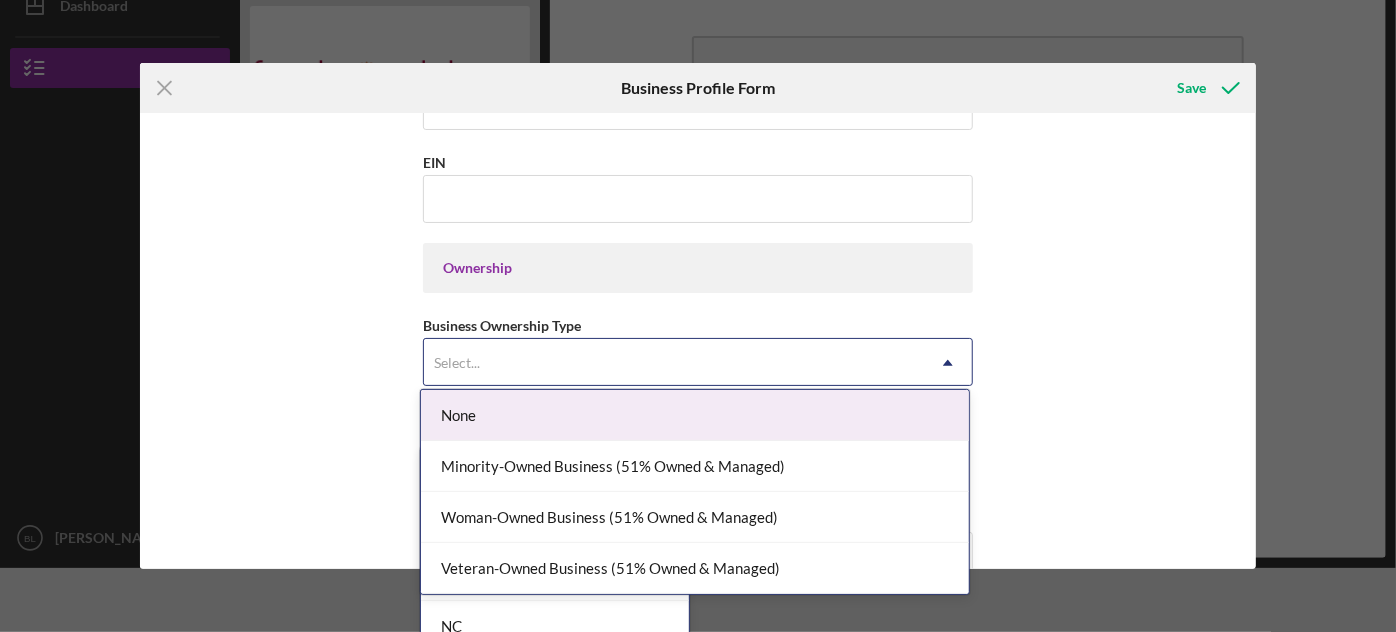 click on "Select..." at bounding box center (674, 363) 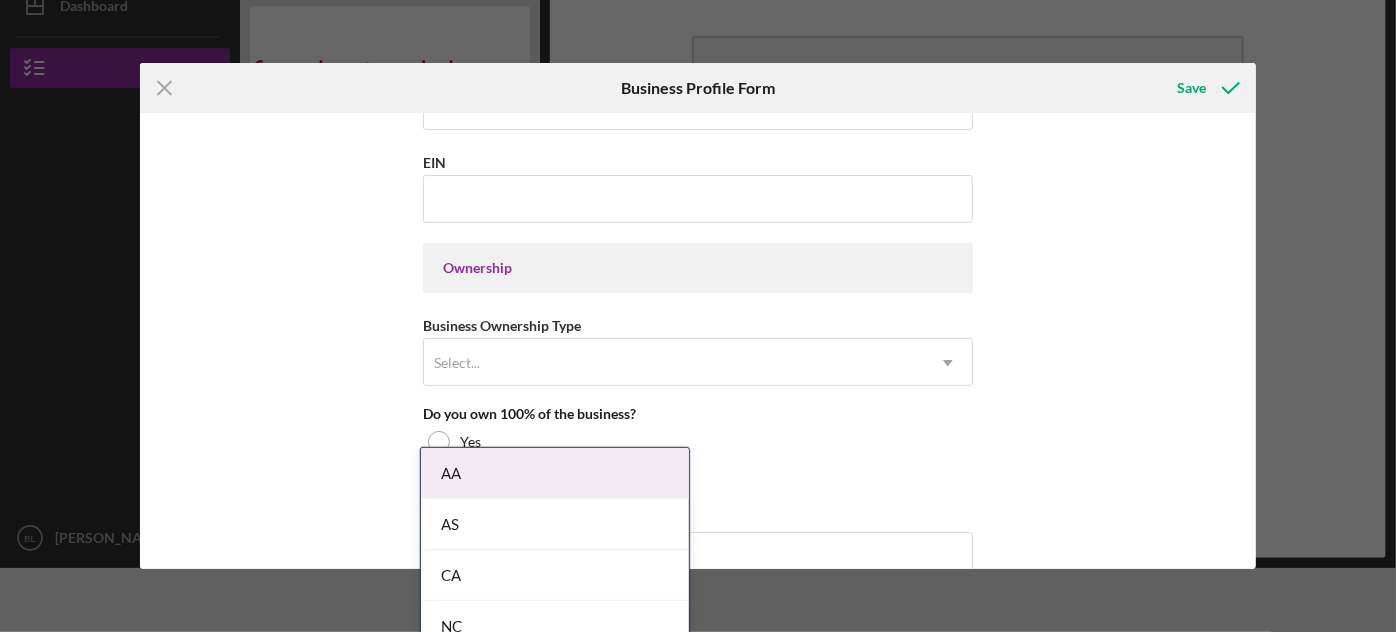 click on "Business Name BISMARK AUTO BODY & PAINT, INC DBA BISMARK AUTO BODY & PAINT Business Start Date Legal Structure Select... Icon/Dropdown Arrow Business Phone [PHONE_NUMBER] Business Email [EMAIL_ADDRESS][DOMAIN_NAME] https:// Website [DOMAIN_NAME][URL] Industry Industry NAICS Code EIN Ownership Business Ownership Type Select... Icon/Dropdown Arrow Do you own 100% of the business? Yes No Business Street Address [STREET_ADDRESS][PERSON_NAME][US_STATE] Icon/Dropdown Arrow Zip [GEOGRAPHIC_DATA] Is your Mailing Address the same as your Business Address? Yes No Do you own or lease your business premisses? Select... Icon/Dropdown Arrow Annual Gross Revenue Number of [DEMOGRAPHIC_DATA] Employees Number of [DEMOGRAPHIC_DATA] Employees" at bounding box center [698, 341] 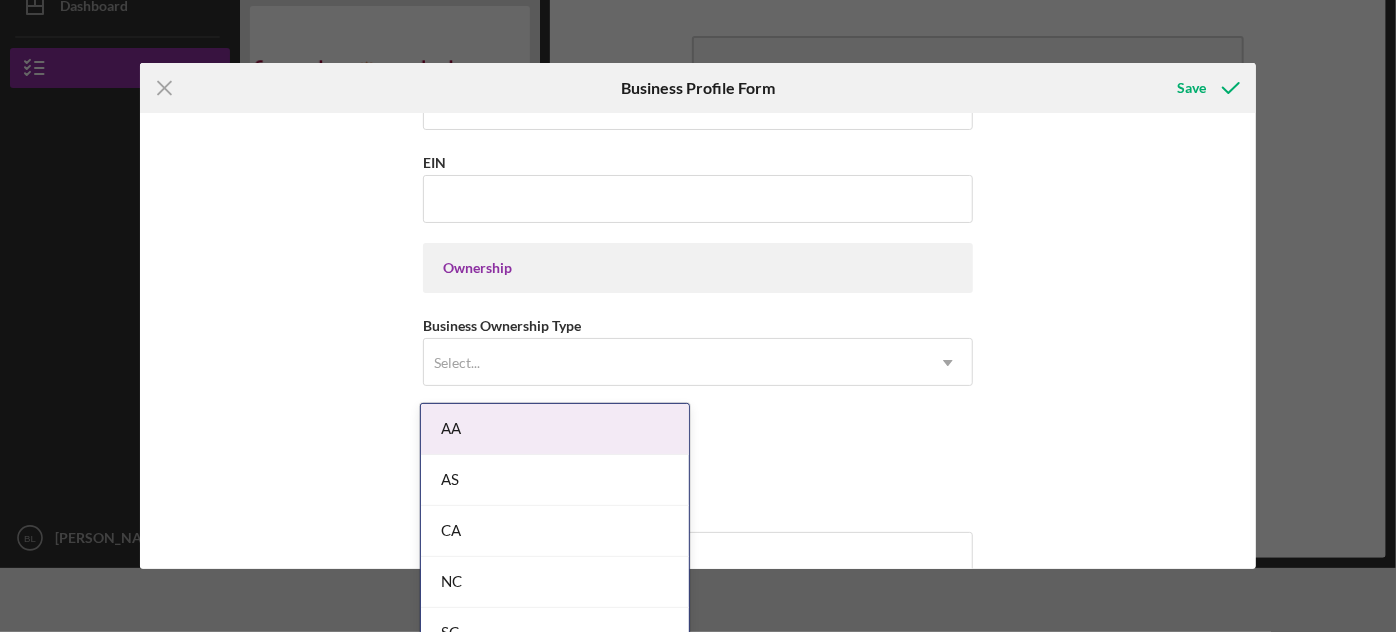 scroll, scrollTop: 906, scrollLeft: 0, axis: vertical 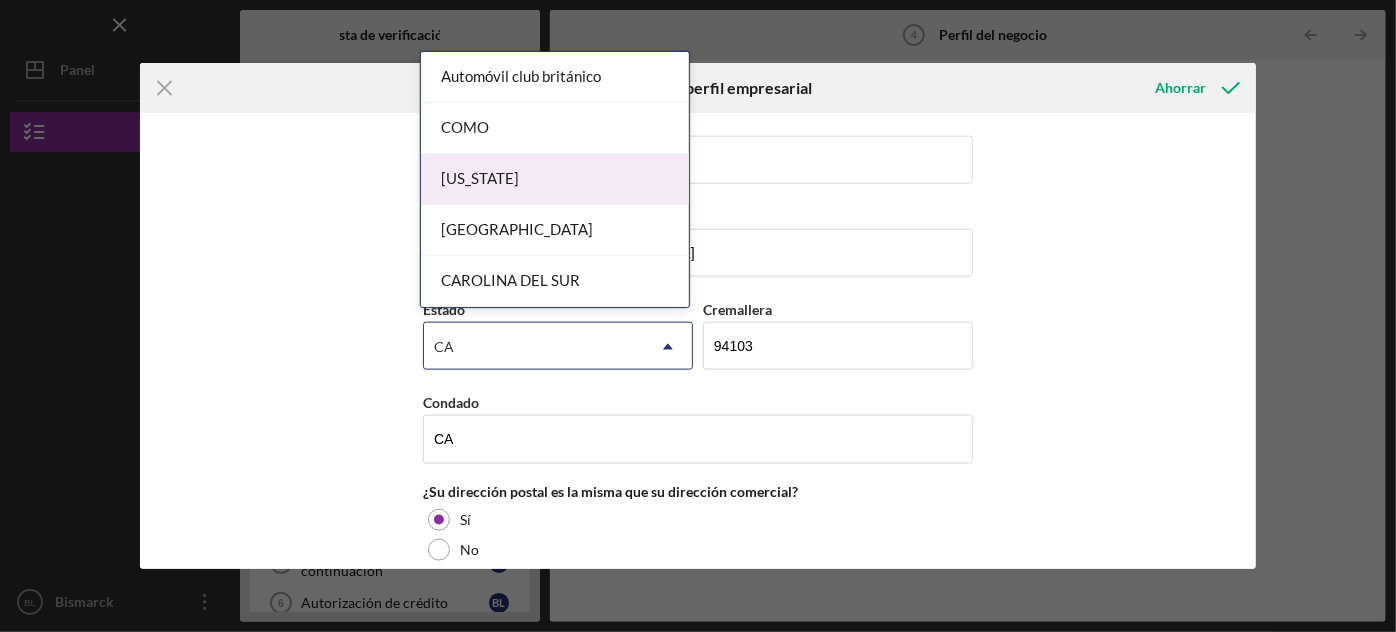 click on "Icon/Menu Perfil del negocio 4 Perfil del negocio Lista de verificación Programa de Préstamos Empresarios Adelante (Español) 2.0 $100 mil B  L Tú Icon/Expander ELEGIBILIDAD 0  /  15 1 Elegibilidad B  L 2 Perfil personal B  L 3 Demografía personal B  L Perfil del negocio 4 Perfil del negocio B  L Perfil del negocio - continuación 5 Perfil del negocio - continuación B  L Autorización de crédito 6 Autorización de crédito B  L Identificación 7 Identificación B  L Declaraciones de impuestos comerciales 8 Declaraciones de impuestos comerciales B  L Estados bancarios comerciales (3 meses) 9 Estados bancarios comerciales (3 meses) B  L Declaraciones de impuestos personales. 10 Declaraciones de impuestos personales. B  L Ganancias y pérdidas comerciales 11 Ganancias y pérdidas comerciales B  L Registro/licencia comercial 12 Registro/licencia comercial B  L Gastos personales 13 Gastos personales B  L Fuentes y usos 14 Fuentes y usos B  L Fase de elegibilidad Fase de elegibilidad B  L" at bounding box center (698, 316) 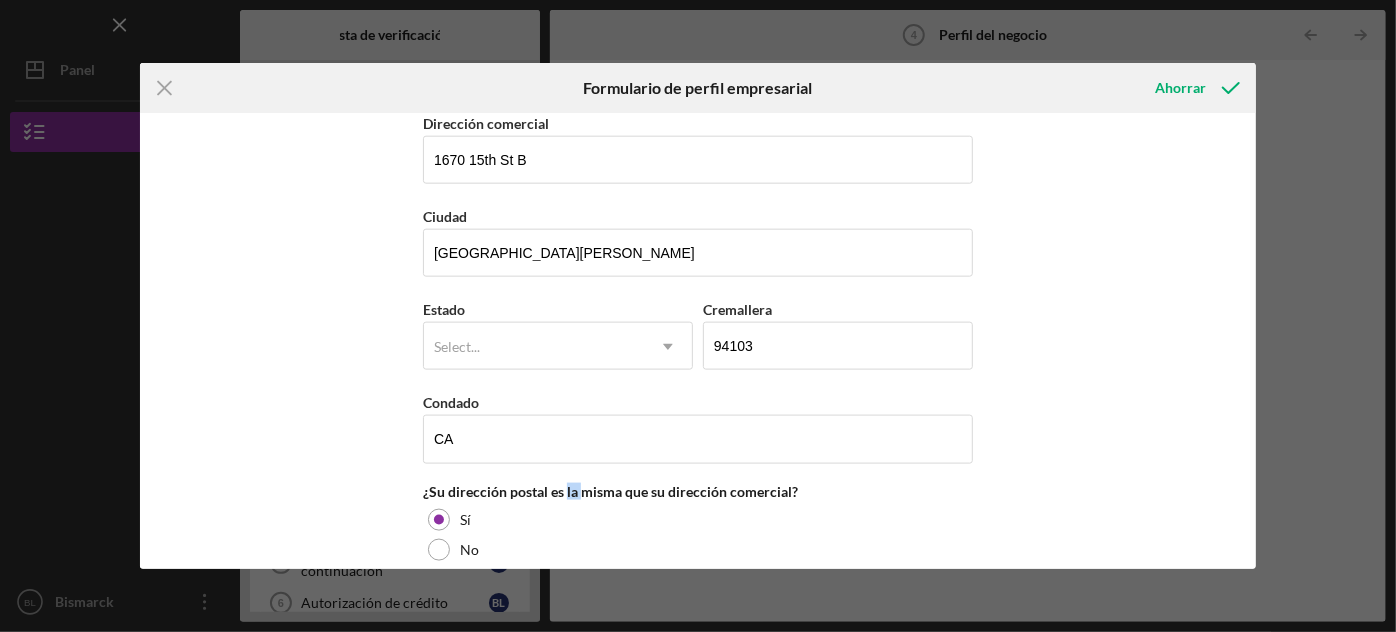 click on "Nombre de la empresa BISMARK AUTO BODY & PAINT, INC DBA BISMARK AUTO BODY & PAINT Fecha de inicio de la actividad comercial Estructura legal Seleccionar... Icon/Dropdown Arrow Teléfono de empresa [PHONE_NUMBER] Correo electrónico comercial [EMAIL_ADDRESS][DOMAIN_NAME] https:// Sitio web [DOMAIN_NAME][URL] Industria Código NAICS de la industria Número de identificación del empleador Propiedad Tipo de propiedad empresarial Seleccionar... Icon/Dropdown Arrow ¿Es usted dueño del 100% del negocio? Sí No Dirección comercial [GEOGRAPHIC_DATA][PERSON_NAME] Estado Select... Icon/Dropdown Arrow Cremallera 94103 Condado CA ¿Su dirección postal es la misma que su dirección comercial? Sí No ¿Es usted propietario o arrendatario de su local comercial? Seleccionar... Icon/Dropdown Arrow Ingresos brutos anuales Número de empleados a tiempo completo Número de empleados a tiempo parcial" at bounding box center (698, -64) 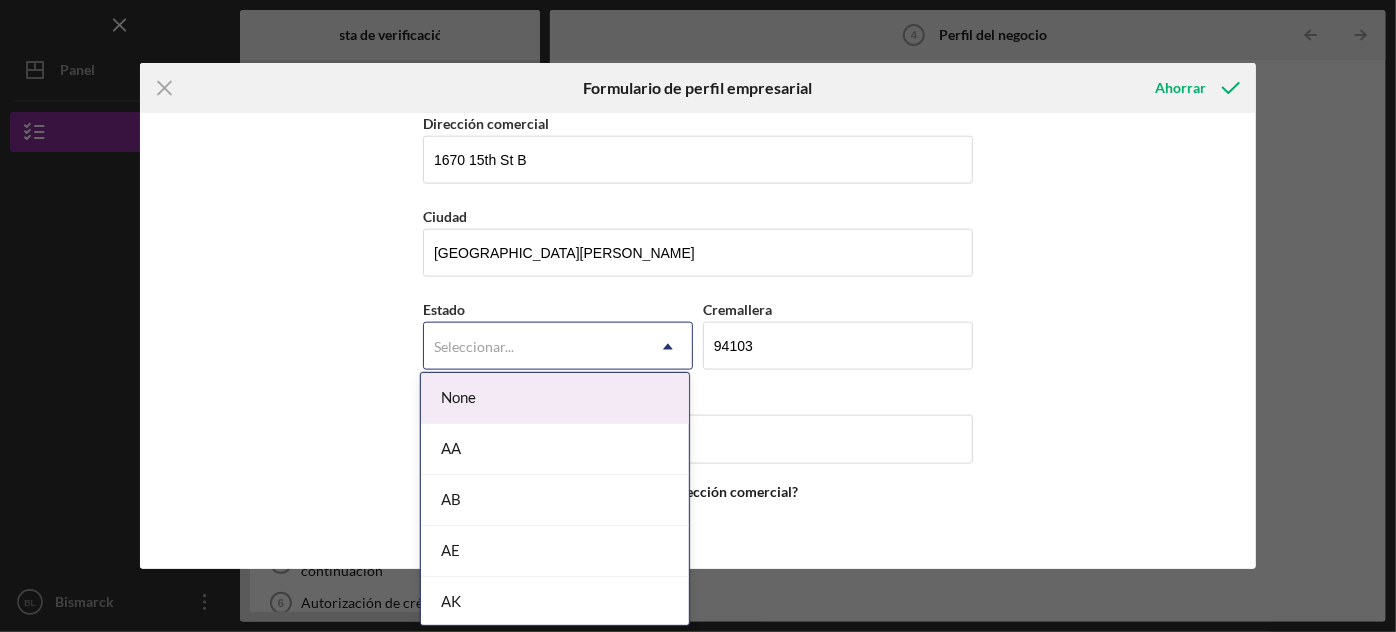 click on "Seleccionar..." at bounding box center (534, 347) 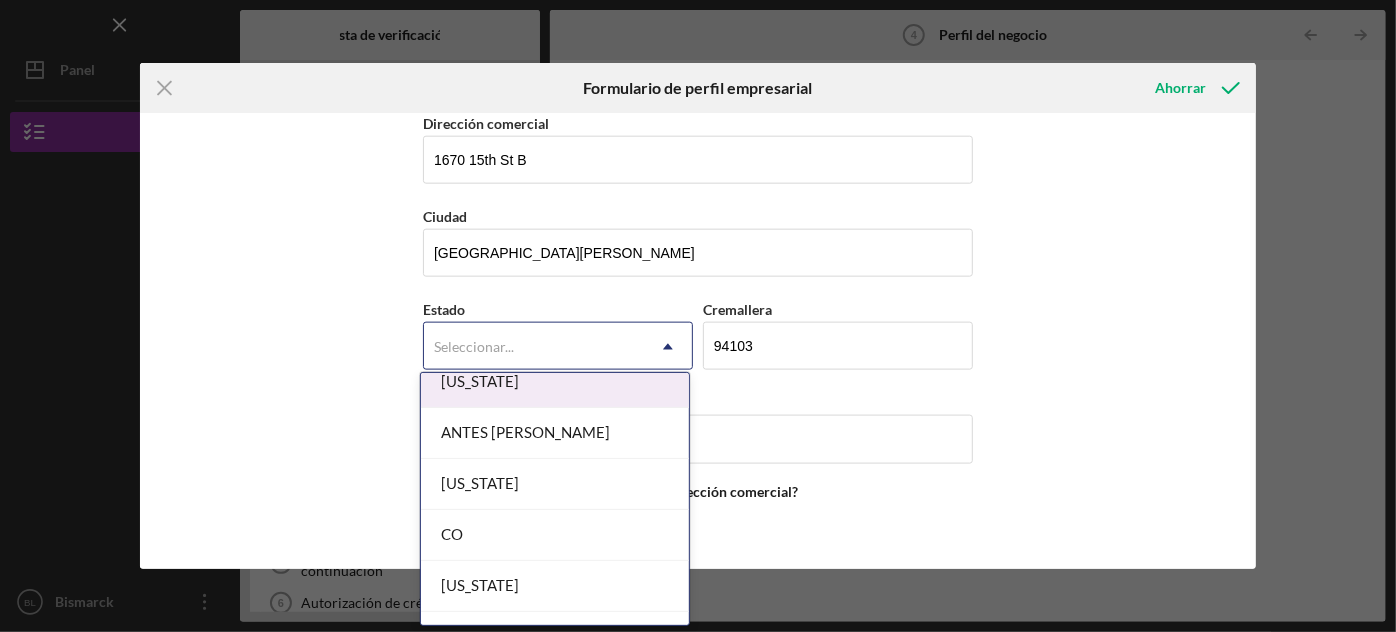 scroll, scrollTop: 482, scrollLeft: 0, axis: vertical 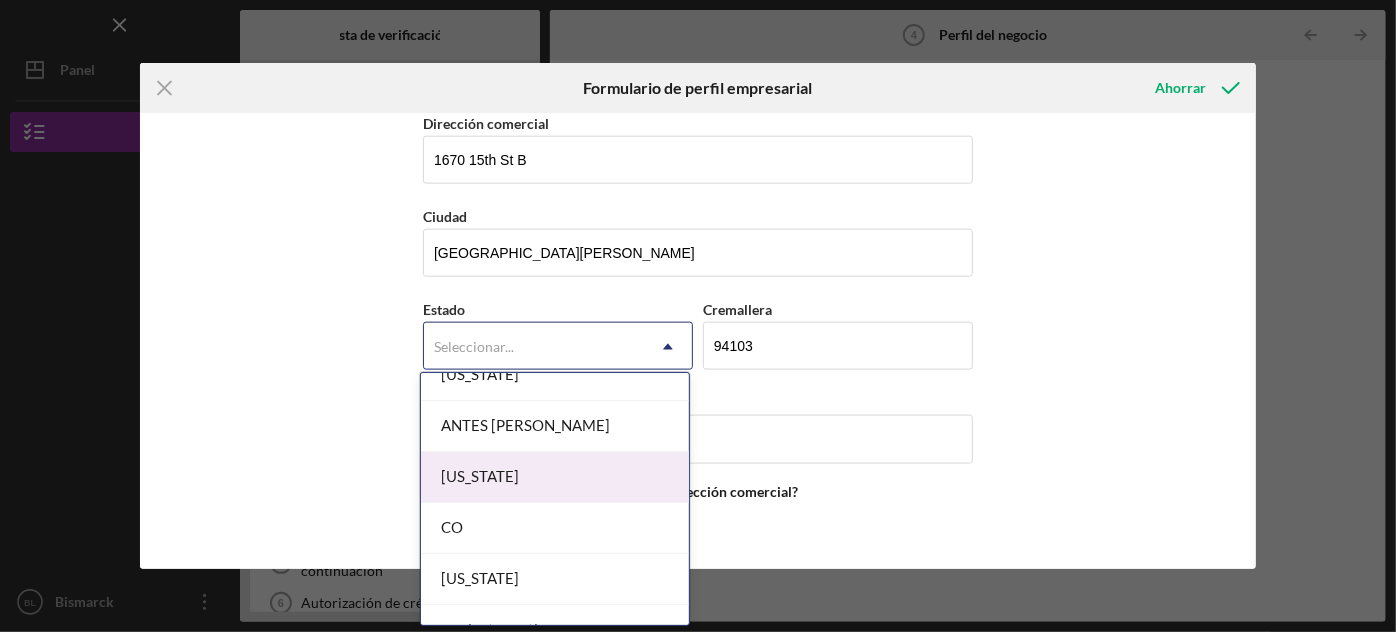 click on "[US_STATE]" at bounding box center (555, 477) 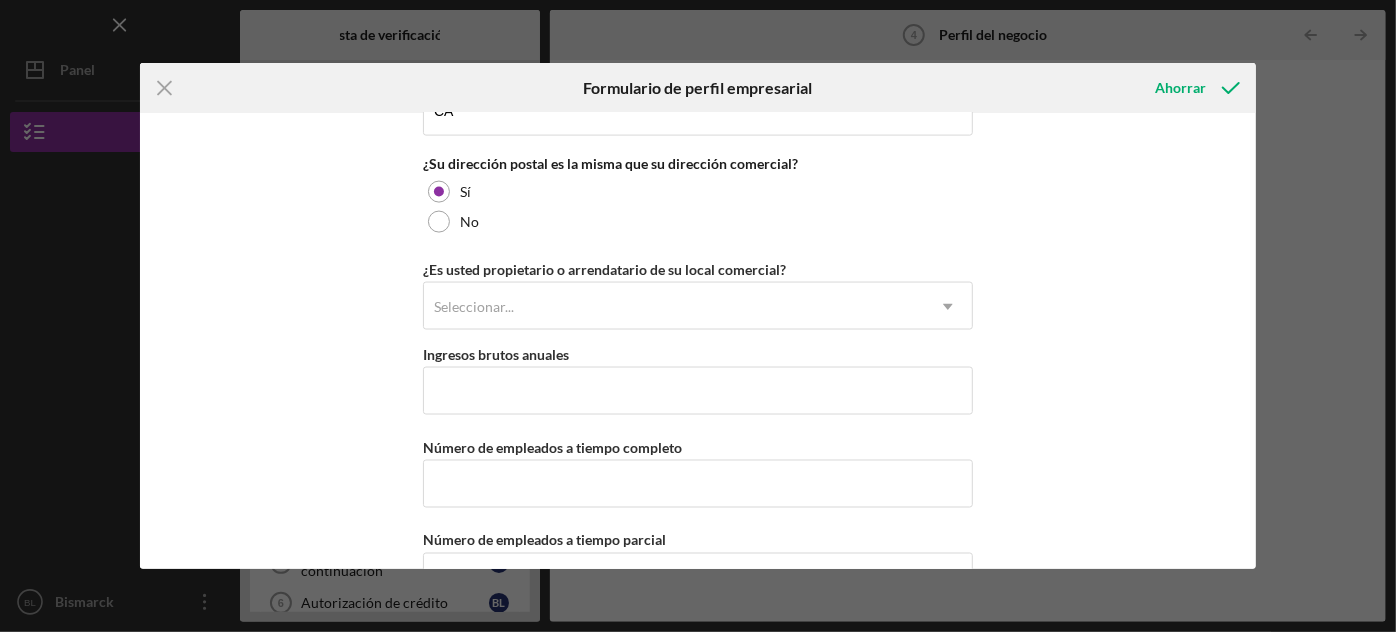 scroll, scrollTop: 1528, scrollLeft: 0, axis: vertical 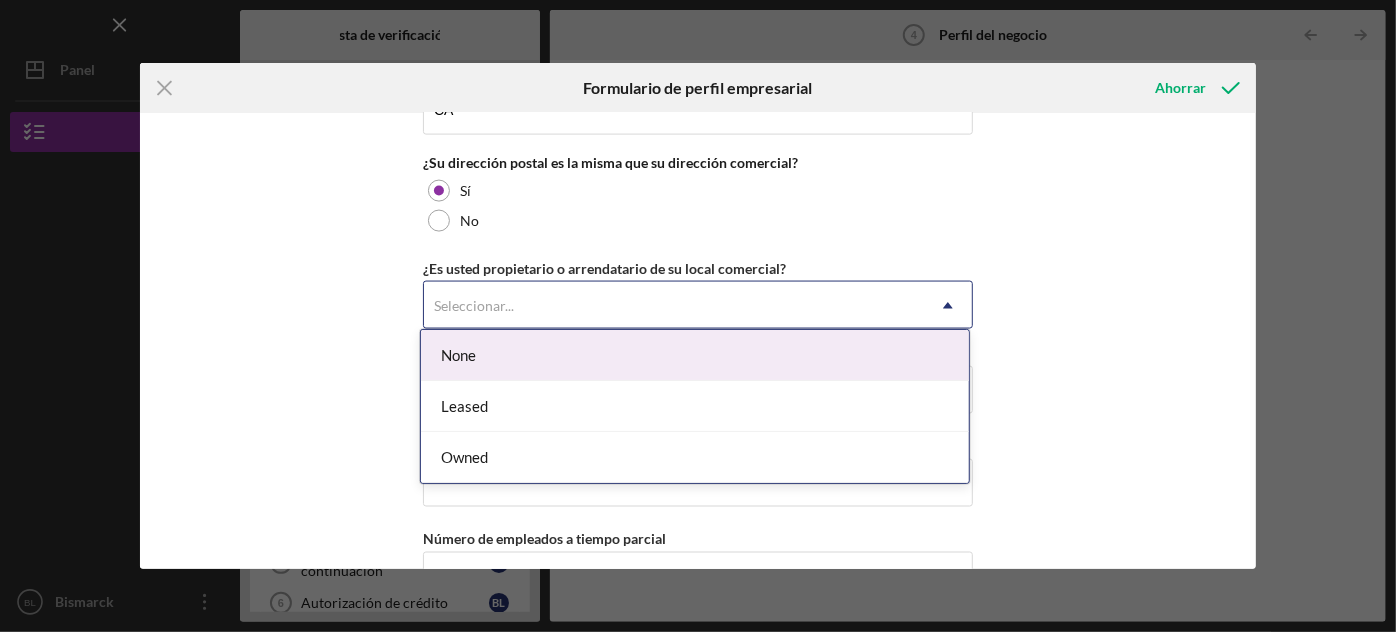 click on "Seleccionar..." at bounding box center [674, 306] 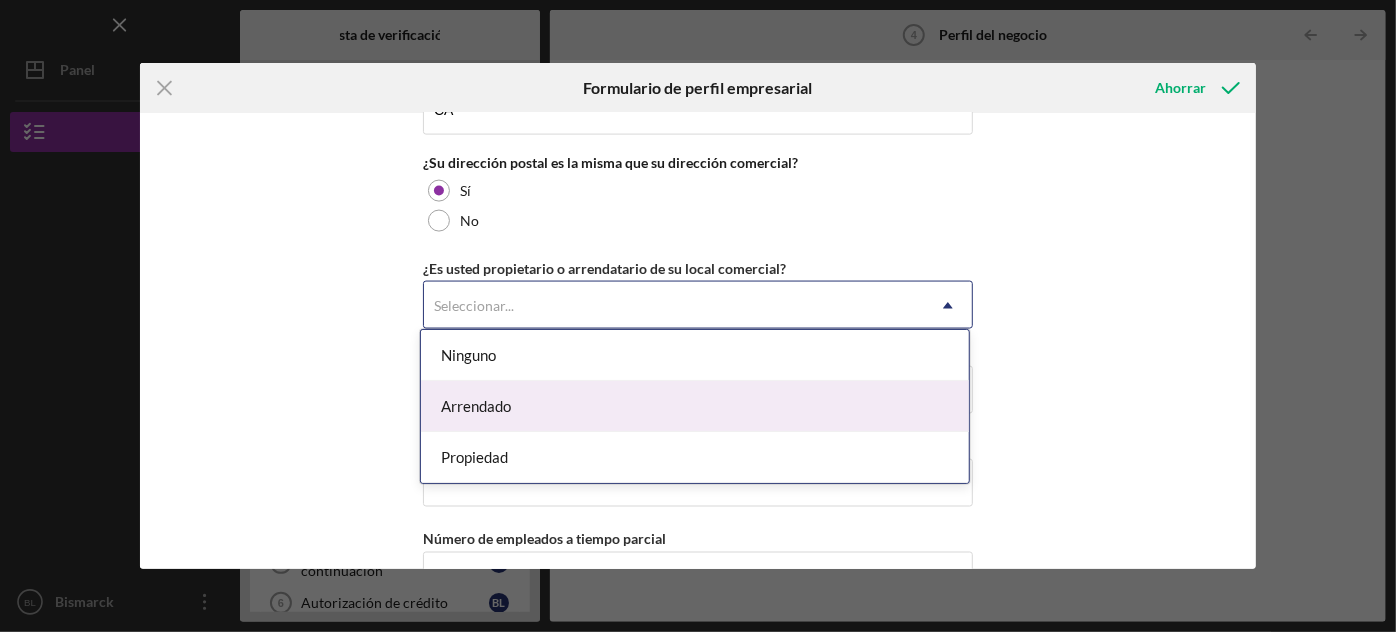click on "Arrendado" at bounding box center [695, 406] 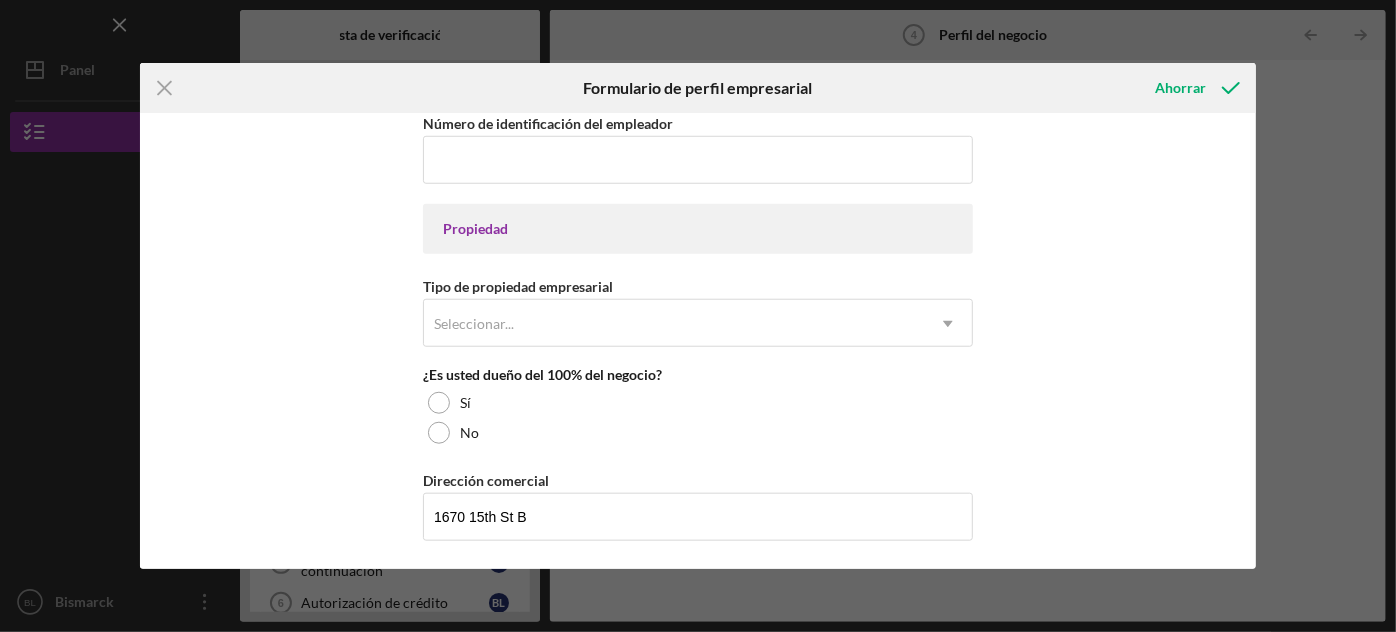 scroll, scrollTop: 841, scrollLeft: 0, axis: vertical 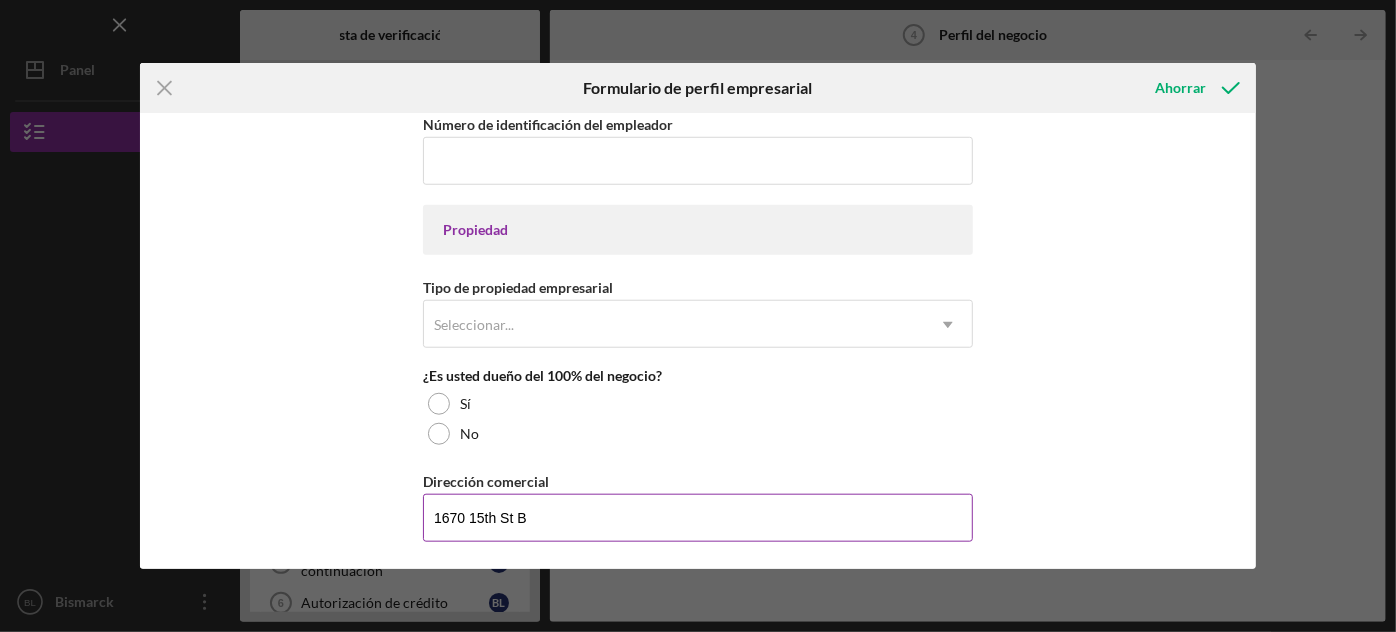 click on "1670 15th St B" at bounding box center [698, 518] 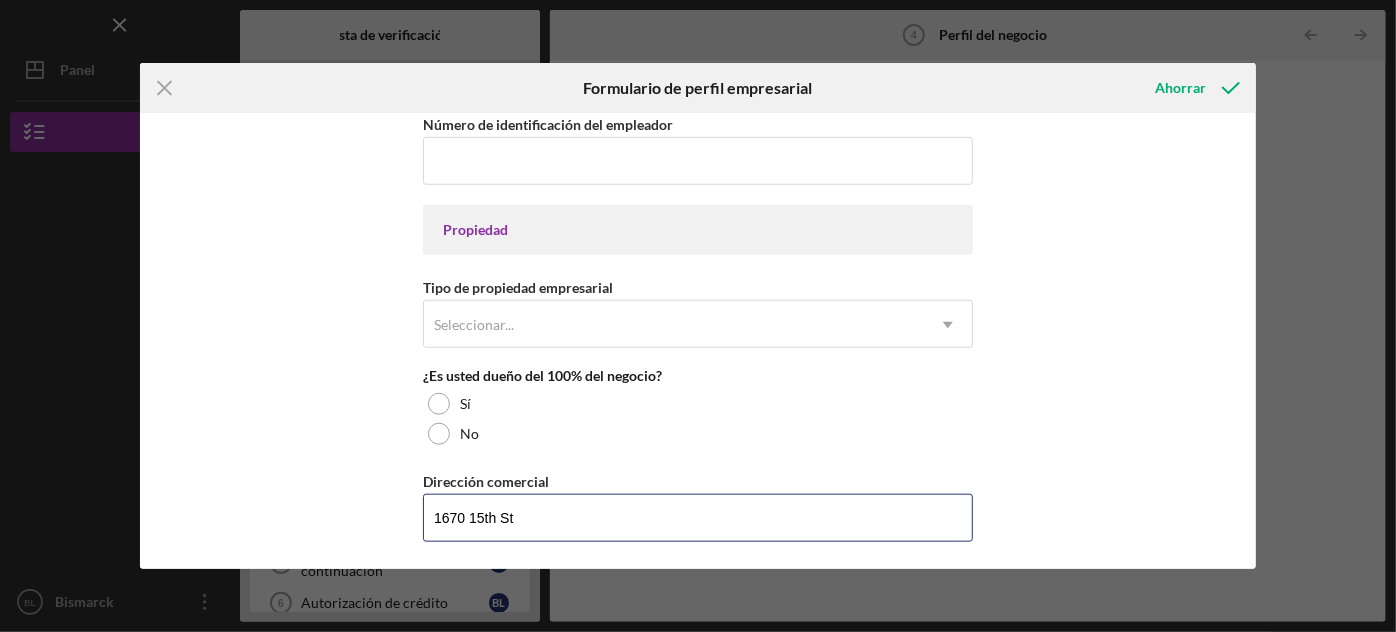 type on "1670 15th St" 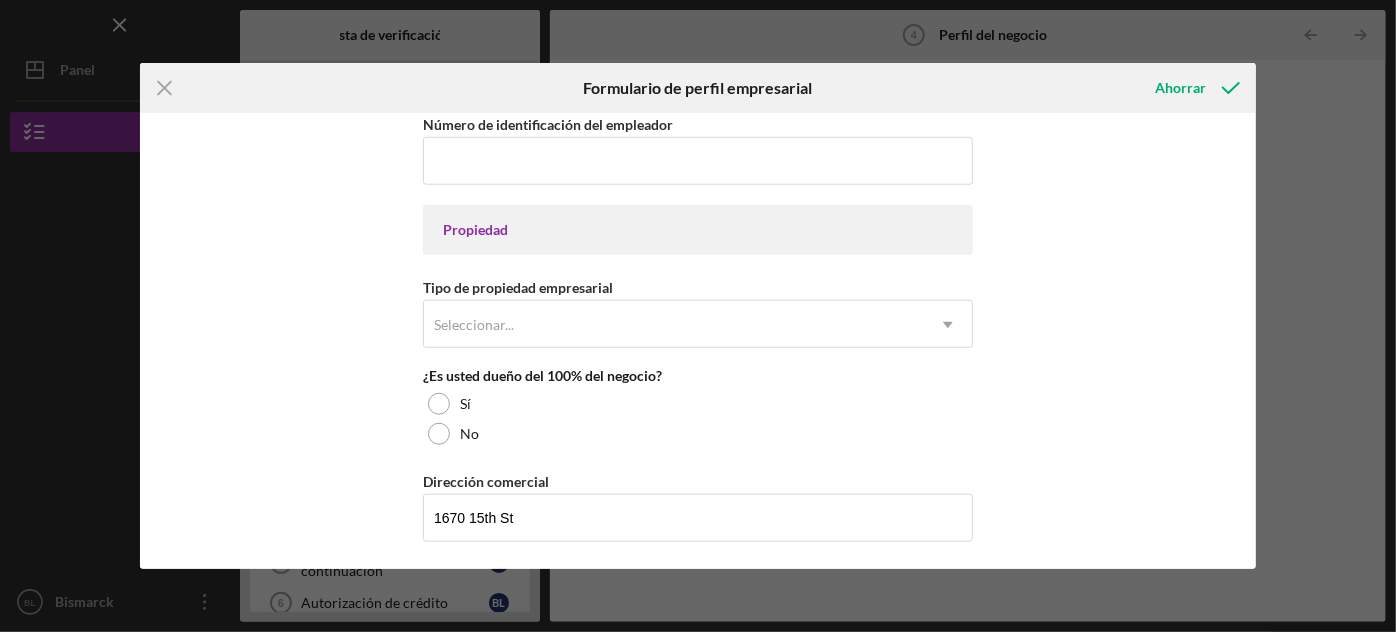 click on "Nombre de la empresa BISMARK AUTO BODY & PAINT, INC DBA BISMARK AUTO BODY & PAINT Fecha de inicio de la actividad comercial Estructura legal Seleccionar... Icon/Dropdown Arrow Teléfono de empresa [PHONE_NUMBER] Correo electrónico comercial [EMAIL_ADDRESS][DOMAIN_NAME] https:// Sitio web [DOMAIN_NAME][URL] Industria Código NAICS de la industria Número de identificación del empleador Propiedad Tipo de propiedad empresarial Seleccionar... Icon/Dropdown Arrow ¿Es usted dueño del 100% del negocio? Sí No Dirección comercial [GEOGRAPHIC_DATA][PERSON_NAME] Estado [US_STATE] Icon/Dropdown Arrow Cremallera 94103 Condado [GEOGRAPHIC_DATA] ¿Su dirección postal es la misma que su dirección comercial? Sí No ¿Es usted propietario o arrendatario de su local comercial? Arrendado Icon/Dropdown Arrow Ingresos brutos anuales Número de empleados a tiempo completo Número de empleados a tiempo parcial" at bounding box center (698, 341) 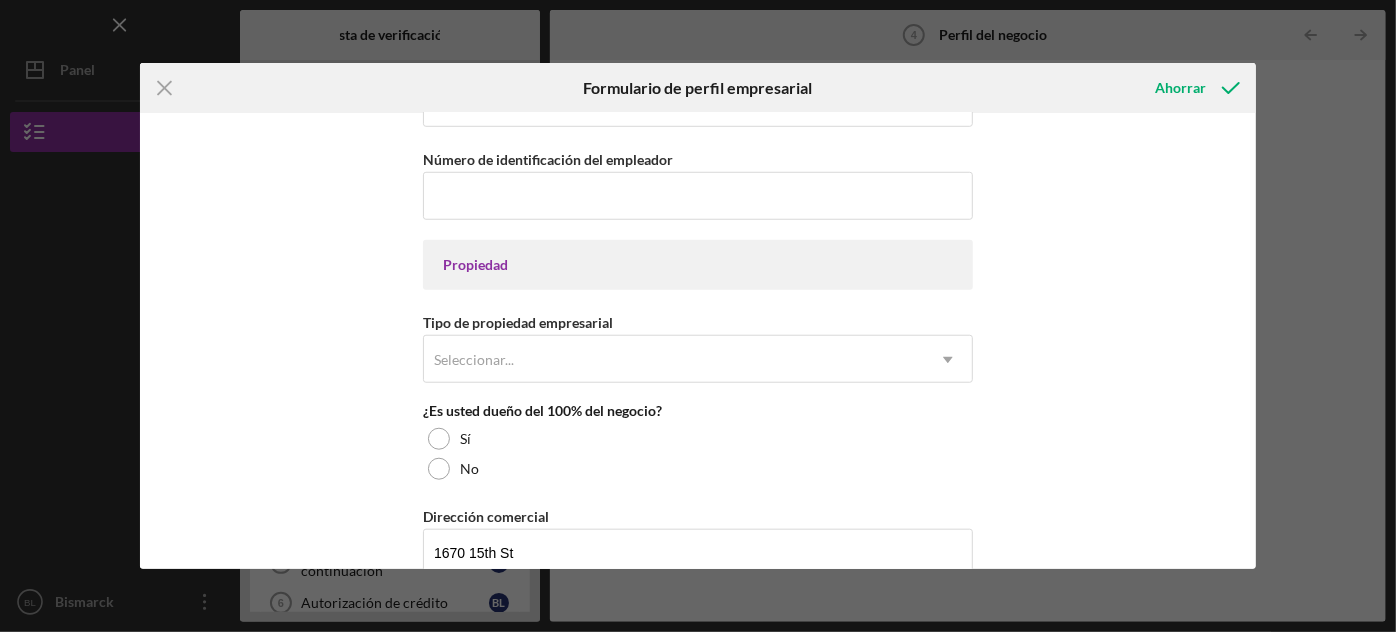 scroll, scrollTop: 808, scrollLeft: 0, axis: vertical 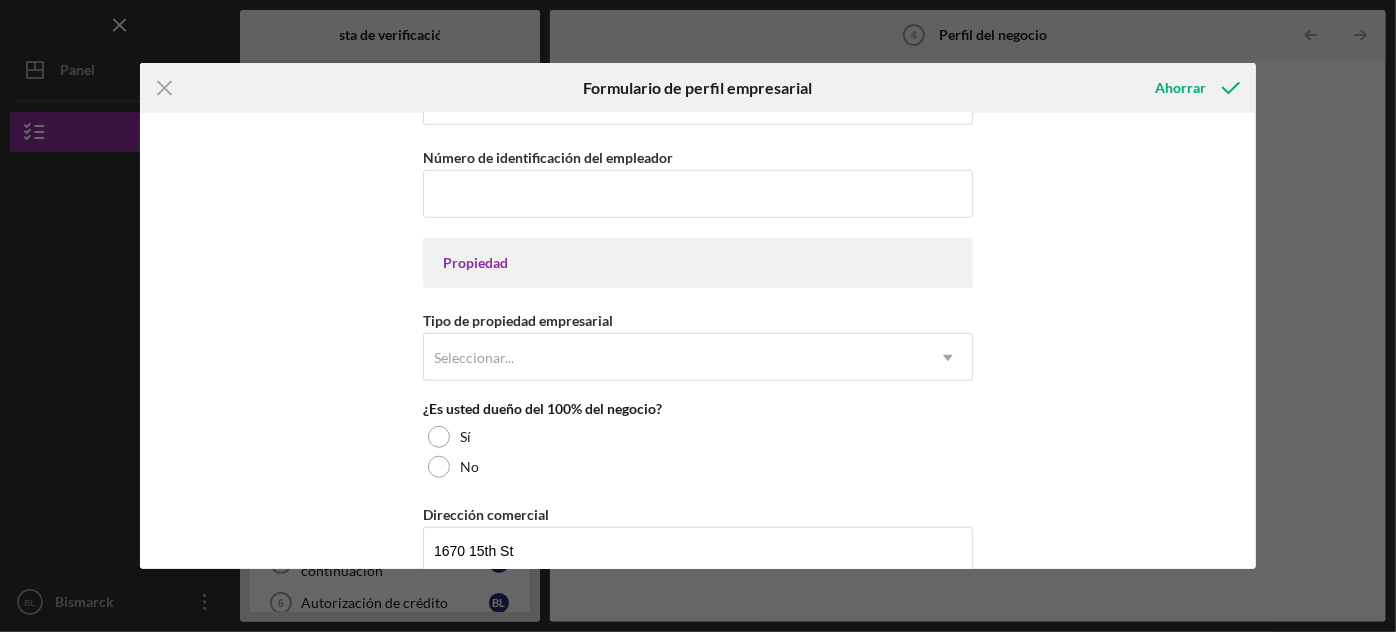 click on "Propiedad" at bounding box center [475, 262] 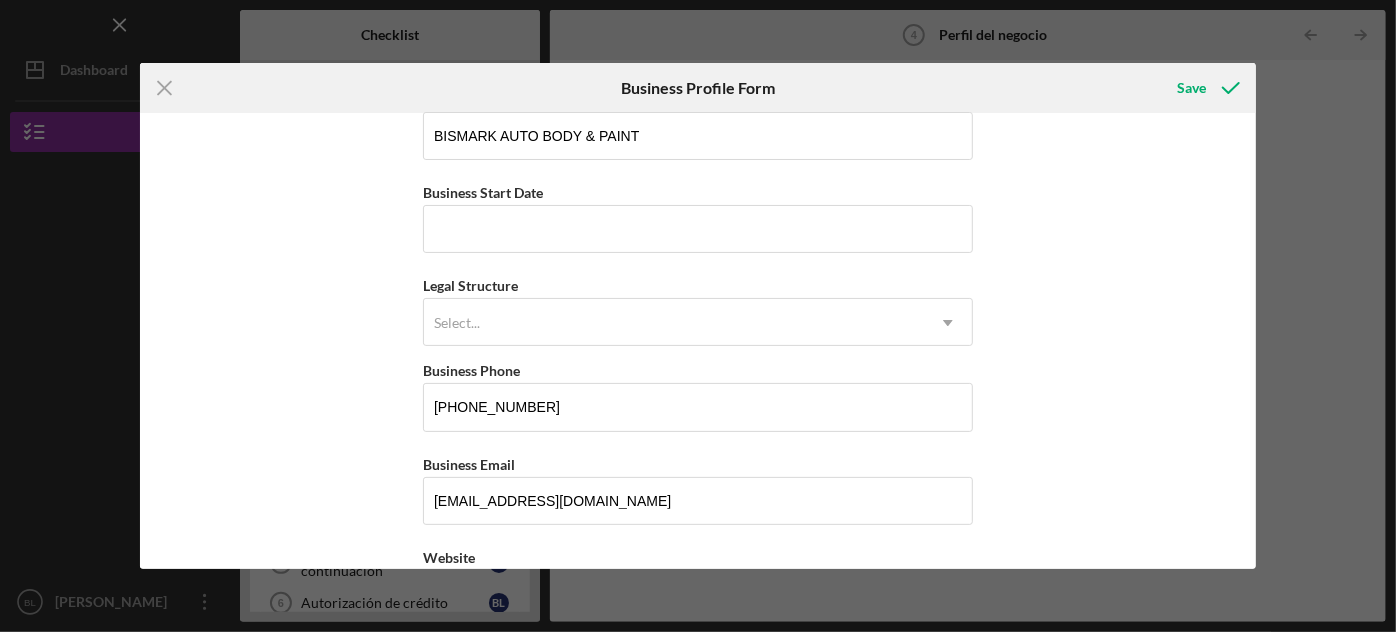 scroll, scrollTop: 0, scrollLeft: 0, axis: both 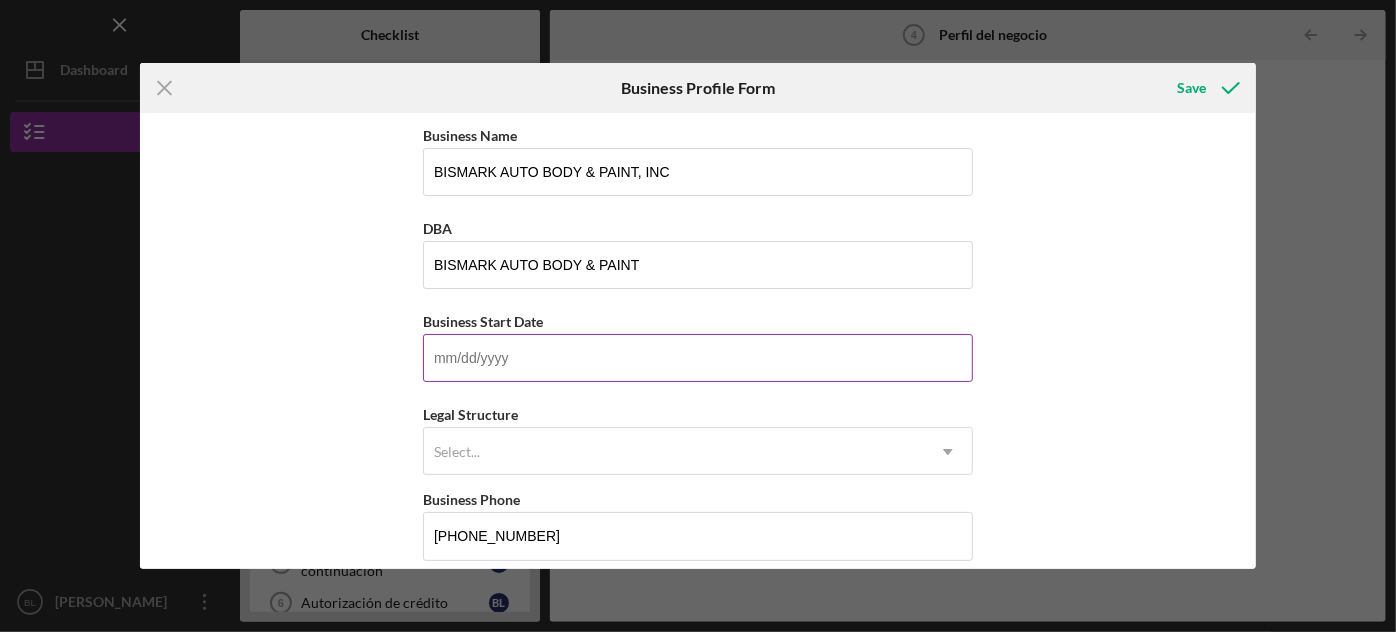 click on "Business Start Date" at bounding box center [698, 358] 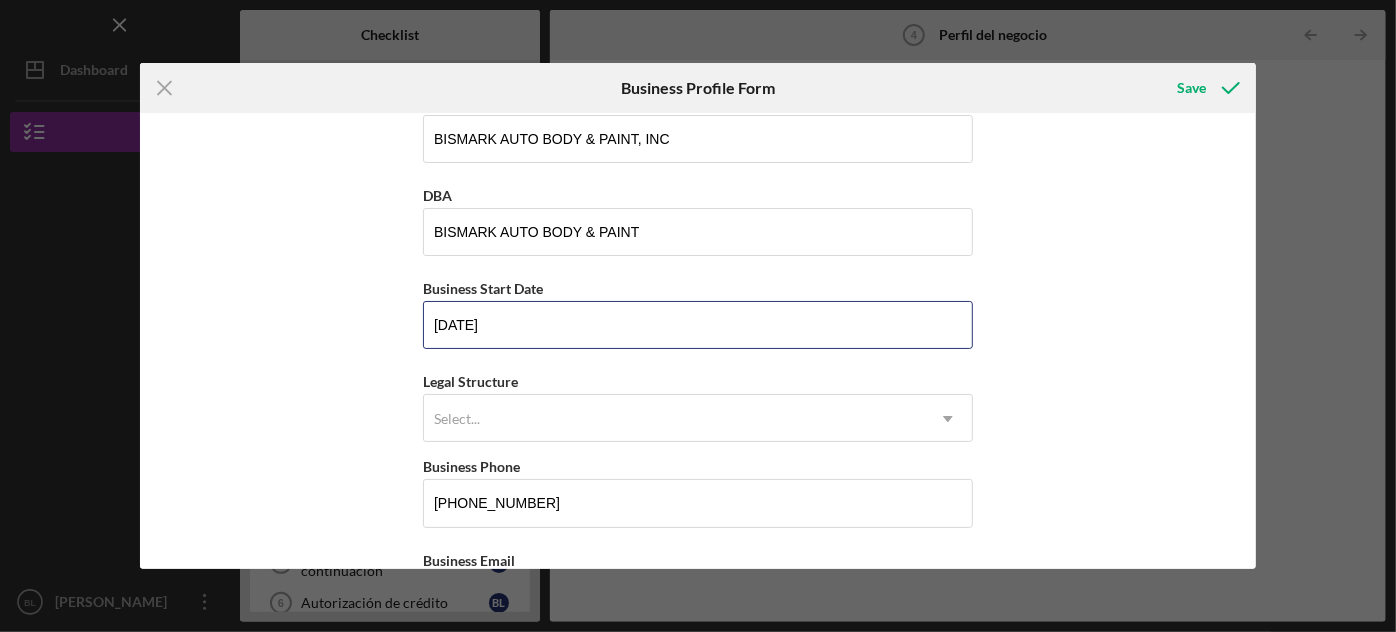 scroll, scrollTop: 34, scrollLeft: 0, axis: vertical 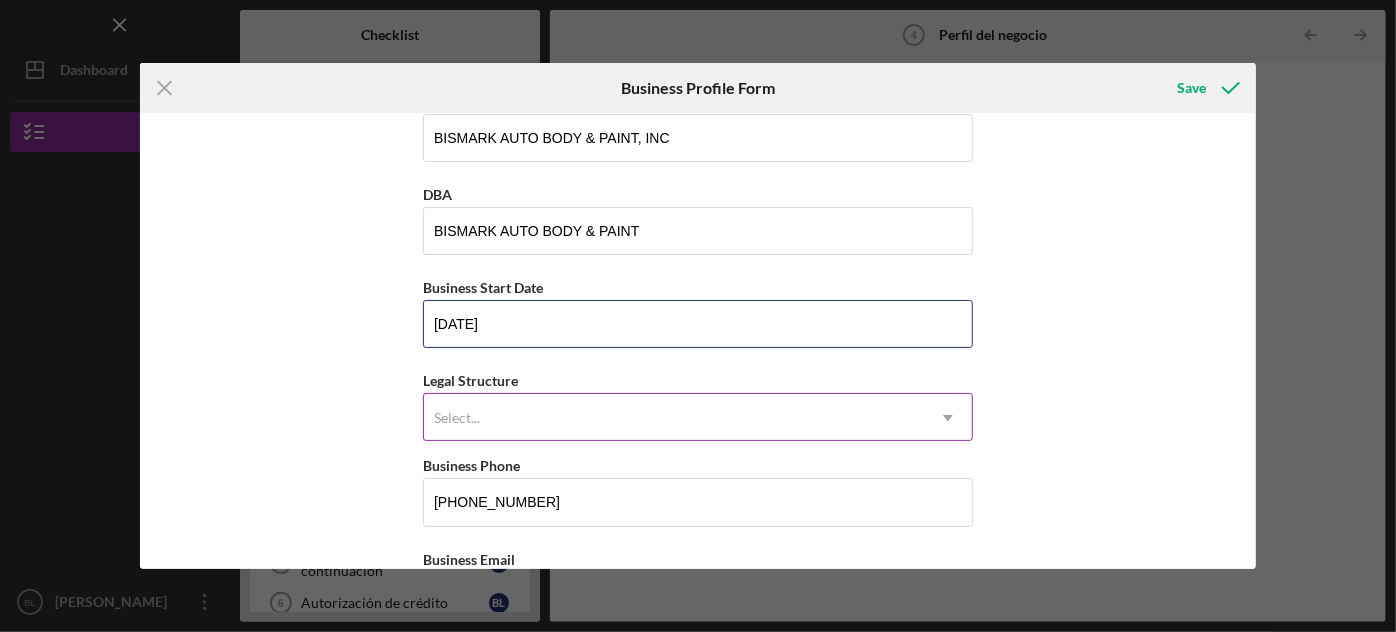 type on "[DATE]" 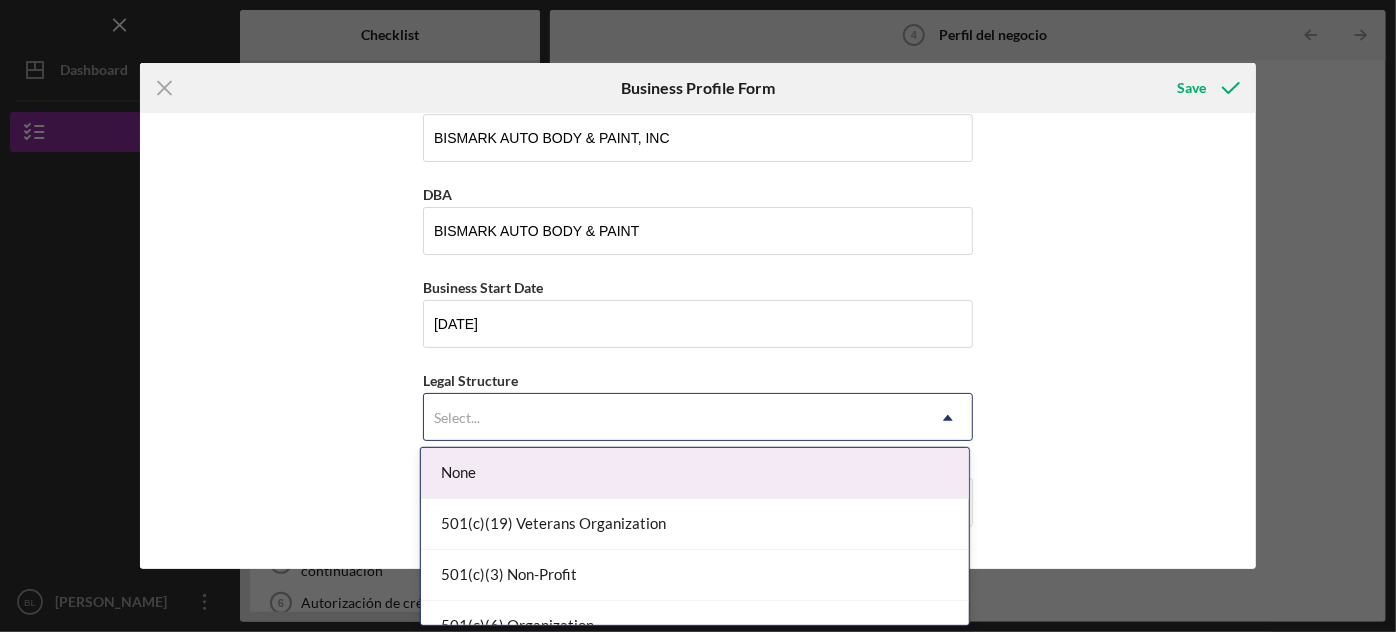 click on "Select..." at bounding box center [674, 418] 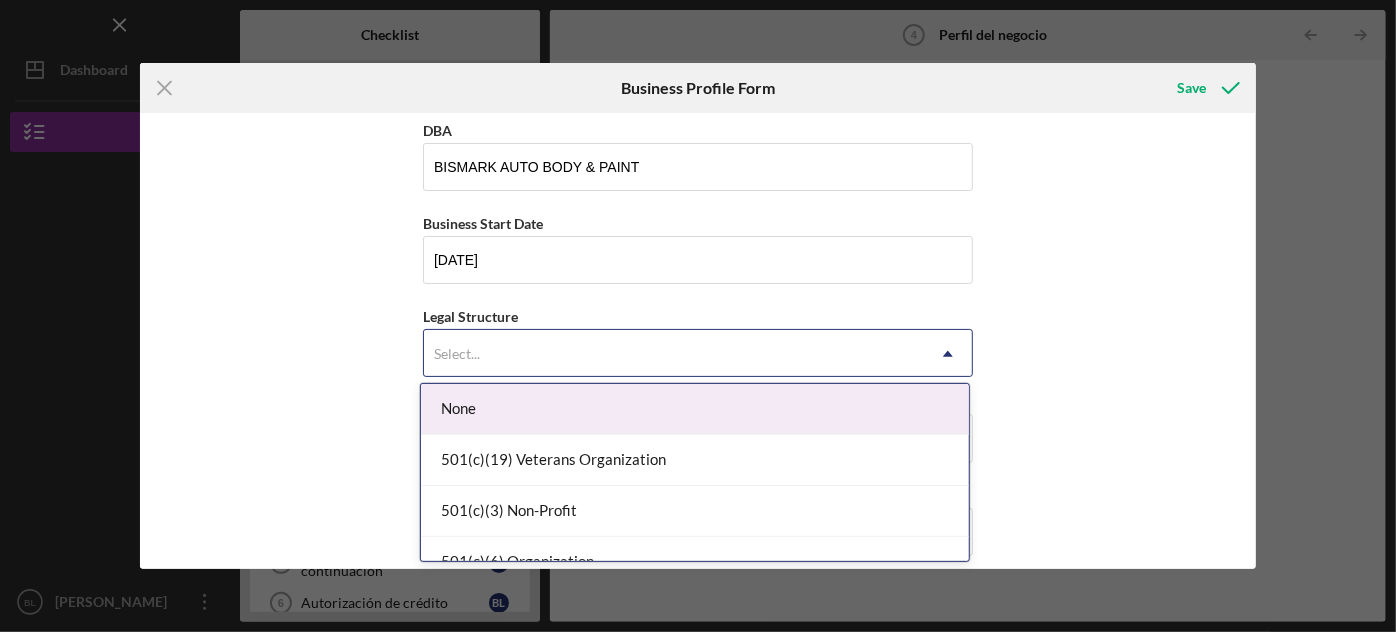 scroll, scrollTop: 98, scrollLeft: 0, axis: vertical 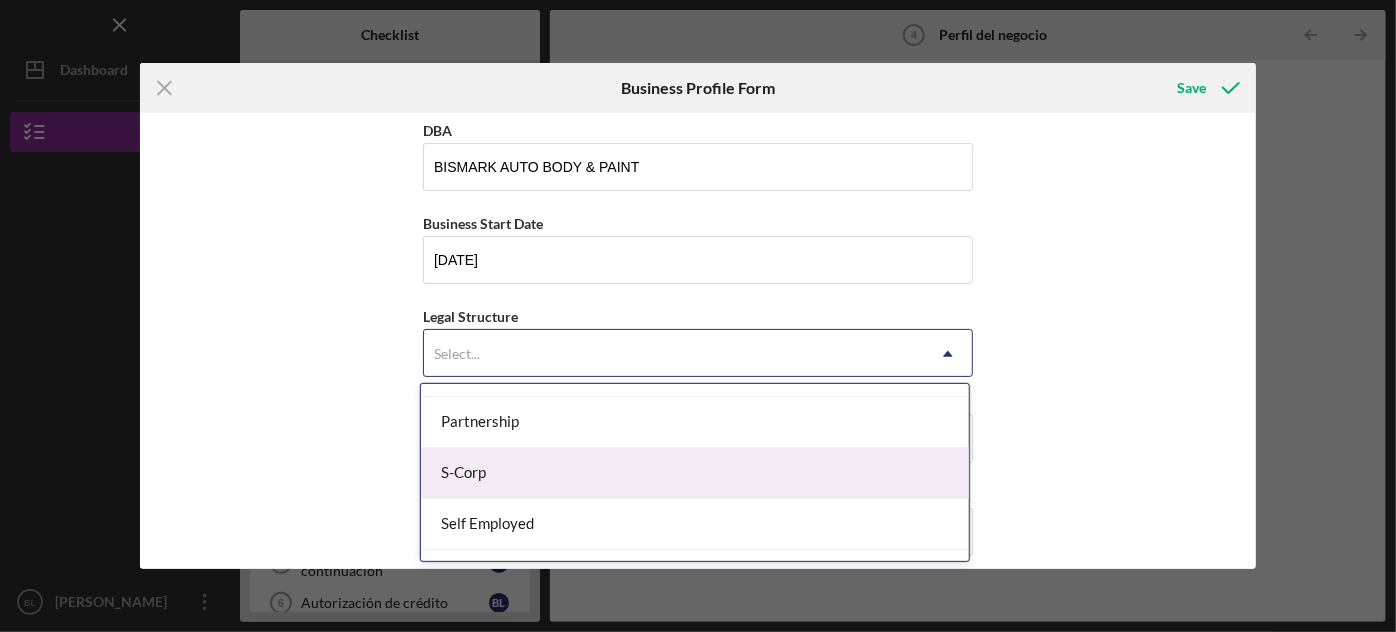 click on "S-Corp" at bounding box center [695, 473] 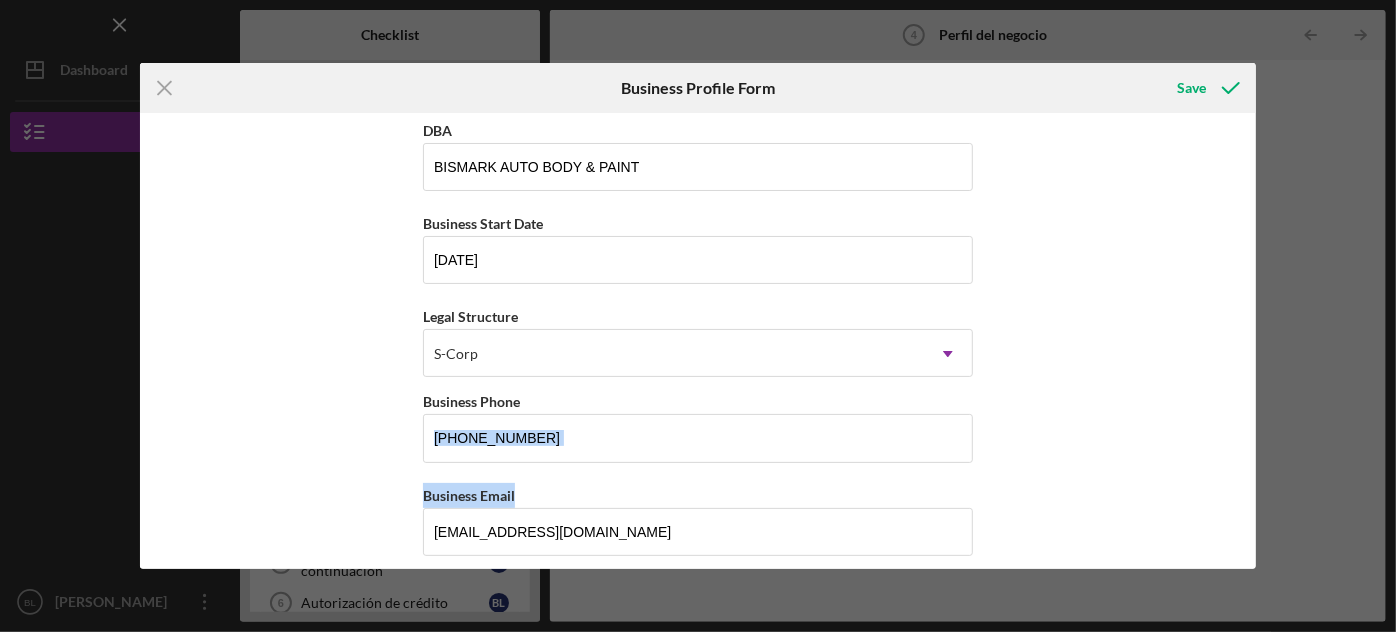 drag, startPoint x: 693, startPoint y: 489, endPoint x: 1013, endPoint y: 454, distance: 321.9084 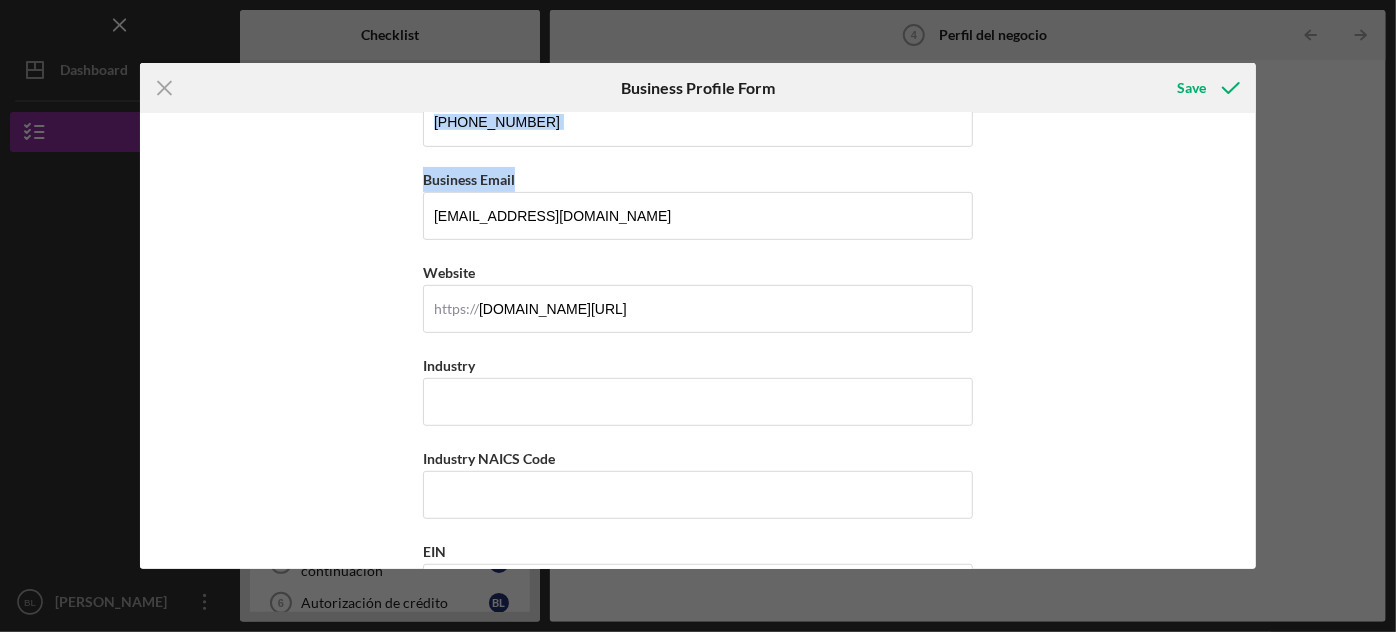 scroll, scrollTop: 417, scrollLeft: 0, axis: vertical 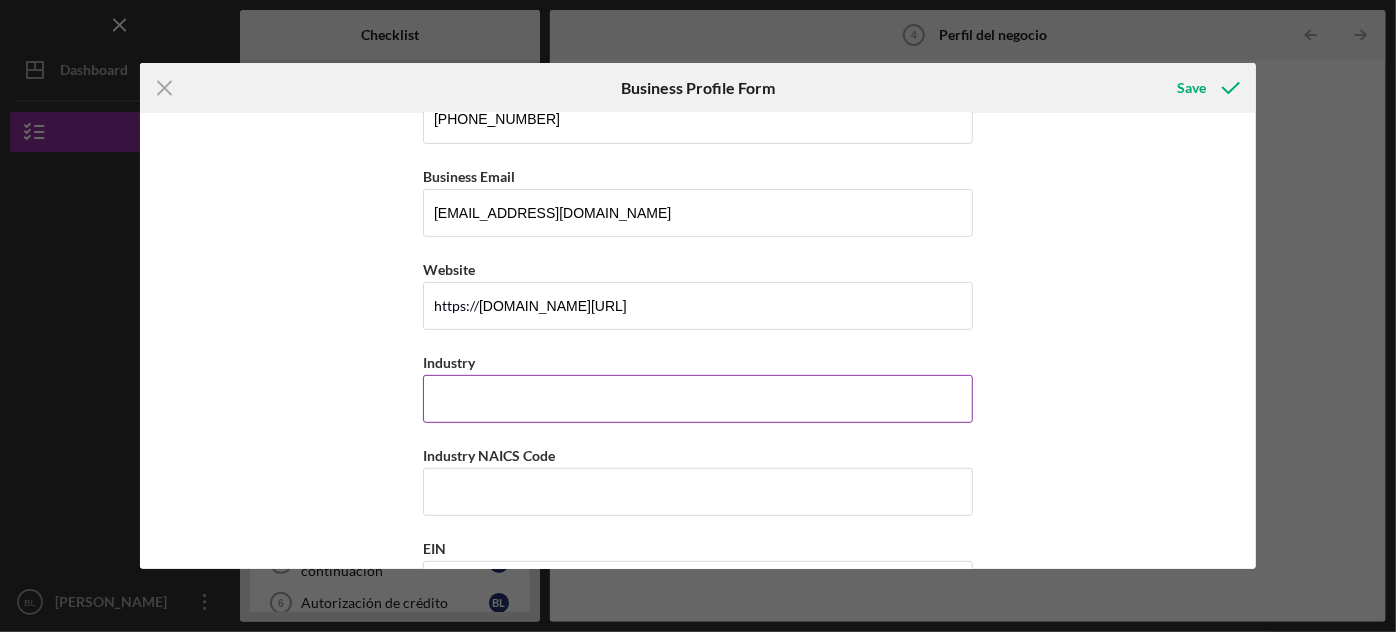 click on "Industry" at bounding box center (698, 399) 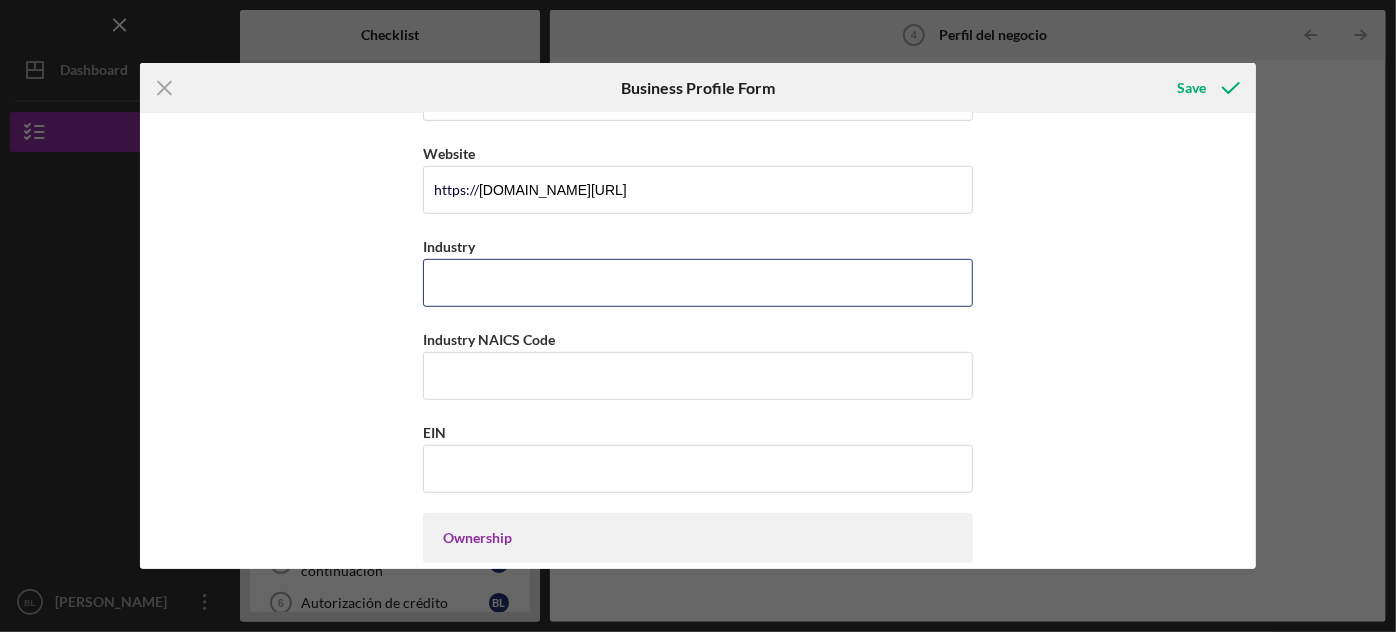 scroll, scrollTop: 538, scrollLeft: 0, axis: vertical 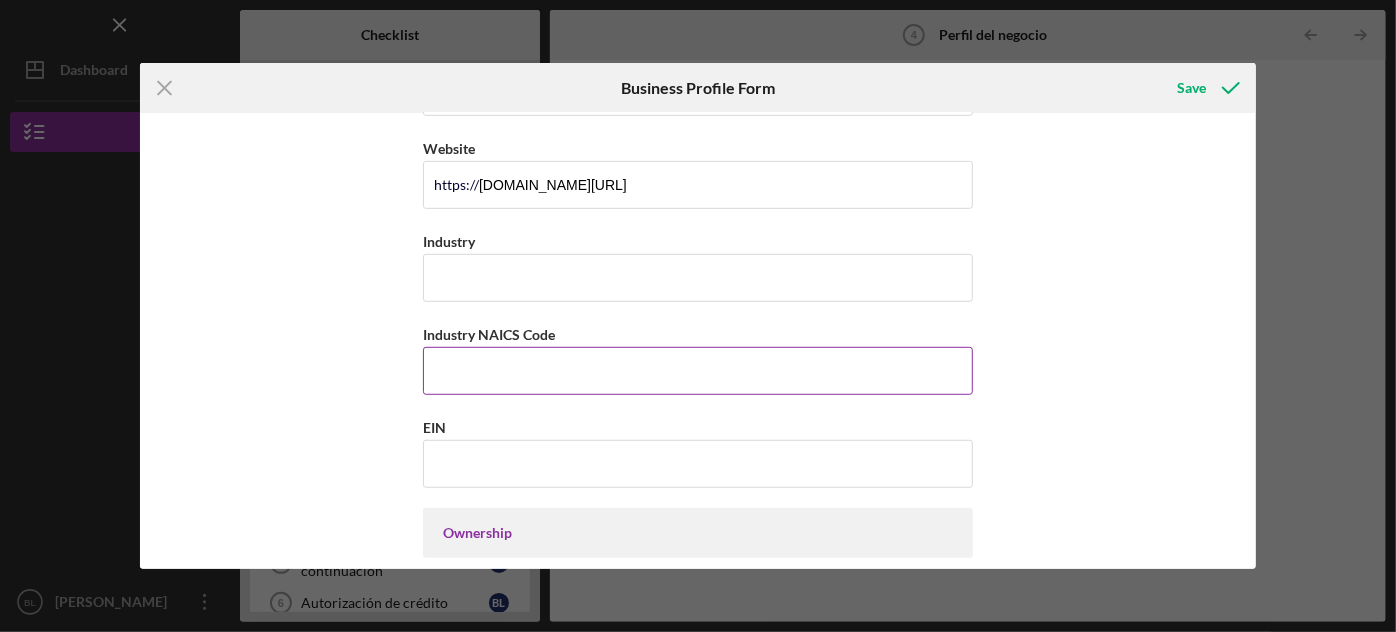 click on "Industry NAICS Code" at bounding box center (698, 371) 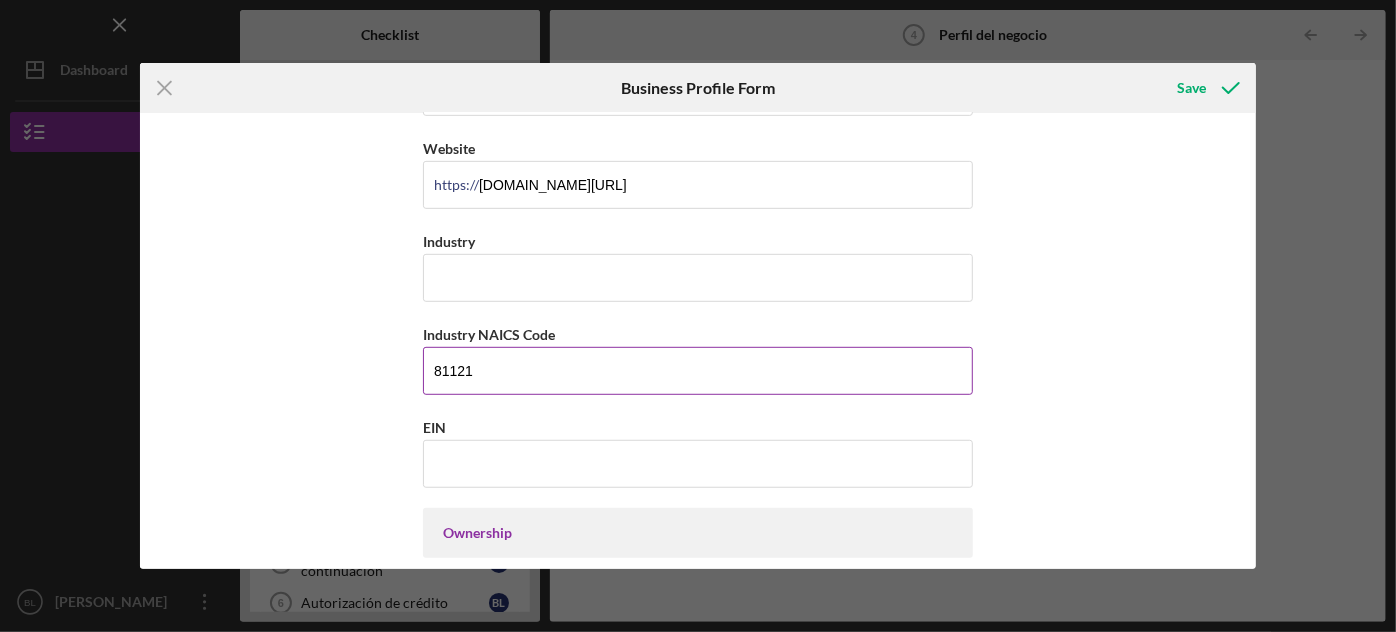 click on "81121" at bounding box center [698, 371] 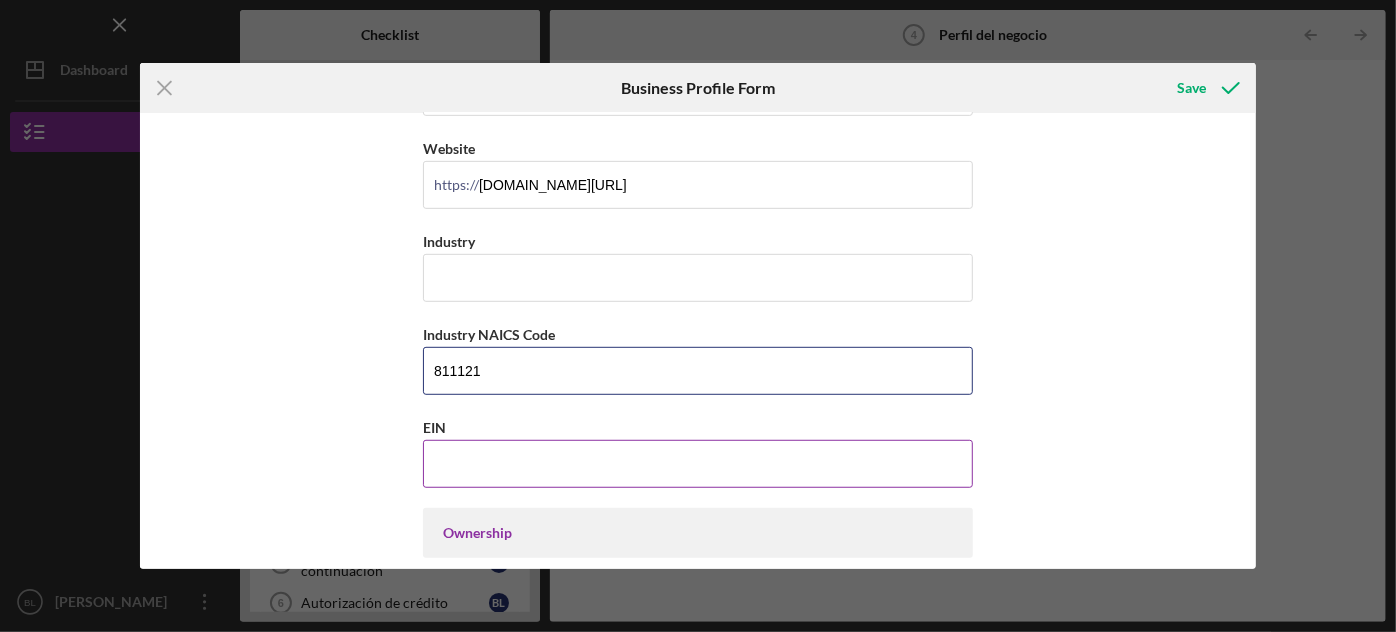 type on "811121" 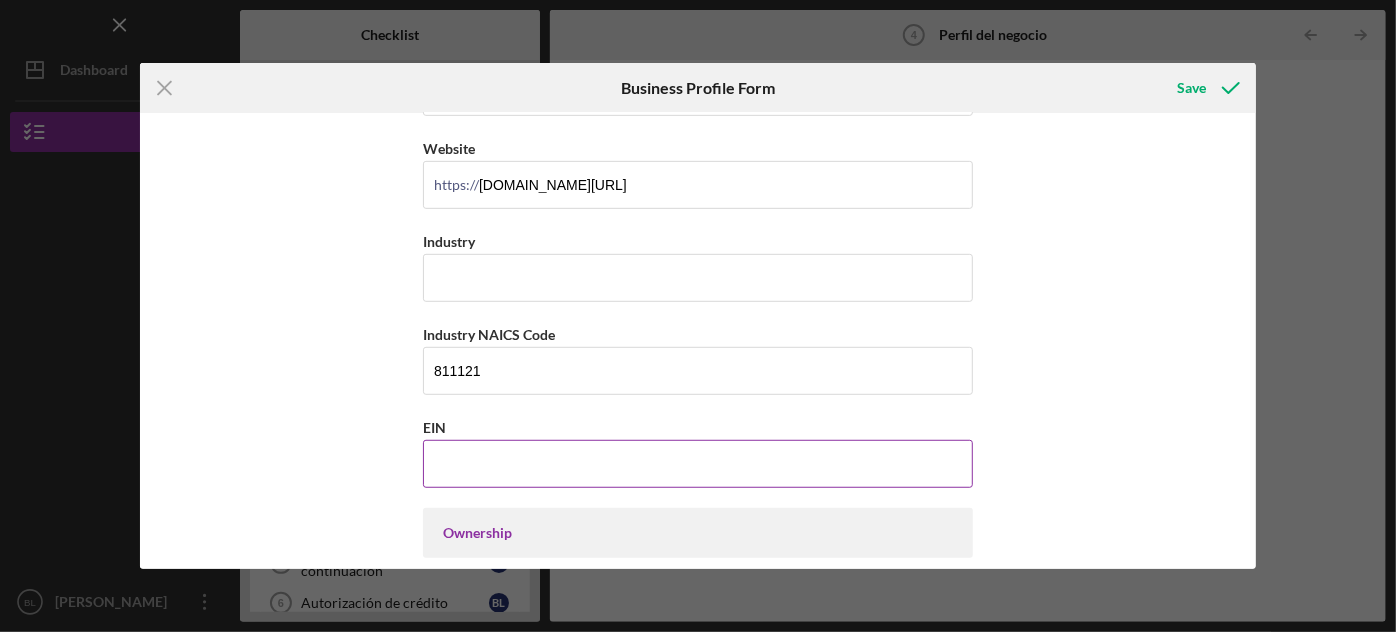 click on "EIN" at bounding box center [698, 464] 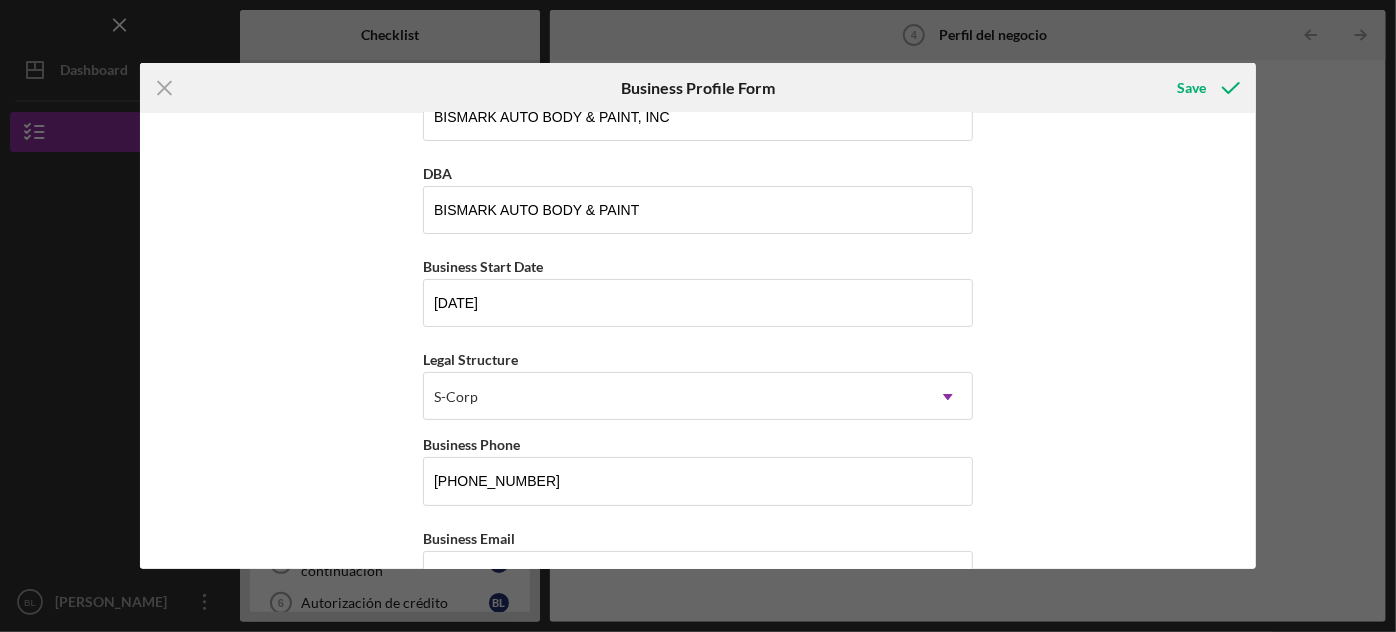 scroll, scrollTop: 69, scrollLeft: 0, axis: vertical 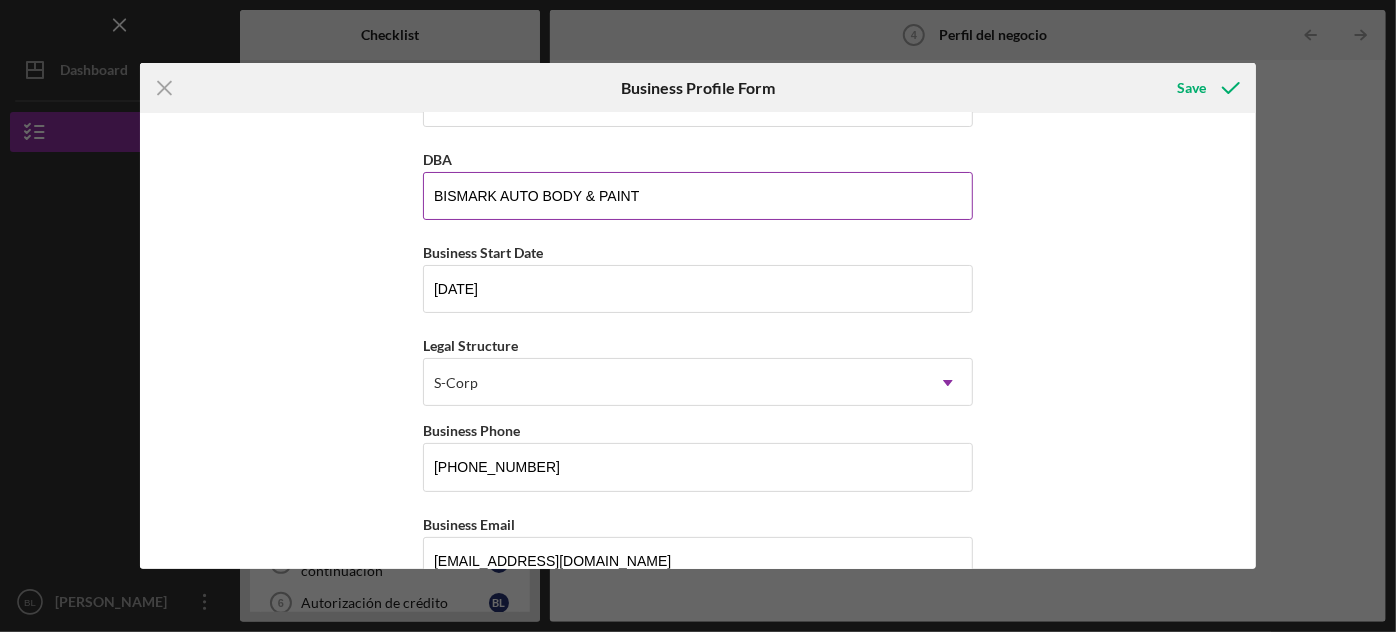 type on "[US_EMPLOYER_IDENTIFICATION_NUMBER]" 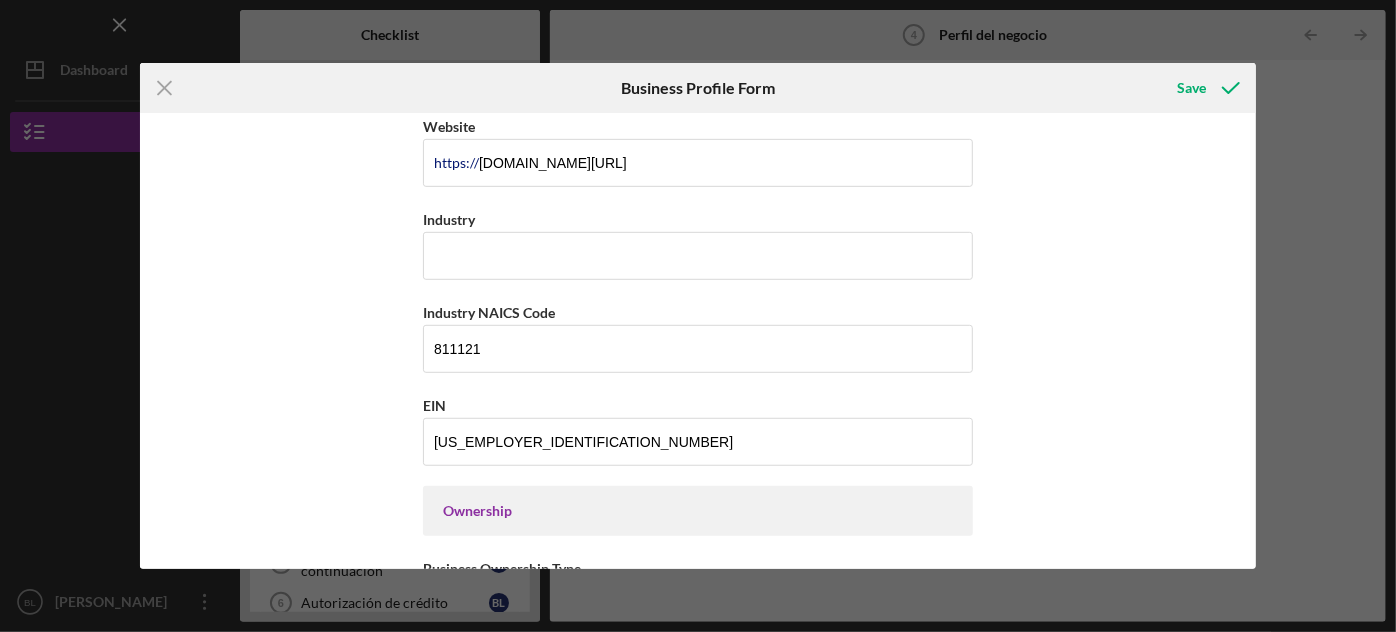 scroll, scrollTop: 562, scrollLeft: 0, axis: vertical 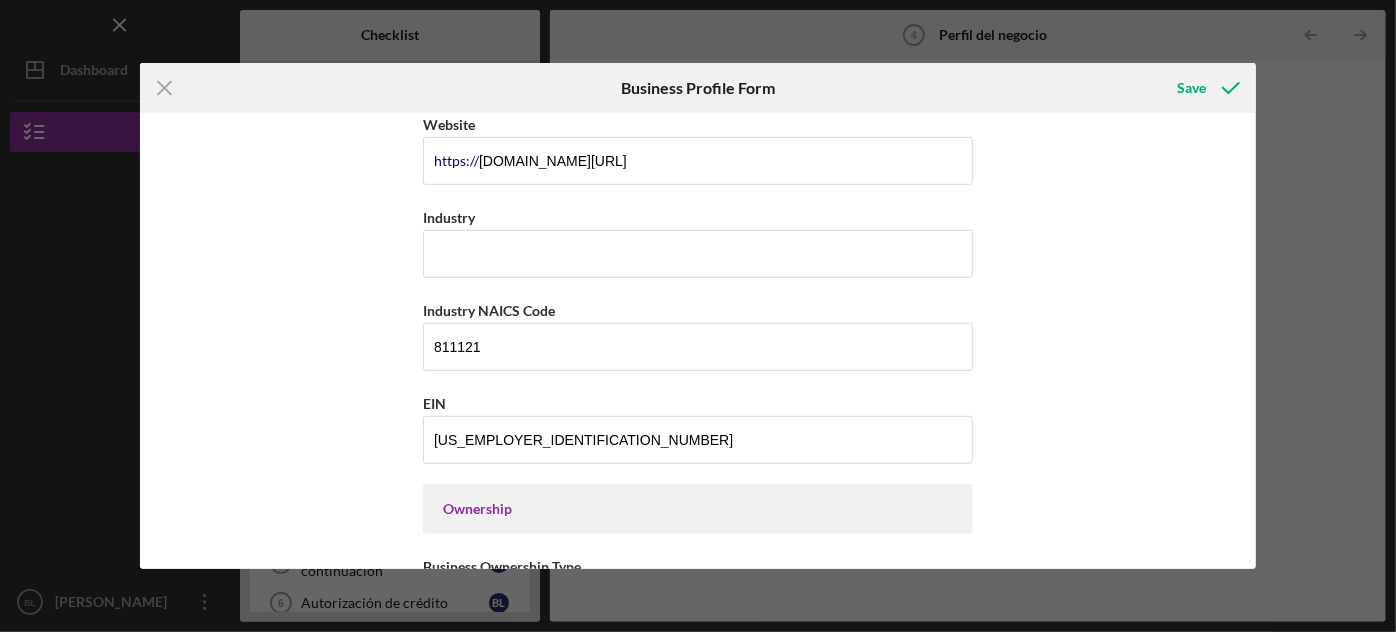 type on "BISMARK AUTO BODY & PAINT, INC" 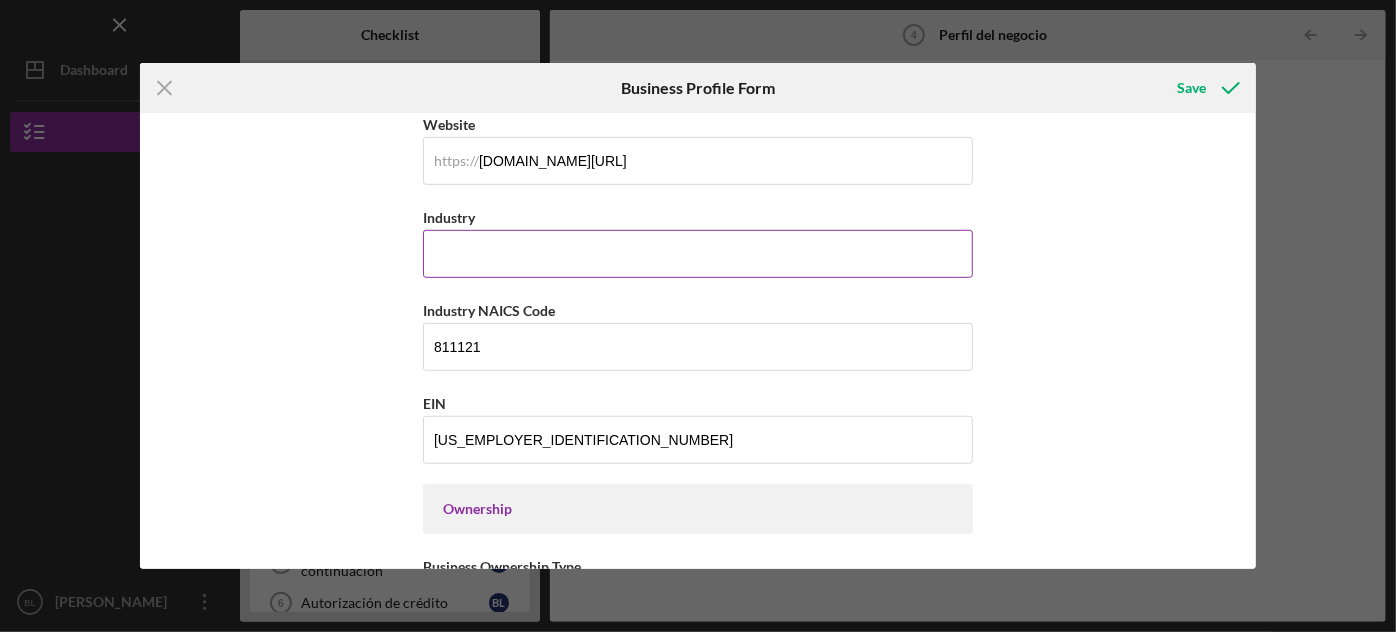 click on "Industry" at bounding box center (698, 254) 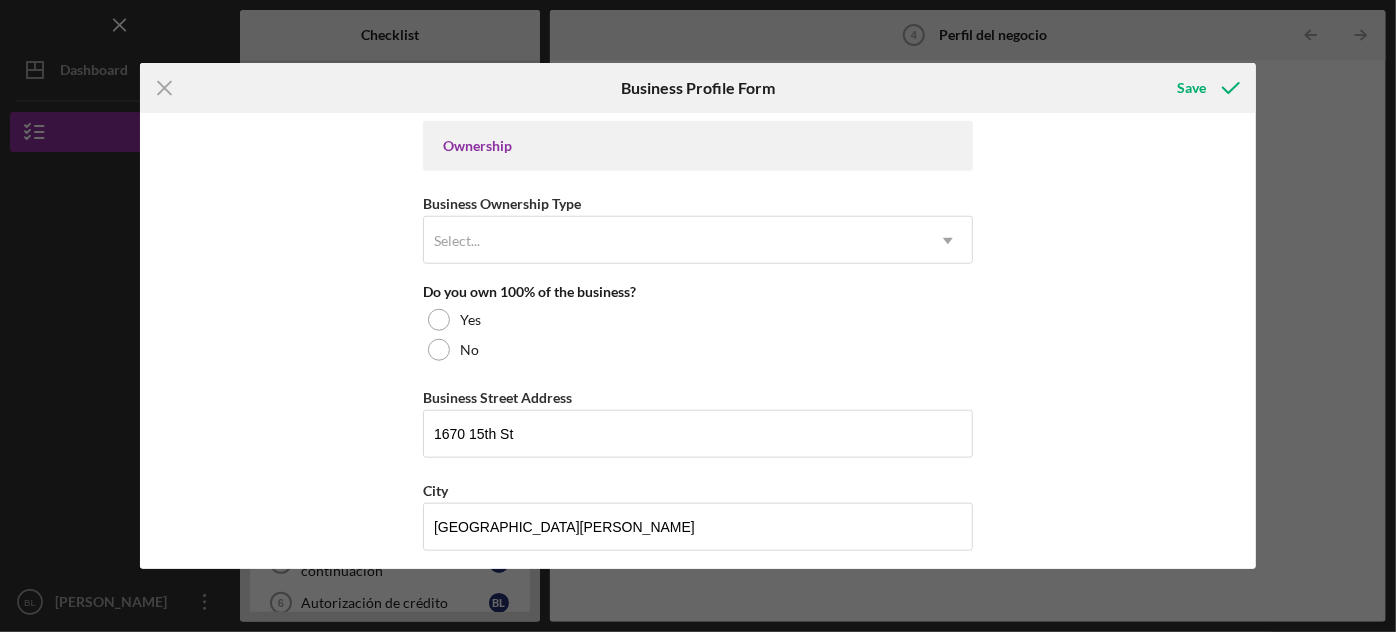 scroll, scrollTop: 926, scrollLeft: 0, axis: vertical 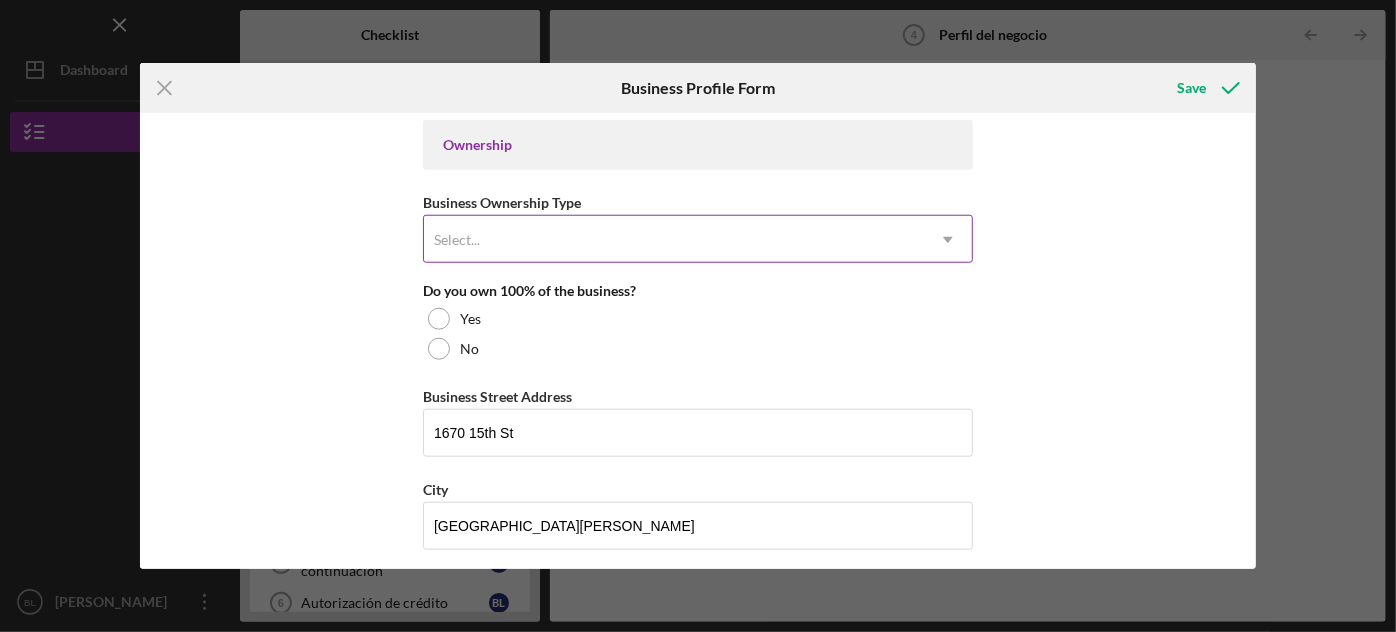type on "AUTOMOTIVE REPAIR" 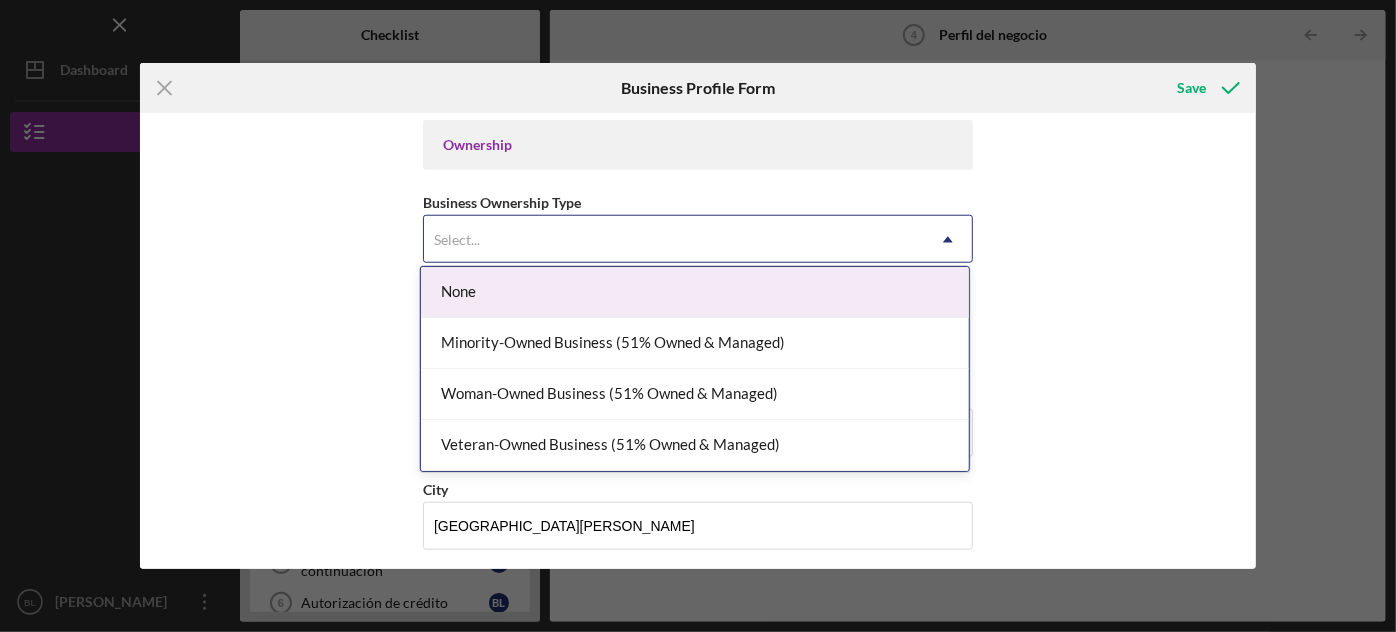 click on "Icon/Dropdown Arrow" 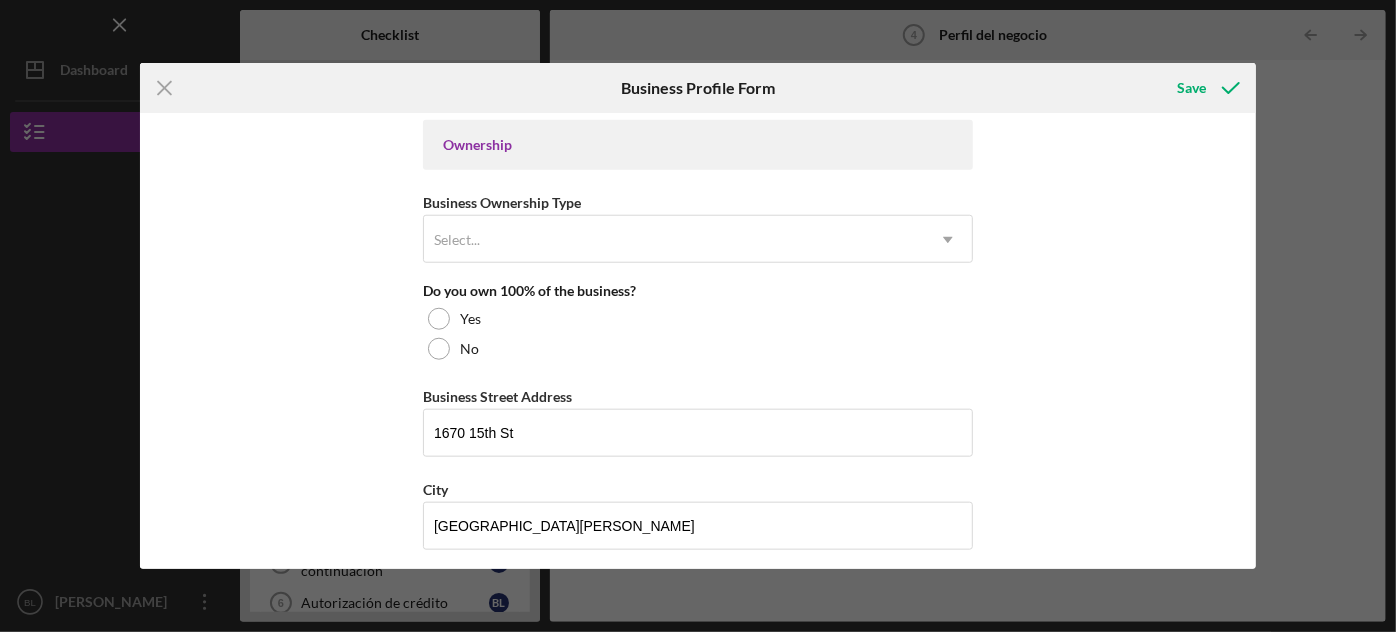 click on "Business Name BISMARK AUTO BODY & PAINT, INC DBA BISMARK AUTO BODY & PAINT, INC Business Start Date [DATE] Legal Structure S-Corp Icon/Dropdown Arrow Business Phone [PHONE_NUMBER] Business Email [EMAIL_ADDRESS][DOMAIN_NAME] https:// Website [DOMAIN_NAME][URL] Industry AUTOMOTIVE REPAIR Industry NAICS Code 811121 EIN [US_EMPLOYER_IDENTIFICATION_NUMBER] Ownership Business Ownership Type Select... Icon/Dropdown Arrow Do you own 100% of the business? Yes No Business Street Address [STREET_ADDRESS][PERSON_NAME][US_STATE] Icon/Dropdown Arrow Zip [GEOGRAPHIC_DATA] Is your Mailing Address the same as your Business Address? Yes No Do you own or lease your business premisses? Leased Icon/Dropdown Arrow Annual Gross Revenue Number of [DEMOGRAPHIC_DATA] Employees Number of [DEMOGRAPHIC_DATA] Employees" at bounding box center (698, 341) 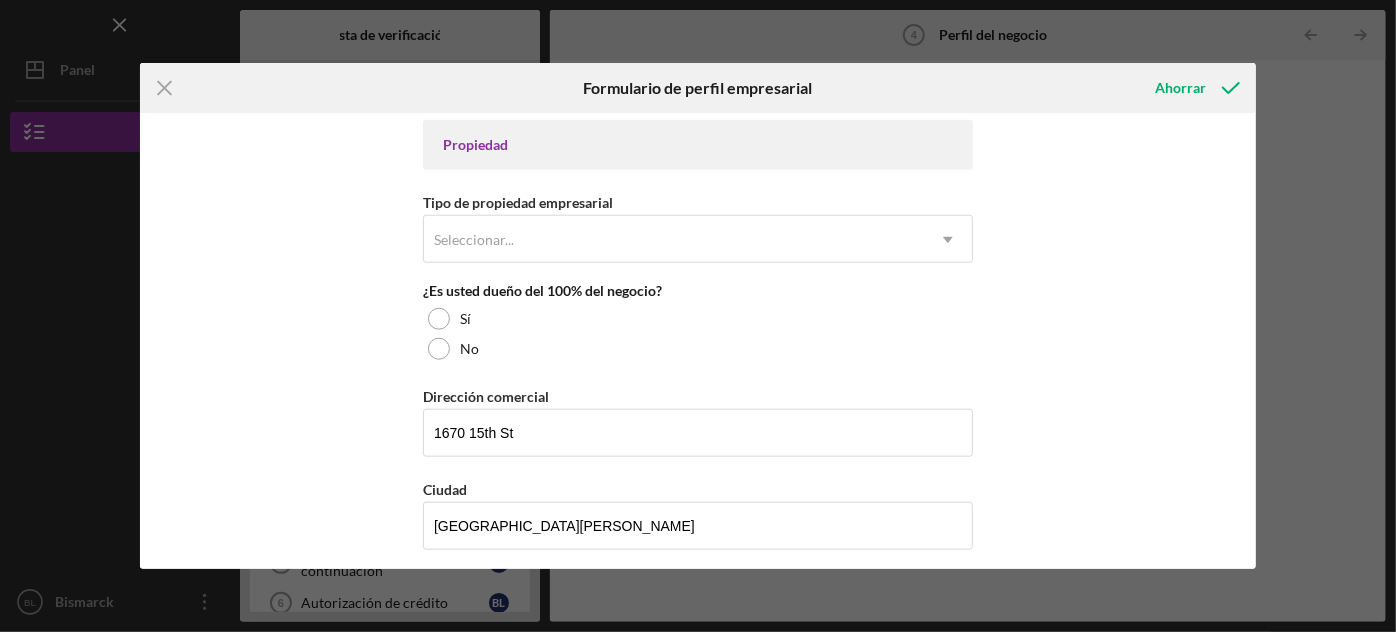 click on "Nombre de la empresa BISMARK AUTO BODY & PAINT, INC DBA BISMARK AUTO BODY & PAINT, INC Fecha de inicio de la actividad comercial [DATE] Estructura legal Corporación S Icon/Dropdown Arrow Teléfono de empresa [PHONE_NUMBER] Correo electrónico comercial [EMAIL_ADDRESS][DOMAIN_NAME] https:// Sitio web [DOMAIN_NAME][URL] Industria AUTOMOTIVE REPAIR Código NAICS de la industria 811121 Número de identificación del empleador [US_EMPLOYER_IDENTIFICATION_NUMBER] Propiedad Tipo de propiedad empresarial Seleccionar... Icon/Dropdown Arrow ¿Es usted dueño del 100% del negocio? Sí No Dirección comercial [GEOGRAPHIC_DATA][PERSON_NAME] Estado [US_STATE] Icon/Dropdown Arrow Cremallera 94103 Condado [GEOGRAPHIC_DATA] ¿Su dirección postal es la misma que su dirección comercial? Sí No ¿Es usted propietario o arrendatario de su local comercial? Arrendado Icon/Dropdown Arrow Ingresos brutos anuales Número de empleados a tiempo completo Número de empleados a tiempo parcial" at bounding box center (698, 341) 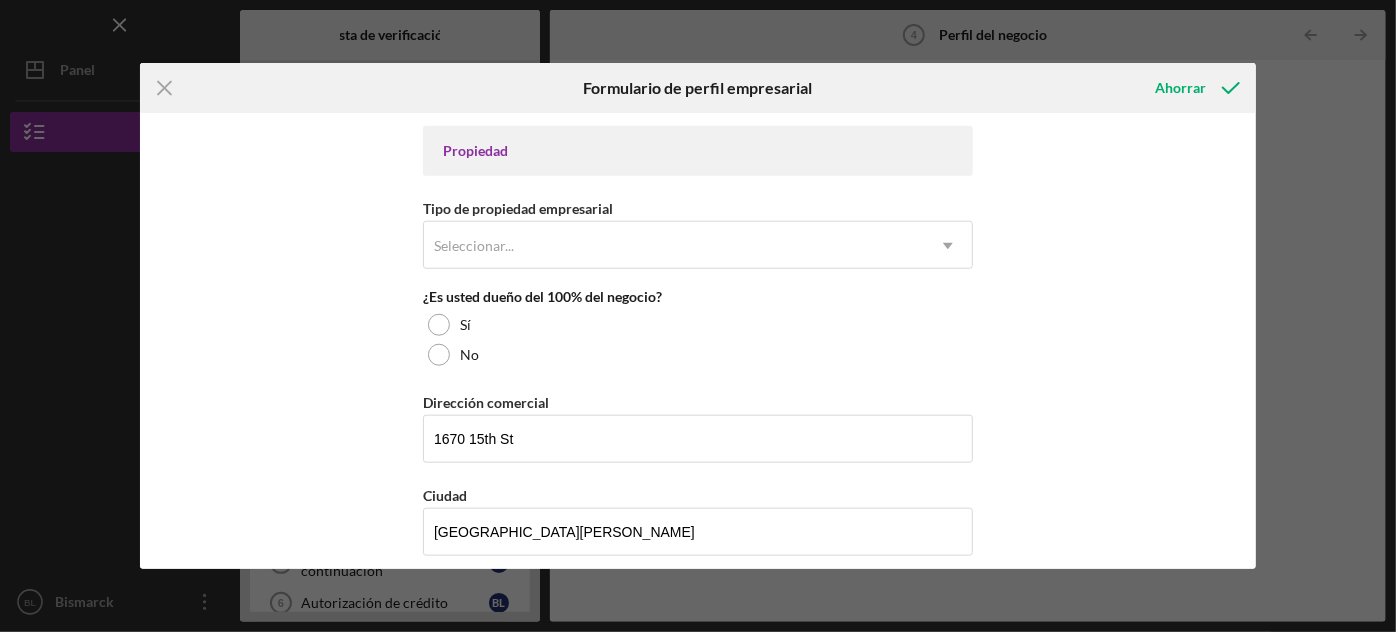 scroll, scrollTop: 930, scrollLeft: 0, axis: vertical 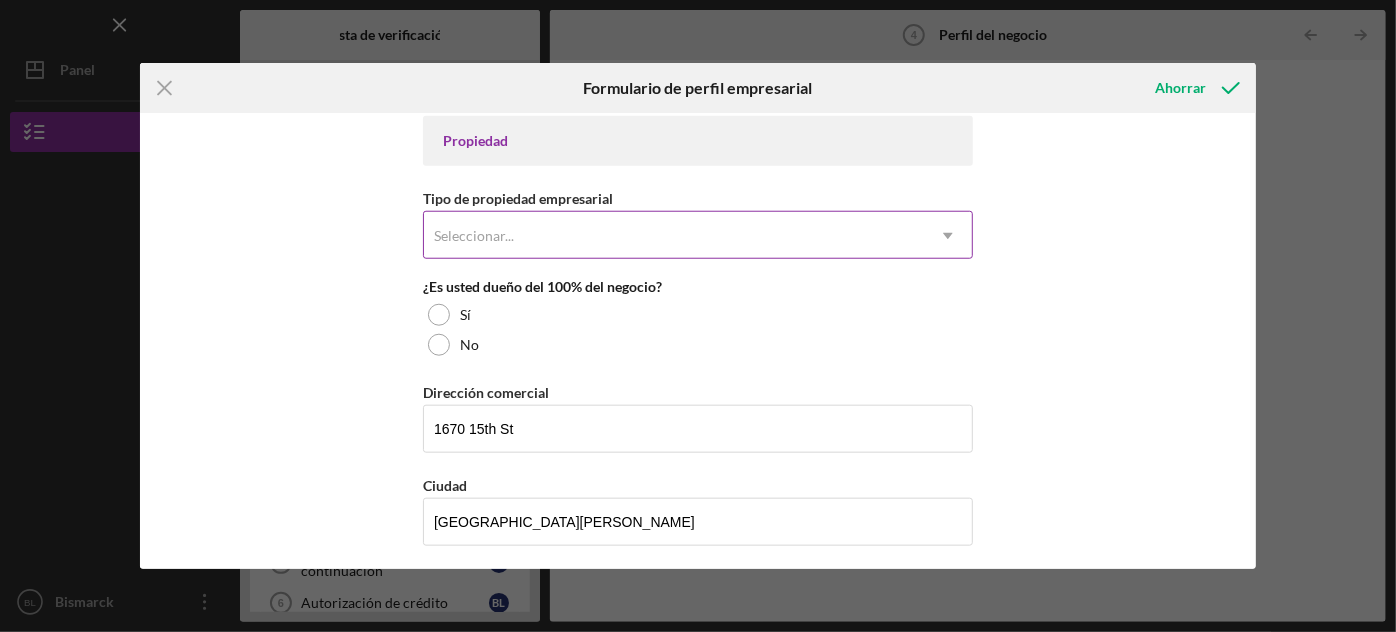 click on "Icon/Dropdown Arrow" 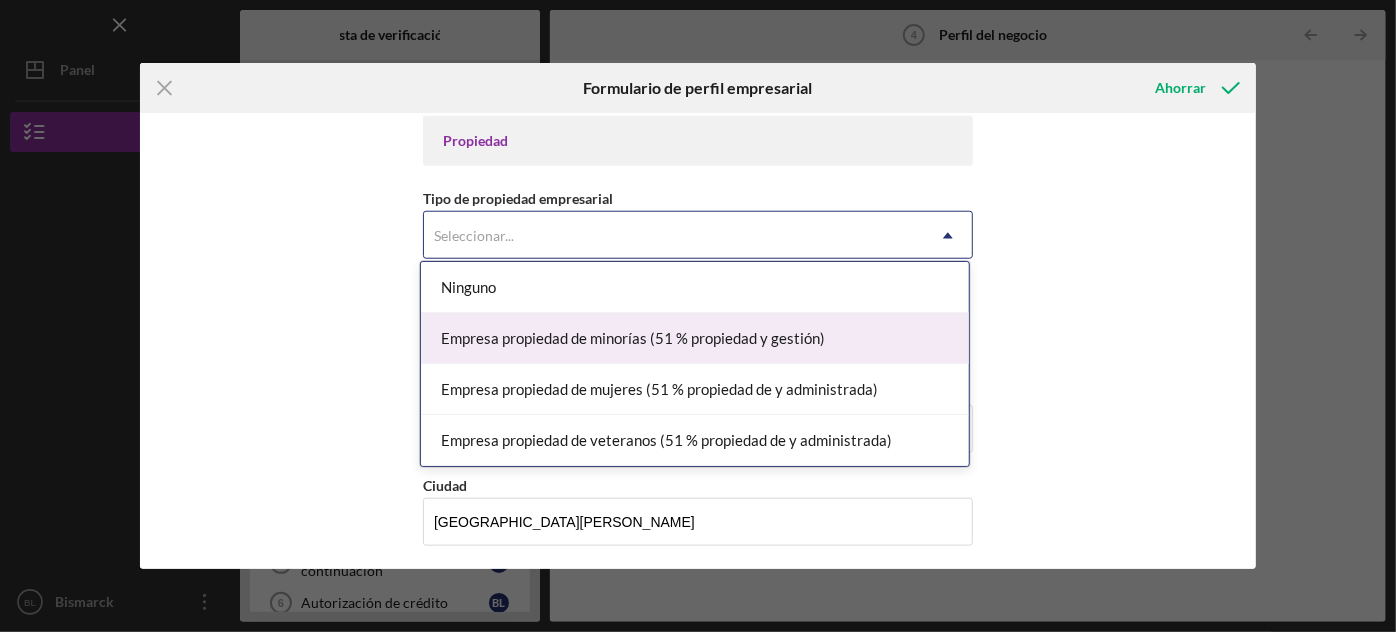 click on "Empresa propiedad de minorías (51 % propiedad y gestión)" at bounding box center [695, 338] 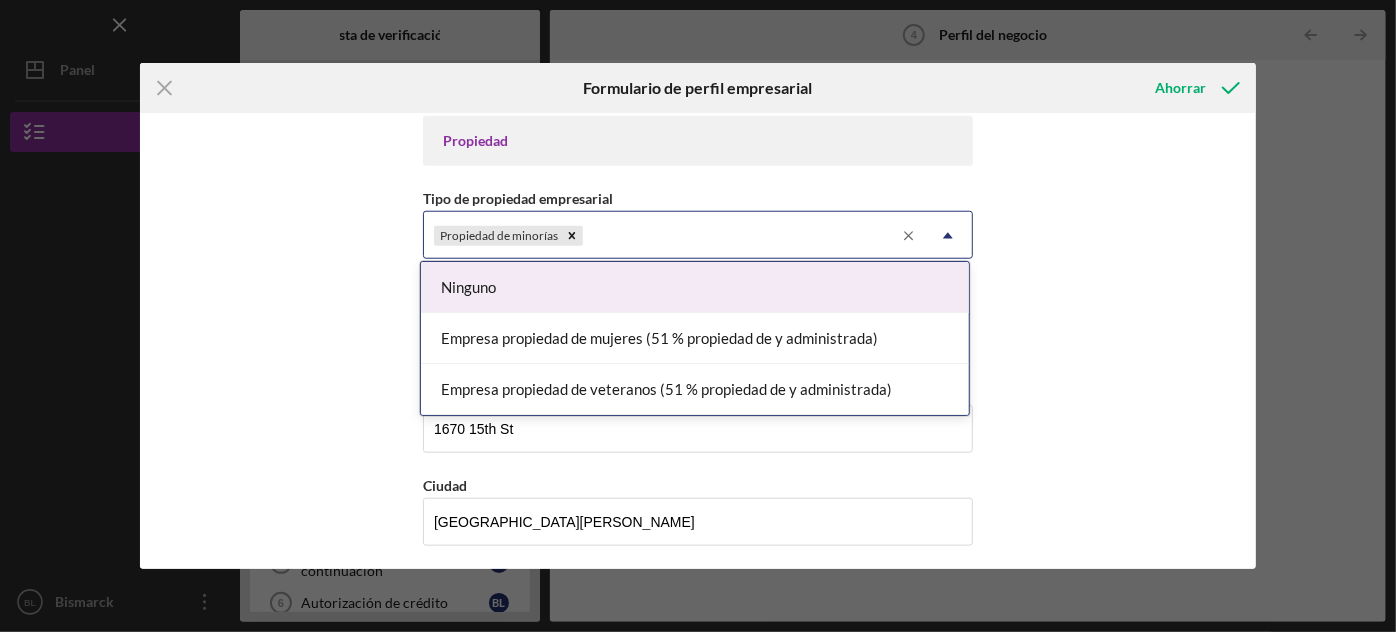 click on "Icon/Menu Close" 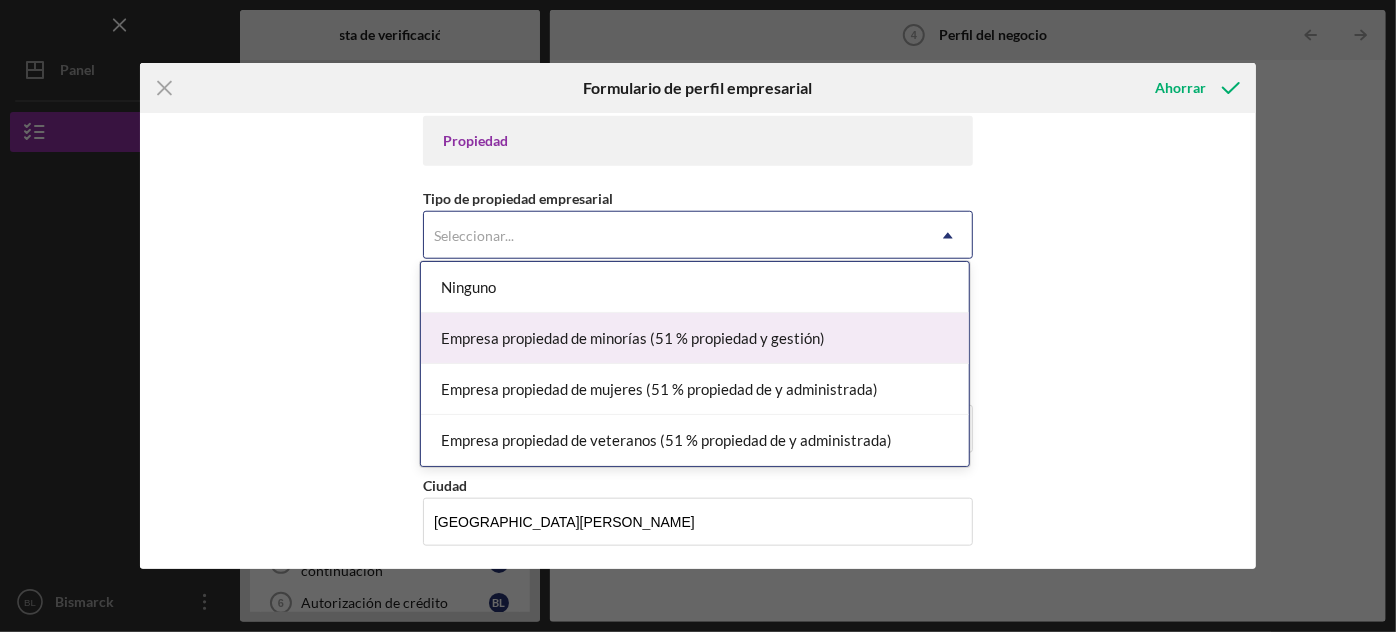 click on "Empresa propiedad de minorías (51 % propiedad y gestión)" at bounding box center (695, 338) 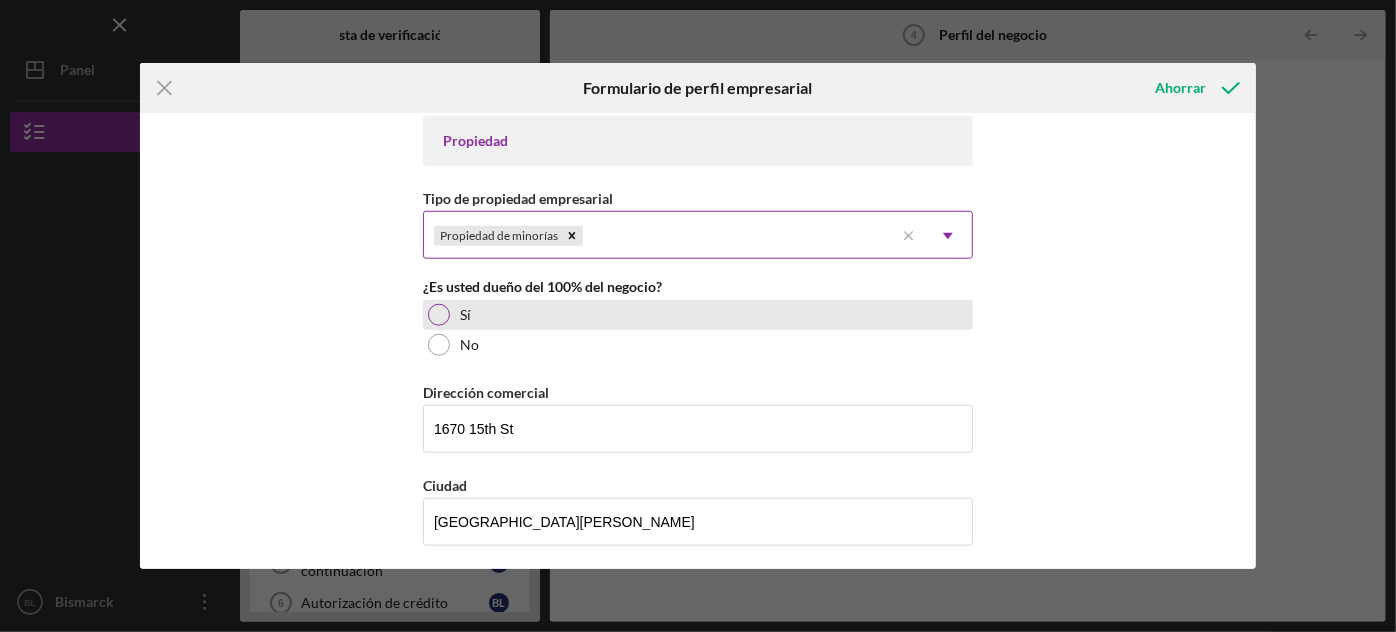click on "Sí" at bounding box center [698, 315] 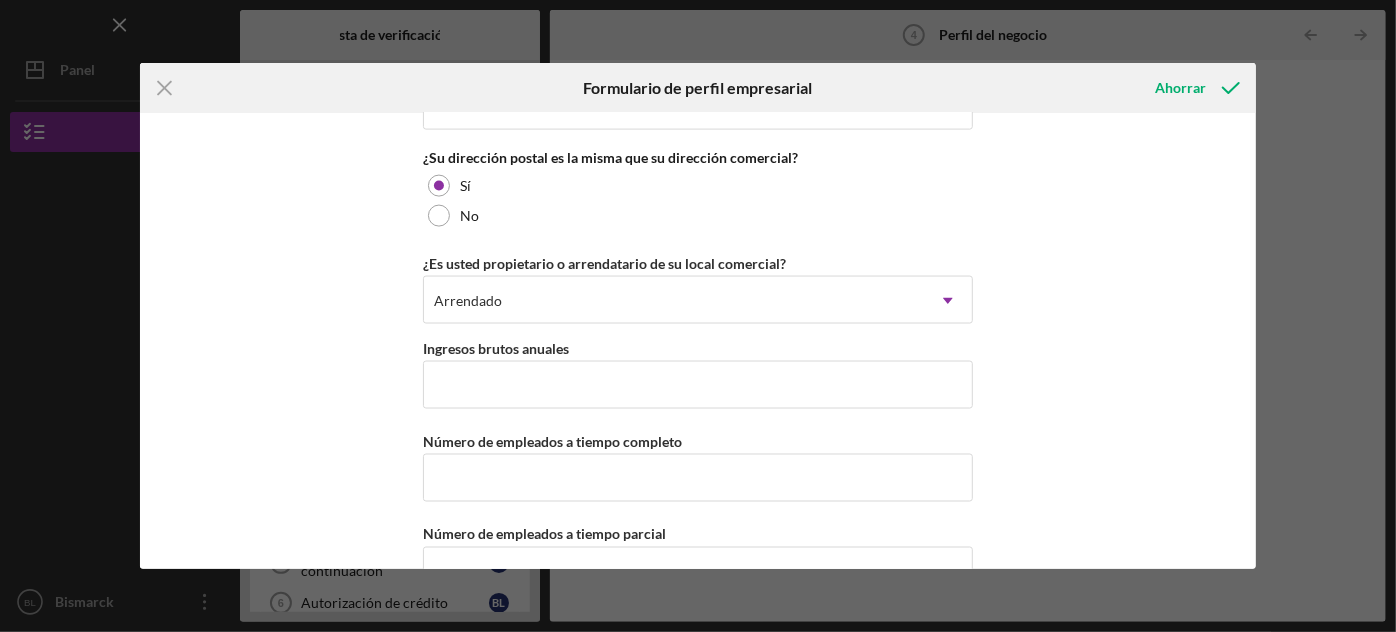 scroll, scrollTop: 1580, scrollLeft: 0, axis: vertical 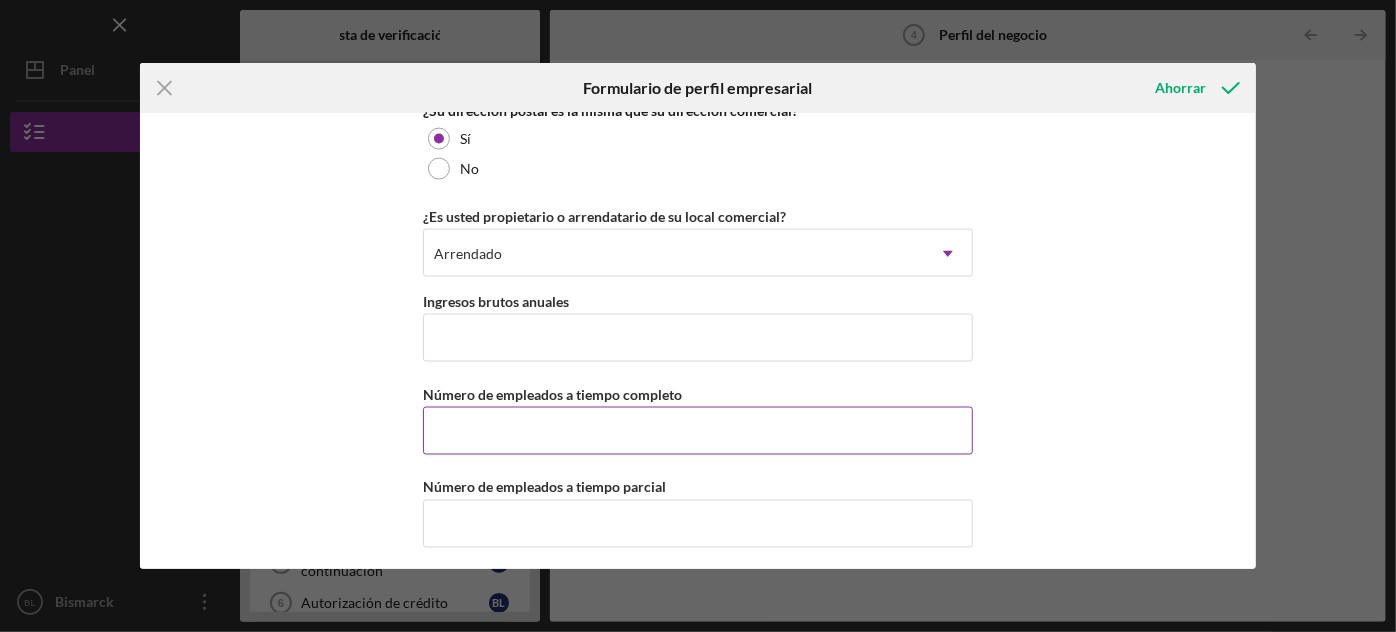 click on "Número de empleados a tiempo completo" at bounding box center [698, 431] 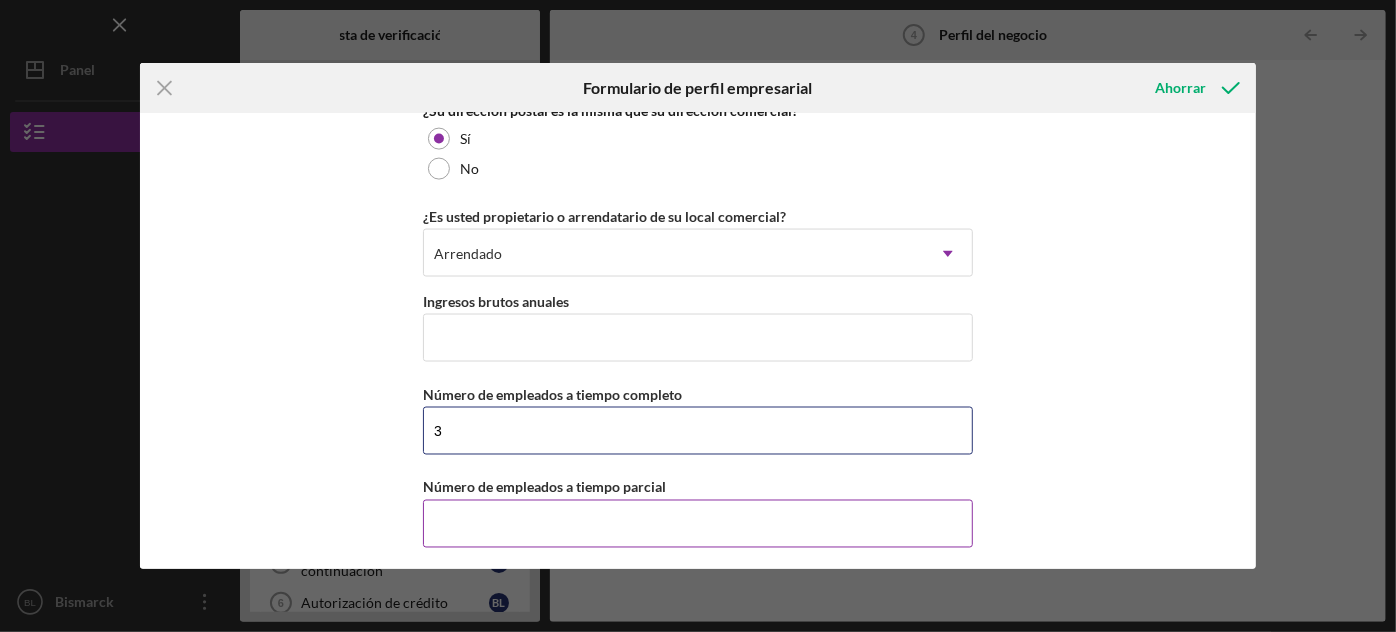 type on "3" 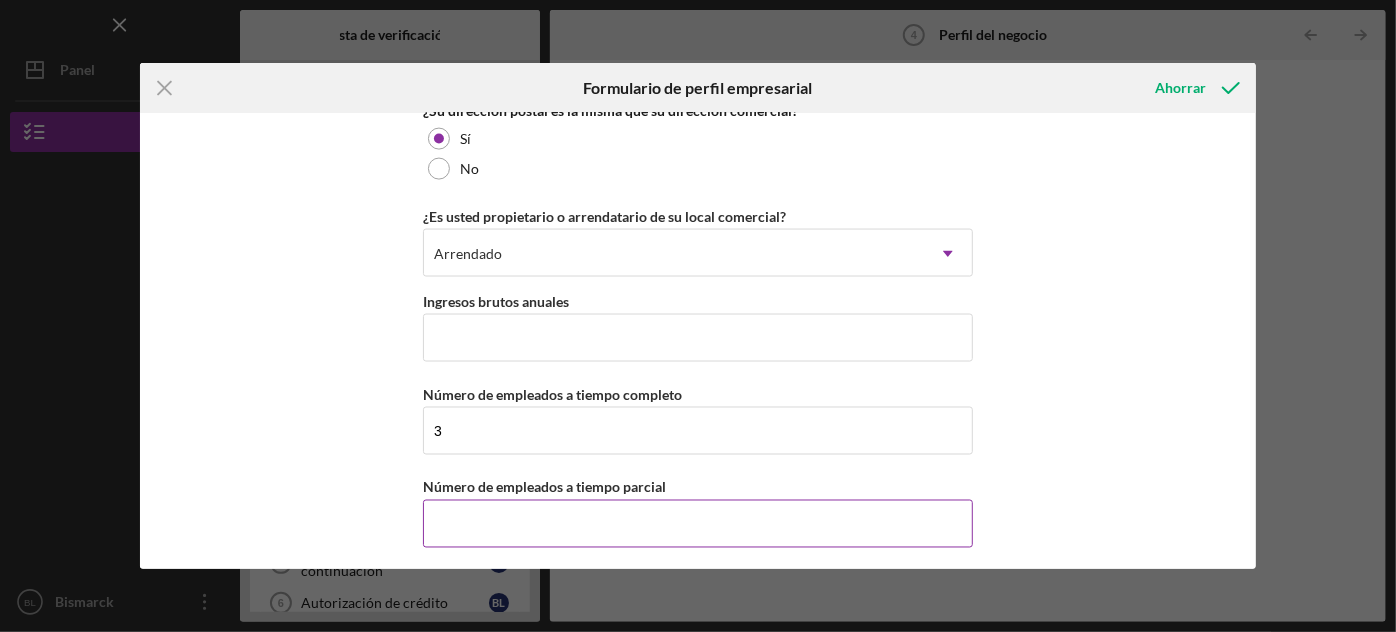 click on "Número de empleados a tiempo parcial" at bounding box center [698, 524] 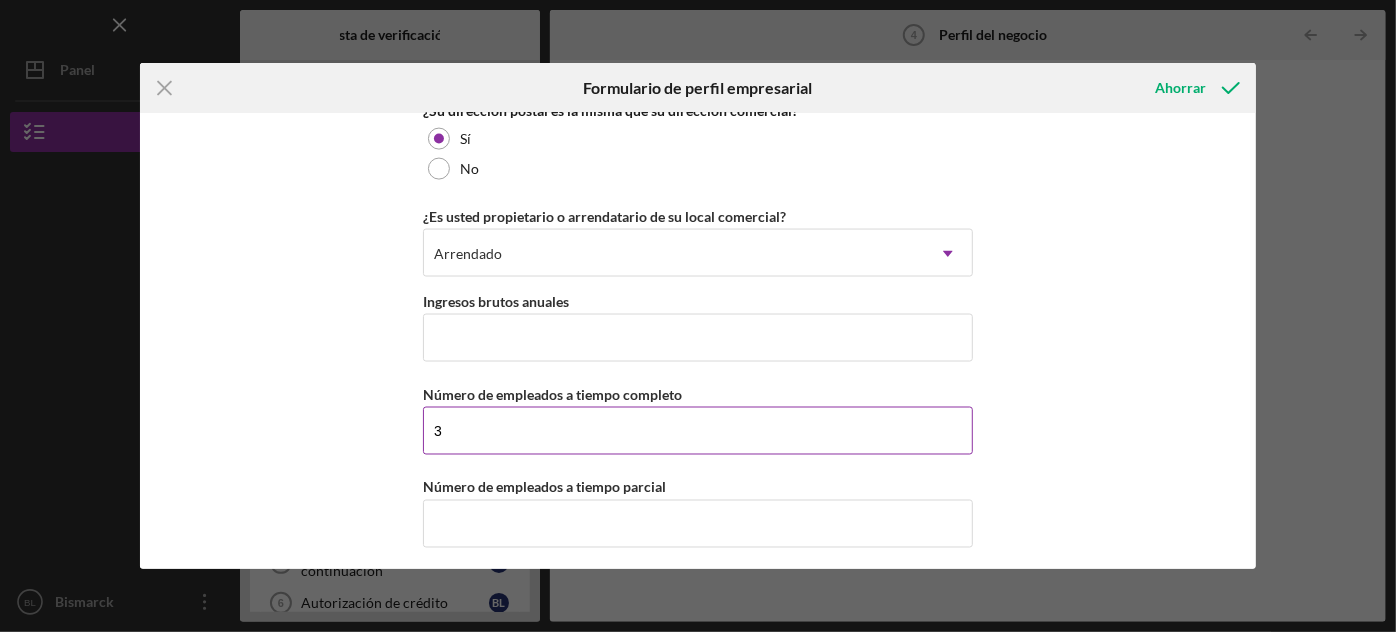 click on "3" at bounding box center [698, 431] 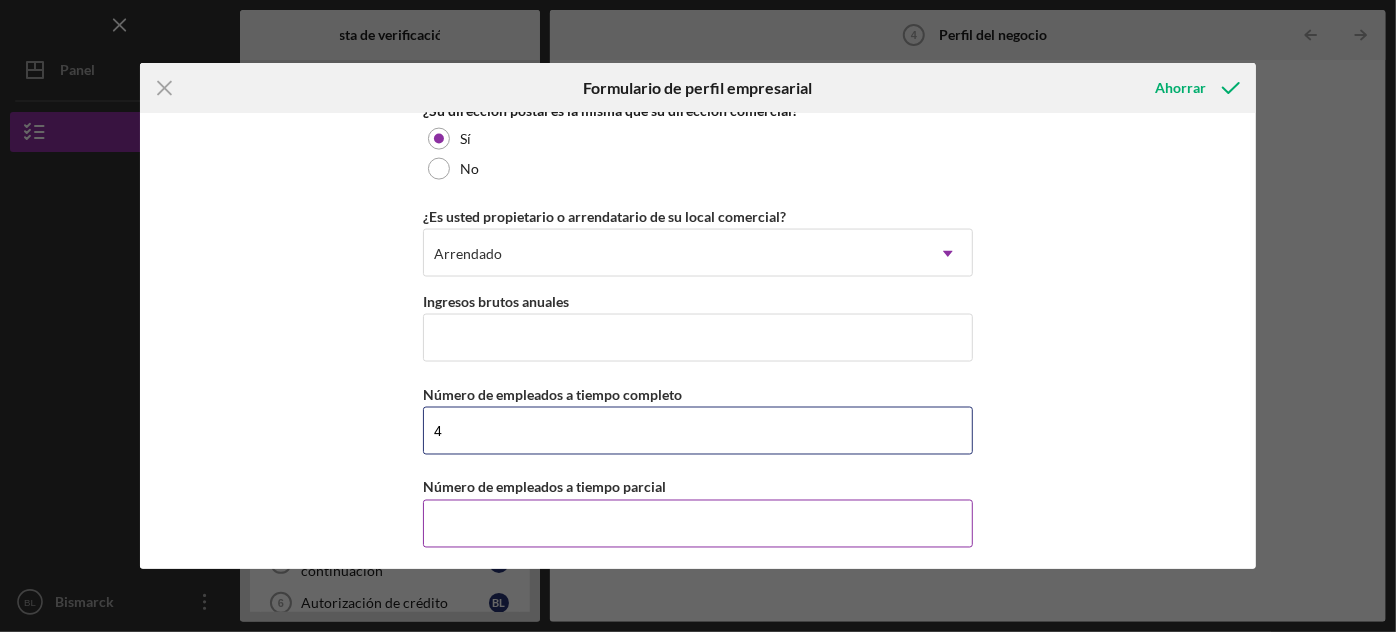 type on "4" 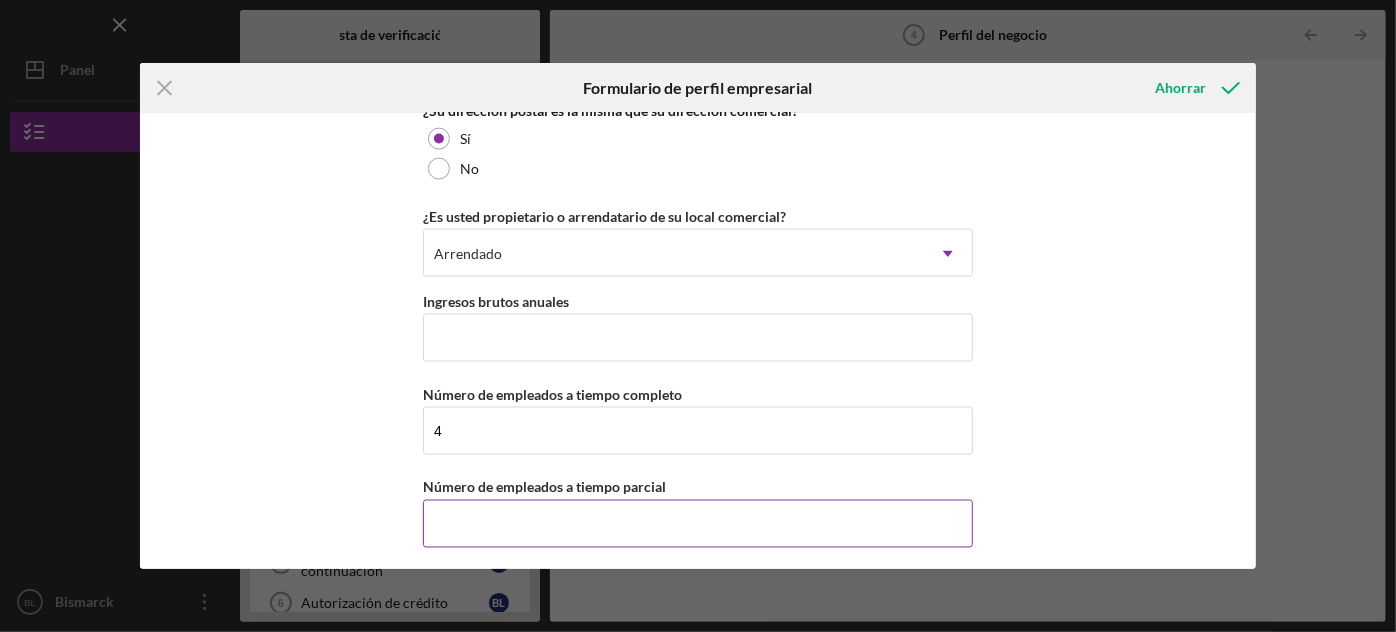 click on "Número de empleados a tiempo parcial" at bounding box center [698, 524] 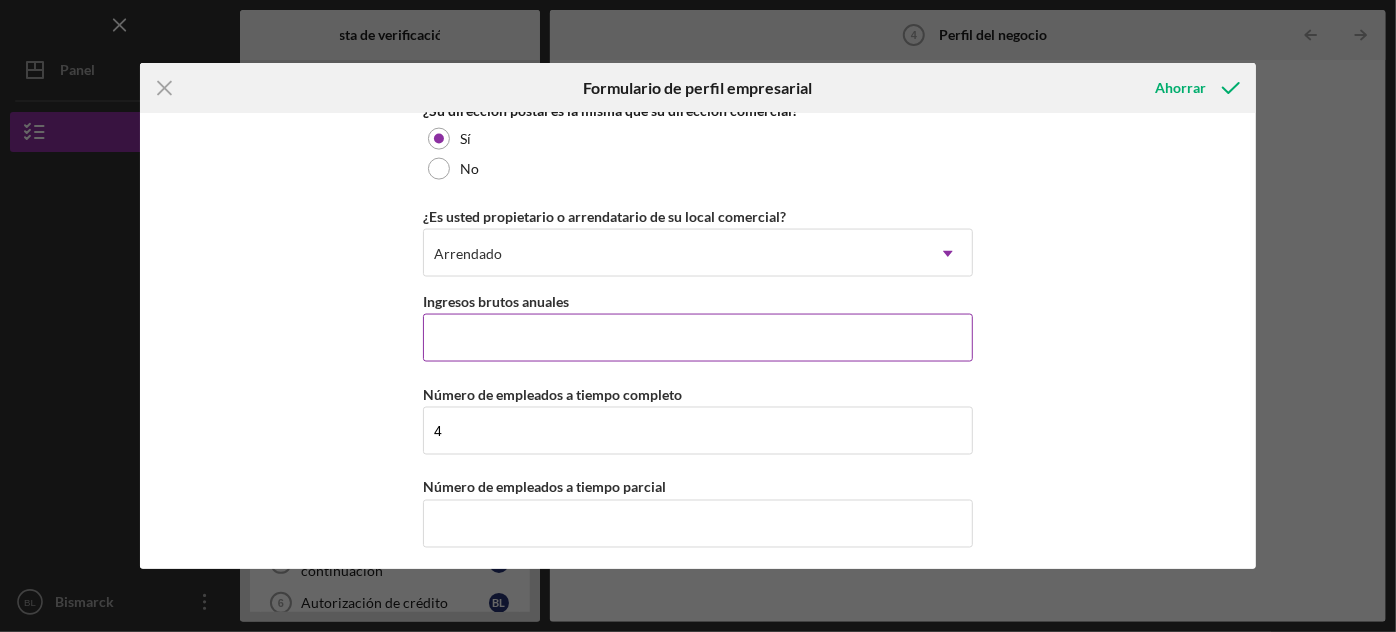 click on "Ingresos brutos anuales" at bounding box center [698, 338] 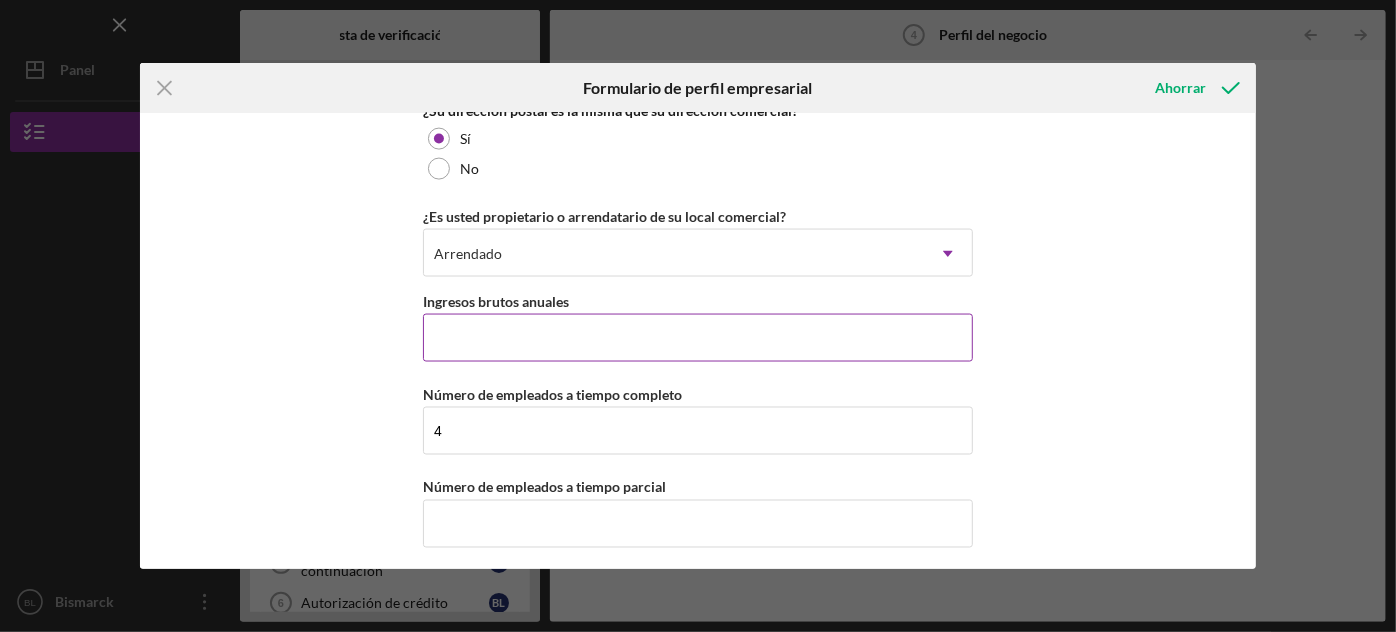 type on "$1" 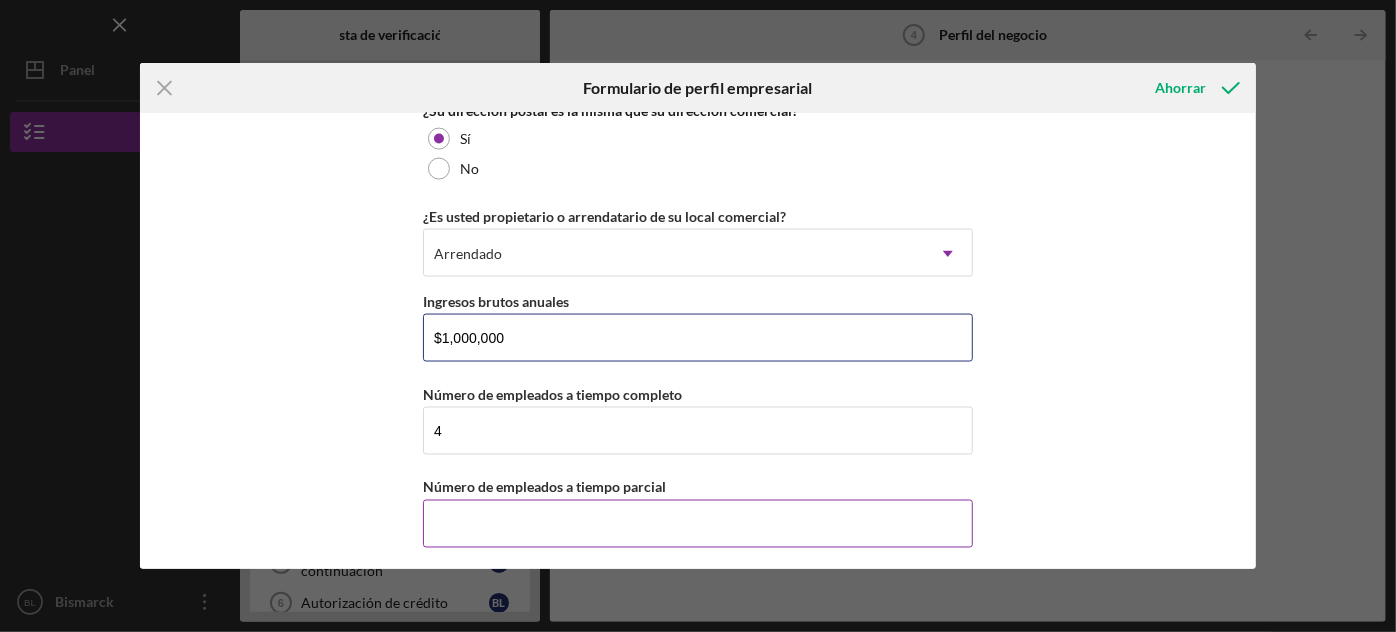 type on "$1,000,000" 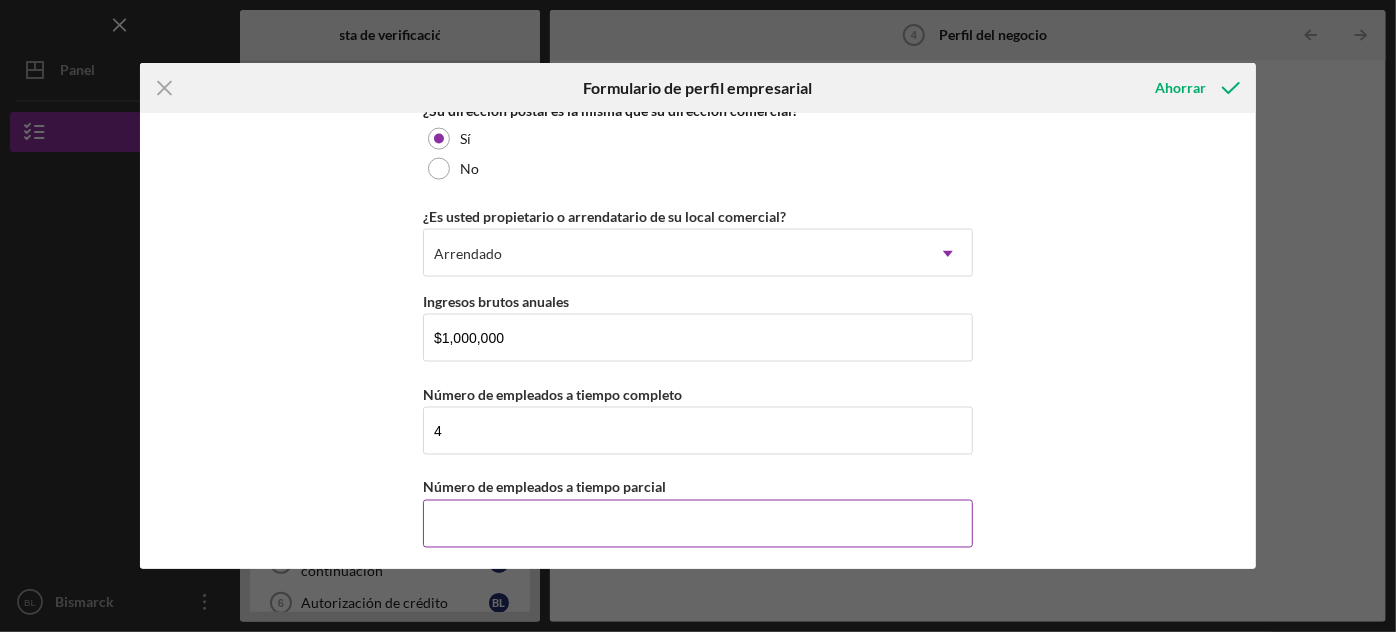 click on "Número de empleados a tiempo parcial" at bounding box center (698, 524) 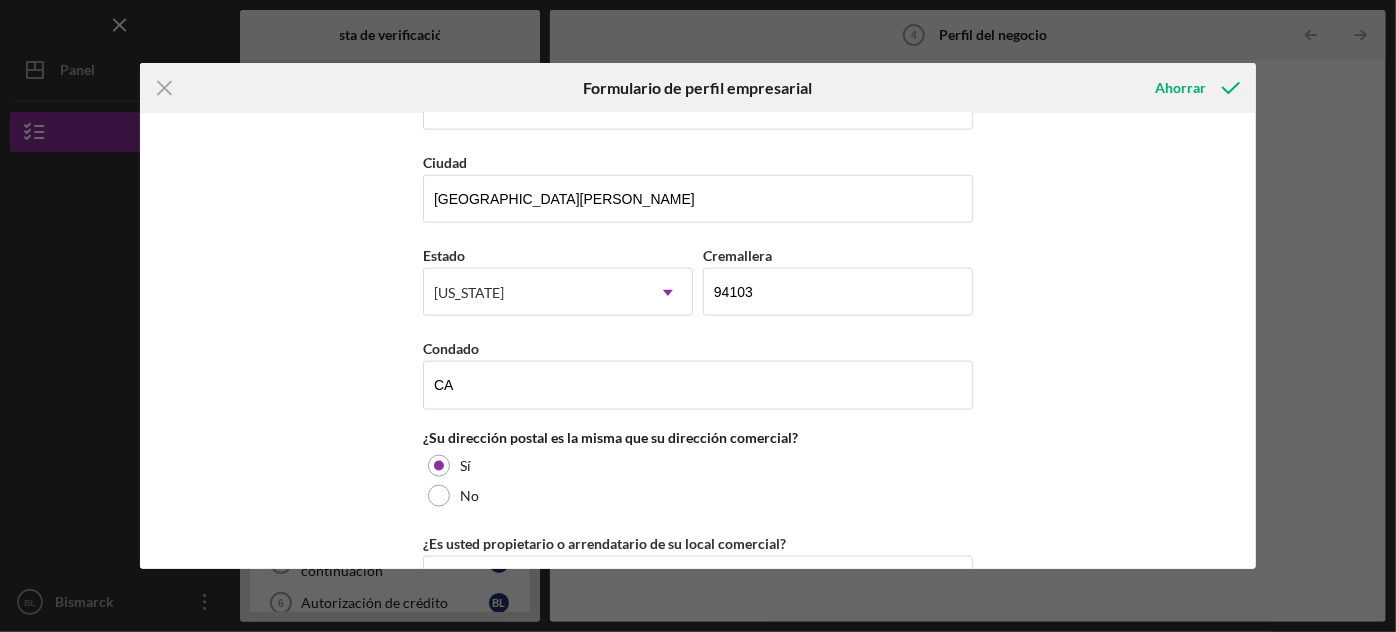 scroll, scrollTop: 1580, scrollLeft: 0, axis: vertical 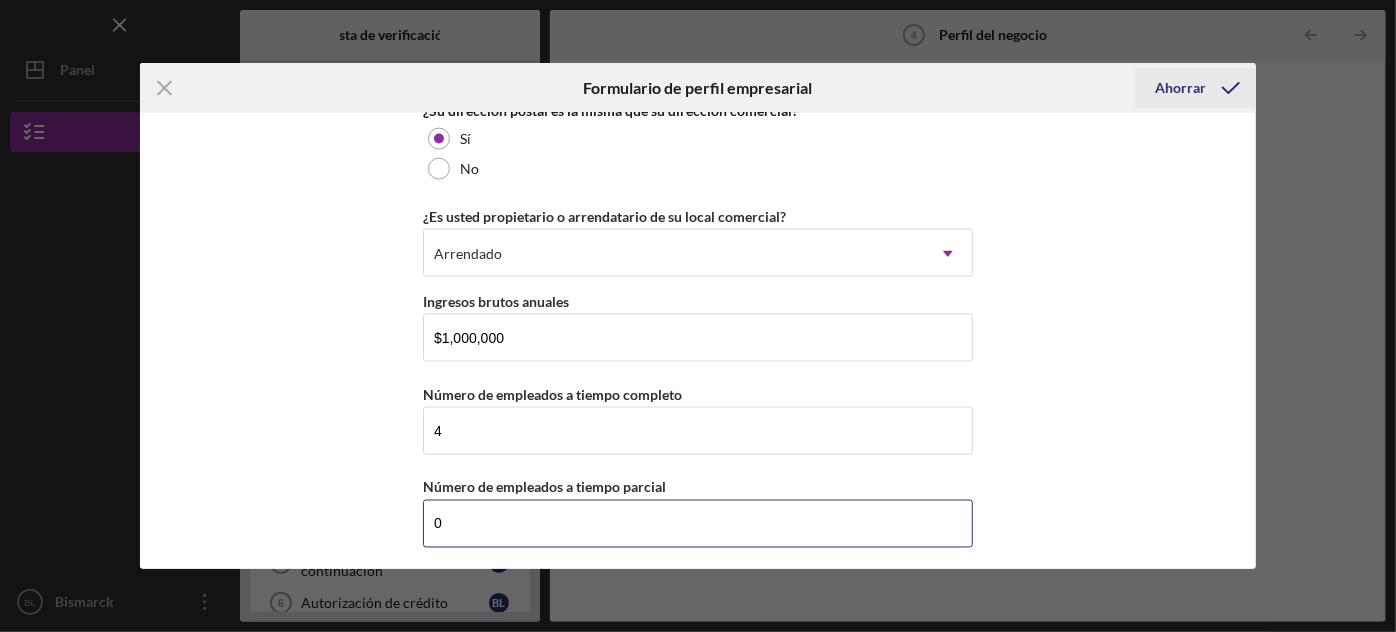 type on "0" 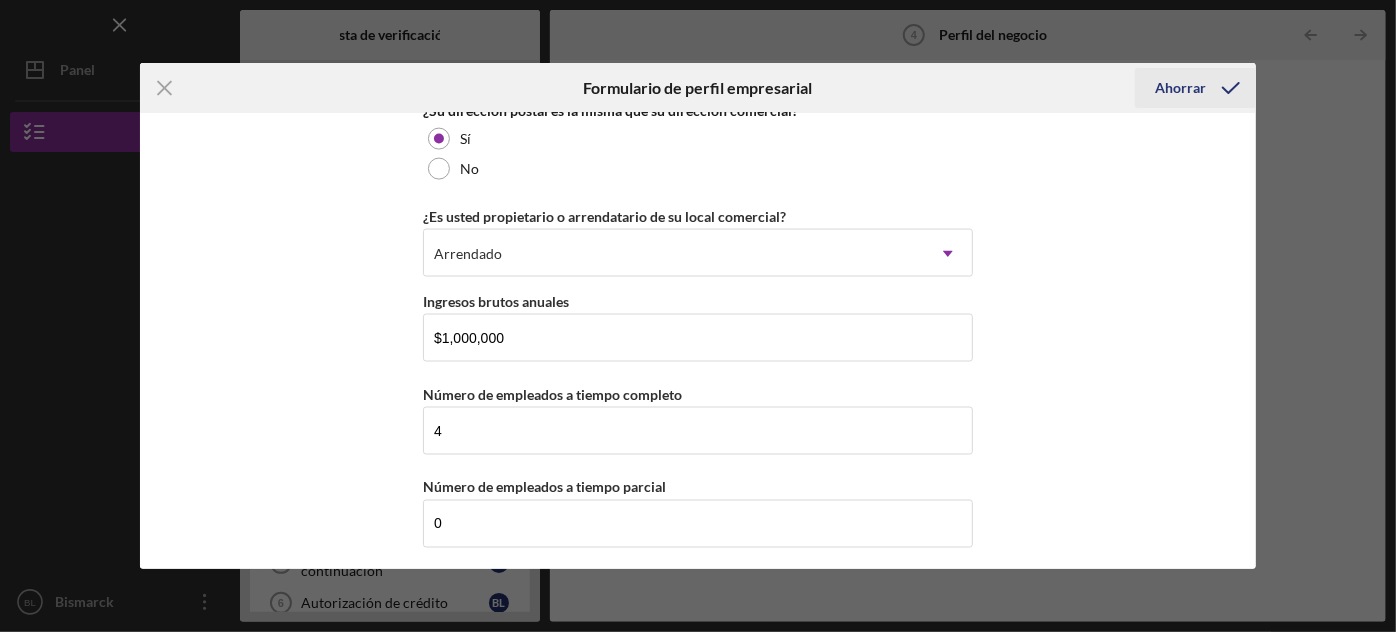 click on "Ahorrar" at bounding box center (1180, 87) 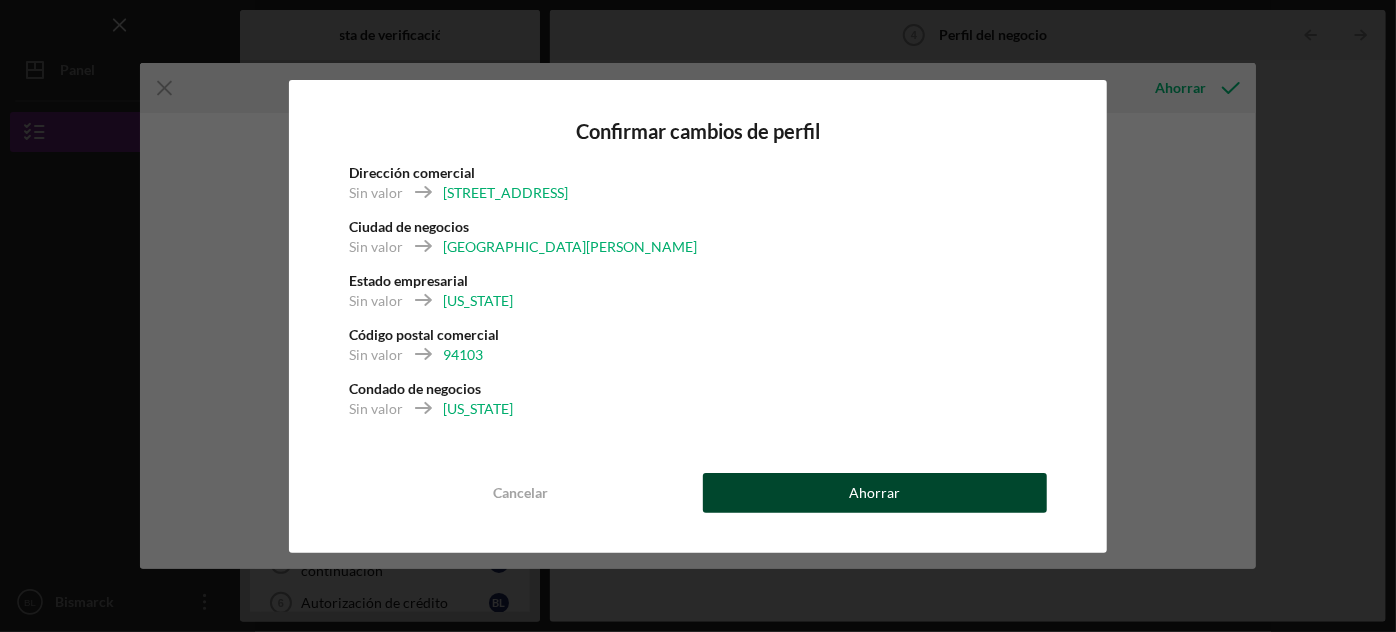 click on "Ahorrar" at bounding box center [875, 493] 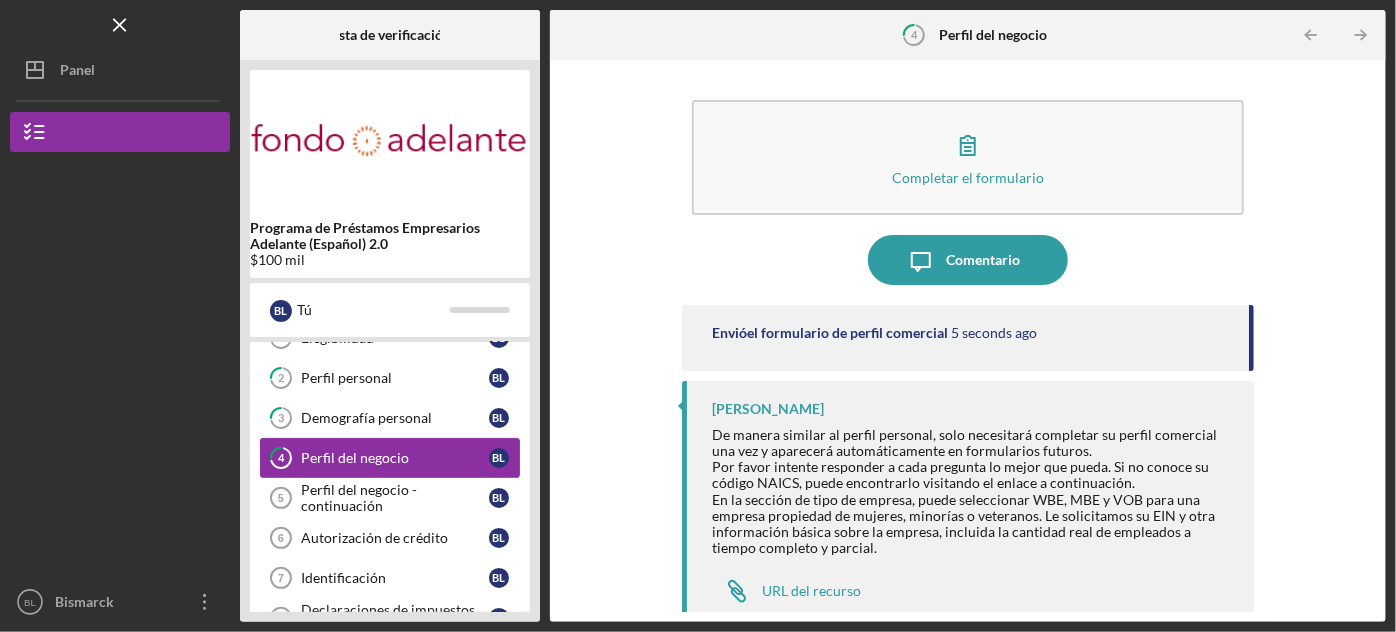 scroll, scrollTop: 66, scrollLeft: 0, axis: vertical 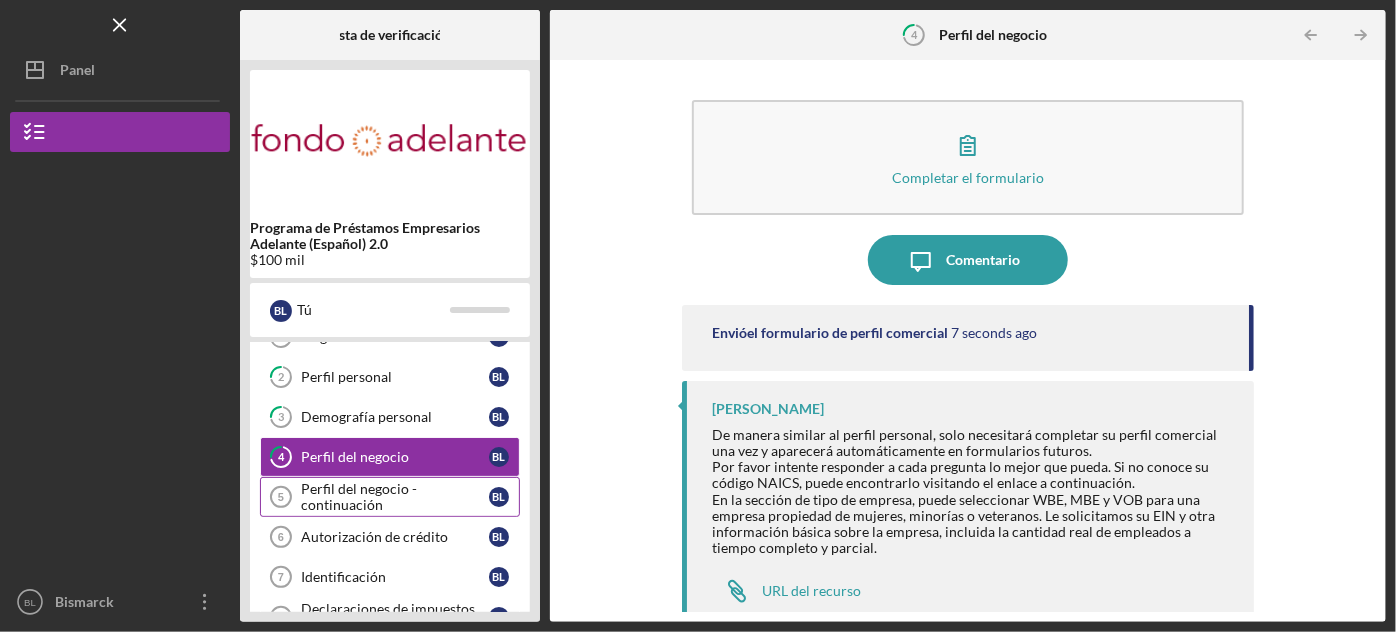 click on "Perfil del negocio - continuación" at bounding box center [395, 497] 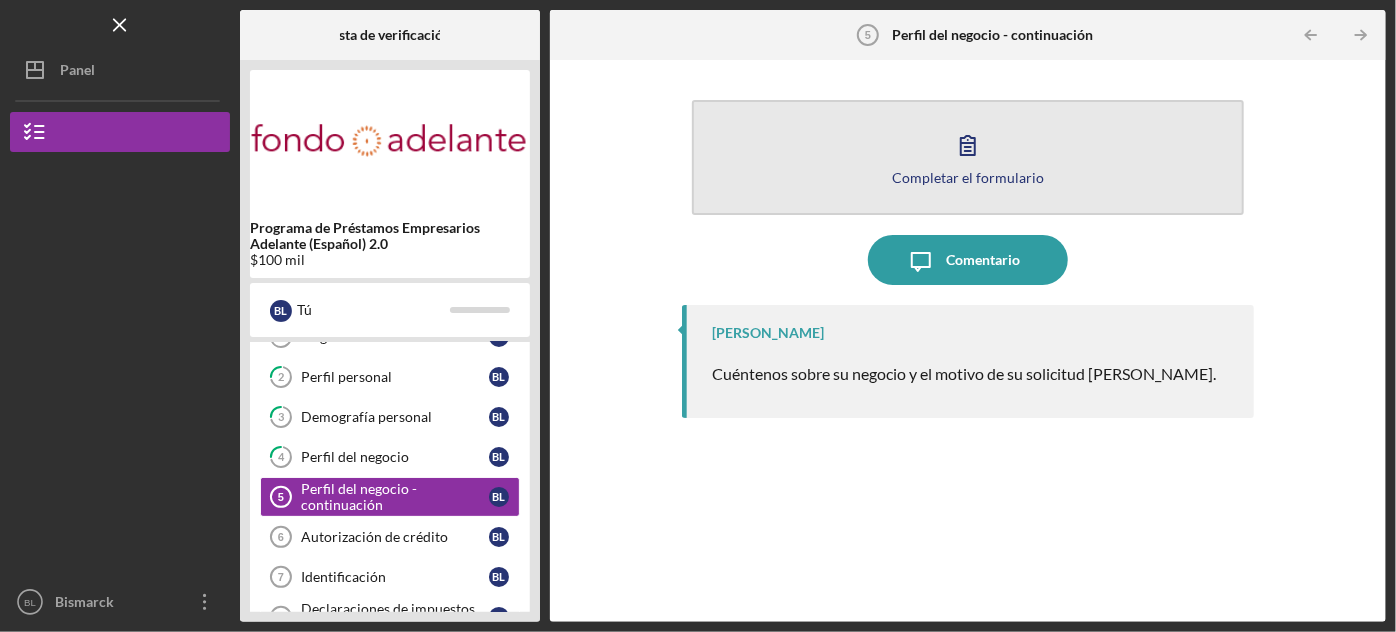 click on "Completar el formulario" at bounding box center (968, 177) 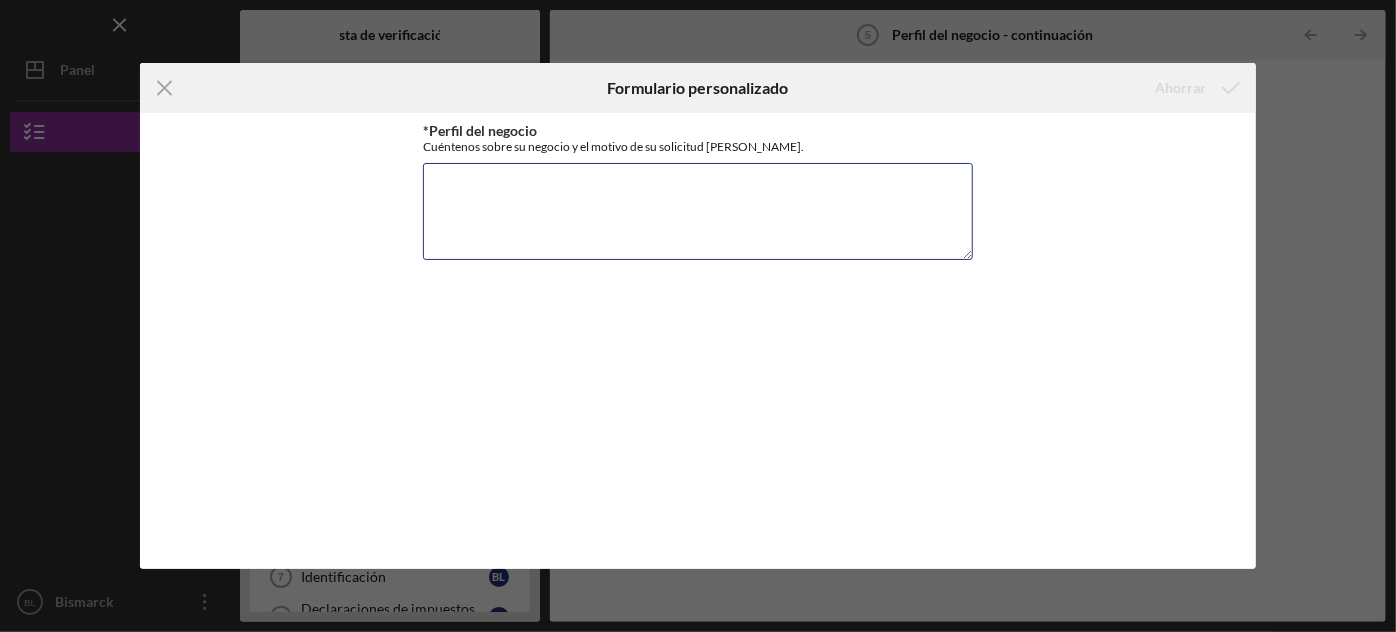 click on "*Perfil del negocio" at bounding box center [698, 211] 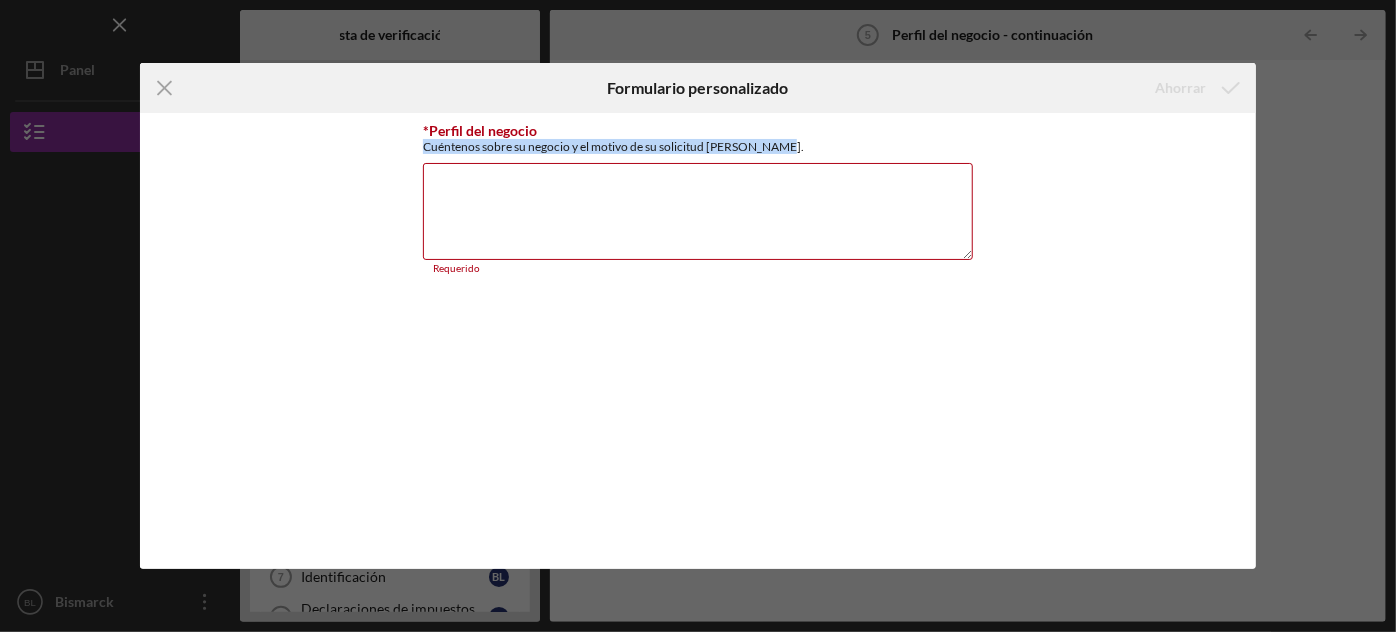 drag, startPoint x: 784, startPoint y: 143, endPoint x: 420, endPoint y: 149, distance: 364.04944 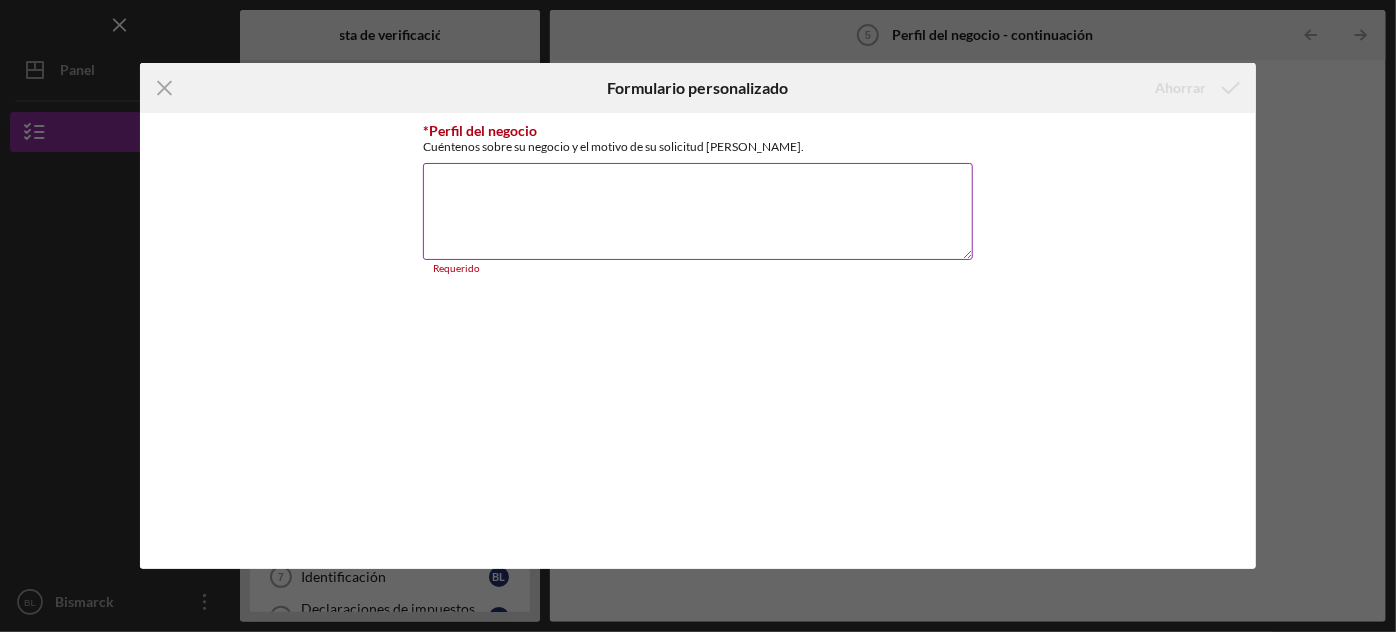 click on "*Perfil del negocio" at bounding box center (698, 211) 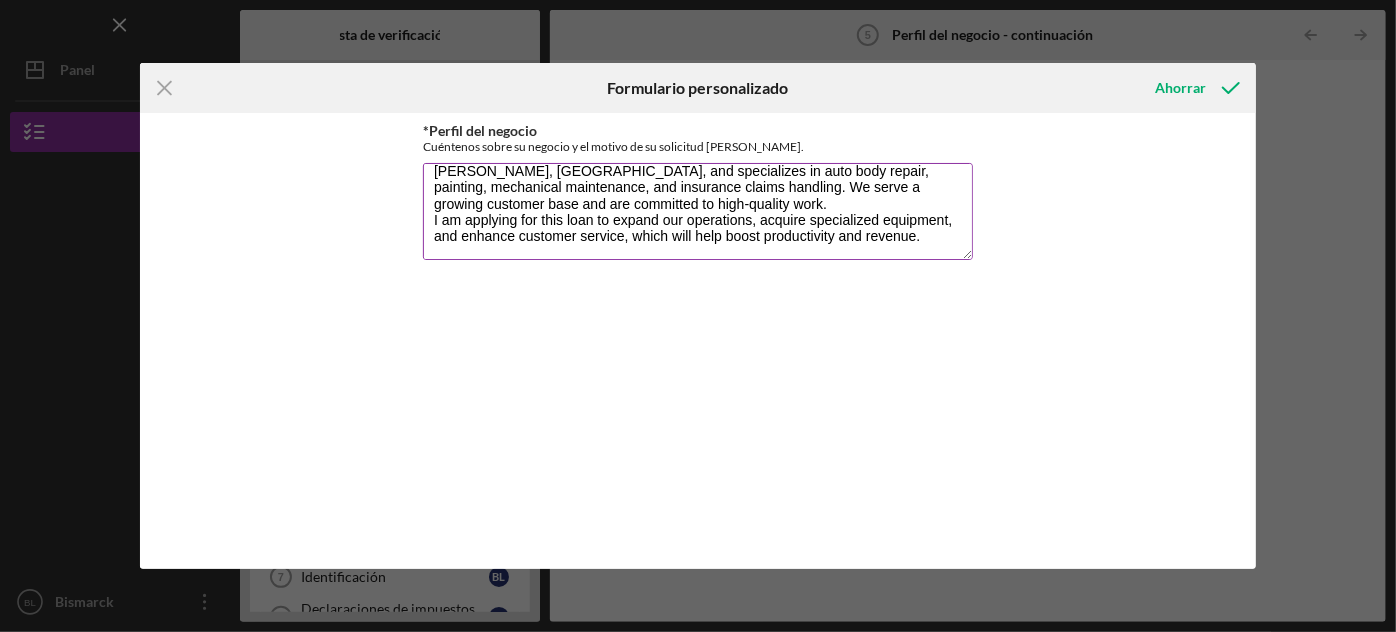 scroll, scrollTop: 0, scrollLeft: 0, axis: both 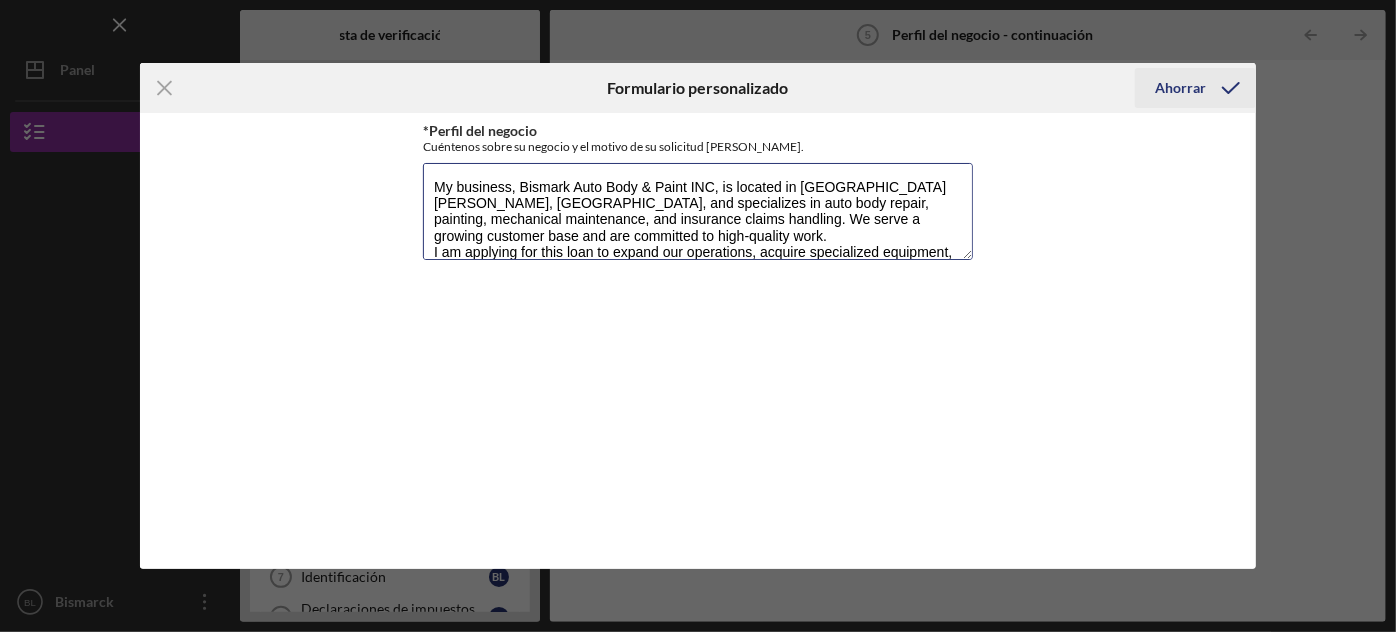 type on "My business, Bismark Auto Body & Paint INC, is located in [GEOGRAPHIC_DATA][PERSON_NAME], [GEOGRAPHIC_DATA], and specializes in auto body repair, painting, mechanical maintenance, and insurance claims handling. We serve a growing customer base and are committed to high-quality work.
I am applying for this loan to expand our operations, acquire specialized equipment, and enhance customer service, which will help boost productivity and revenue." 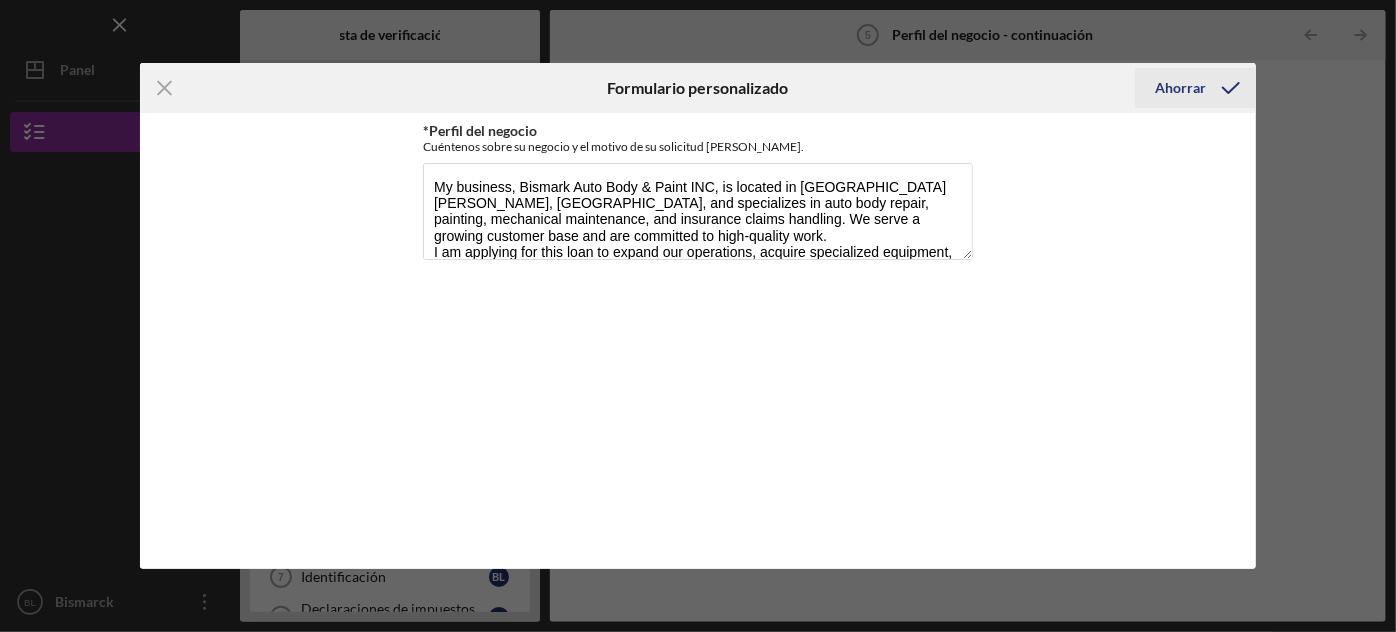 click on "Ahorrar" at bounding box center (1180, 87) 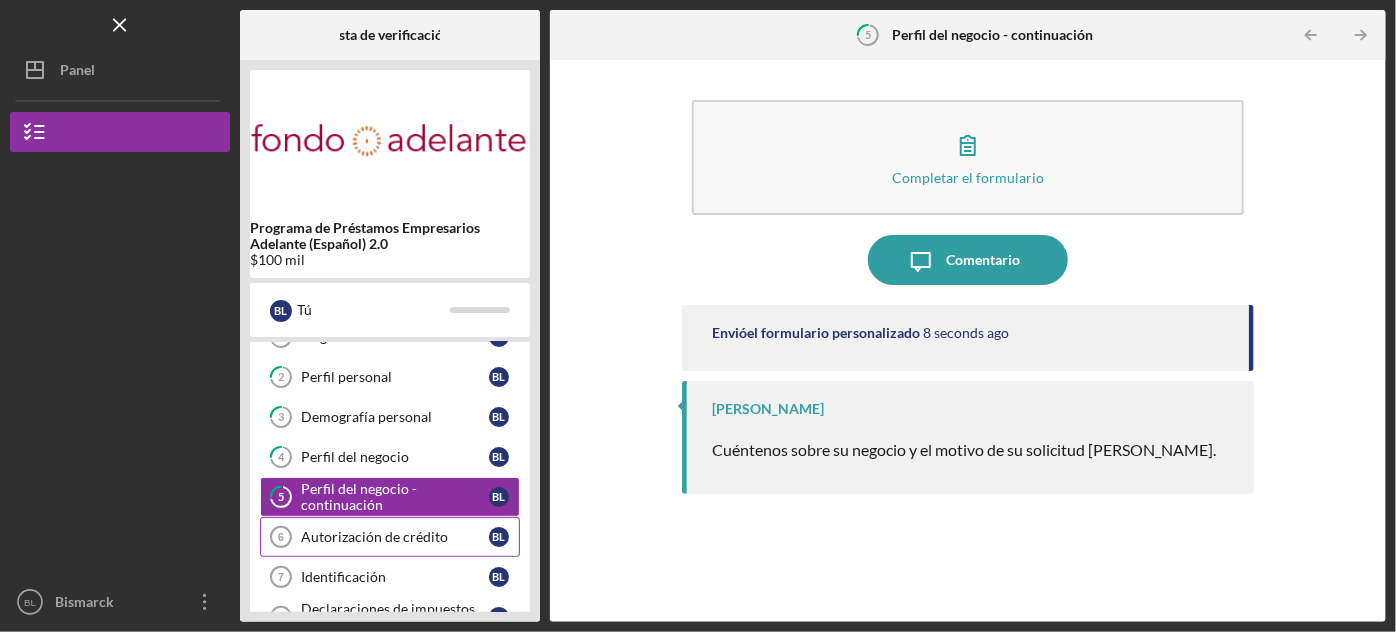 click on "Autorización de crédito" at bounding box center [374, 536] 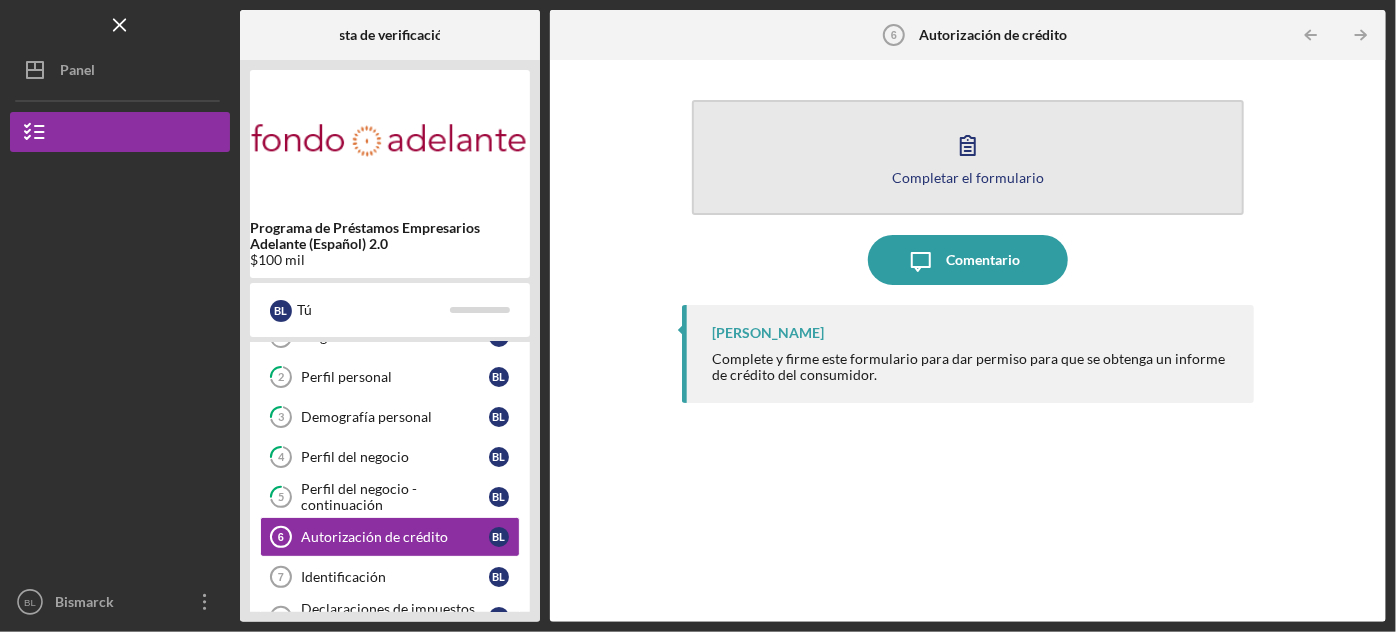 click 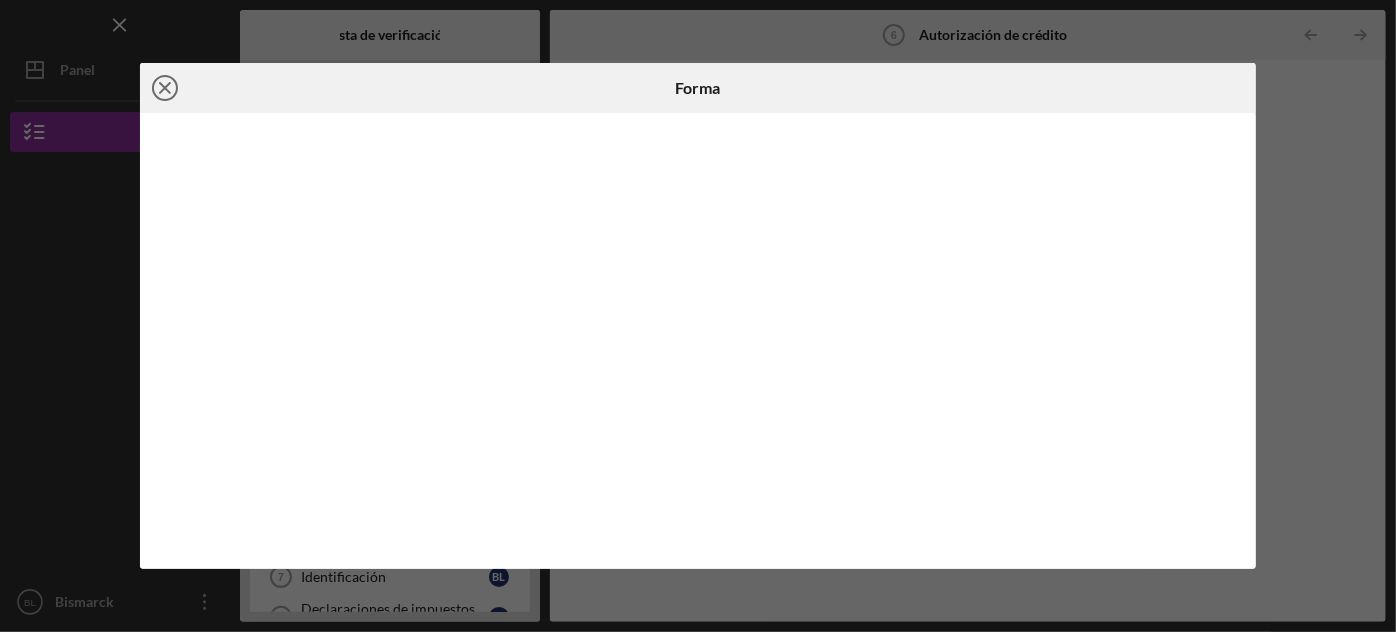 click on "Icon/Close" 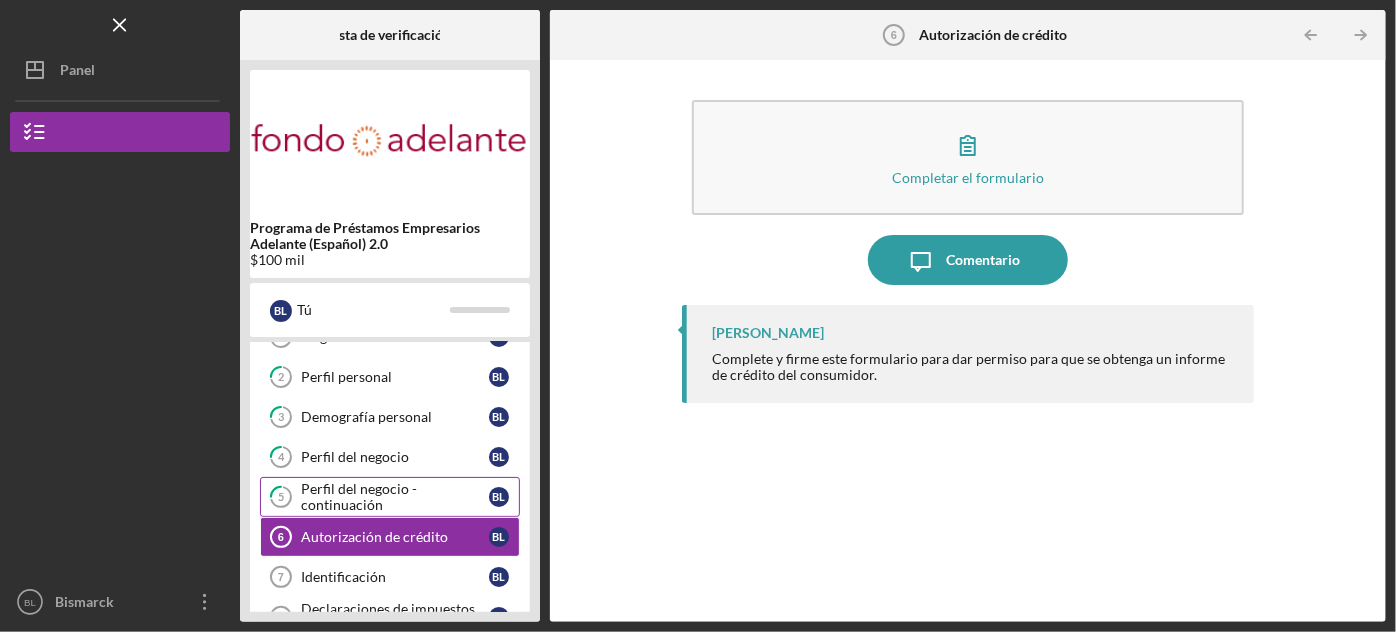 scroll, scrollTop: 120, scrollLeft: 0, axis: vertical 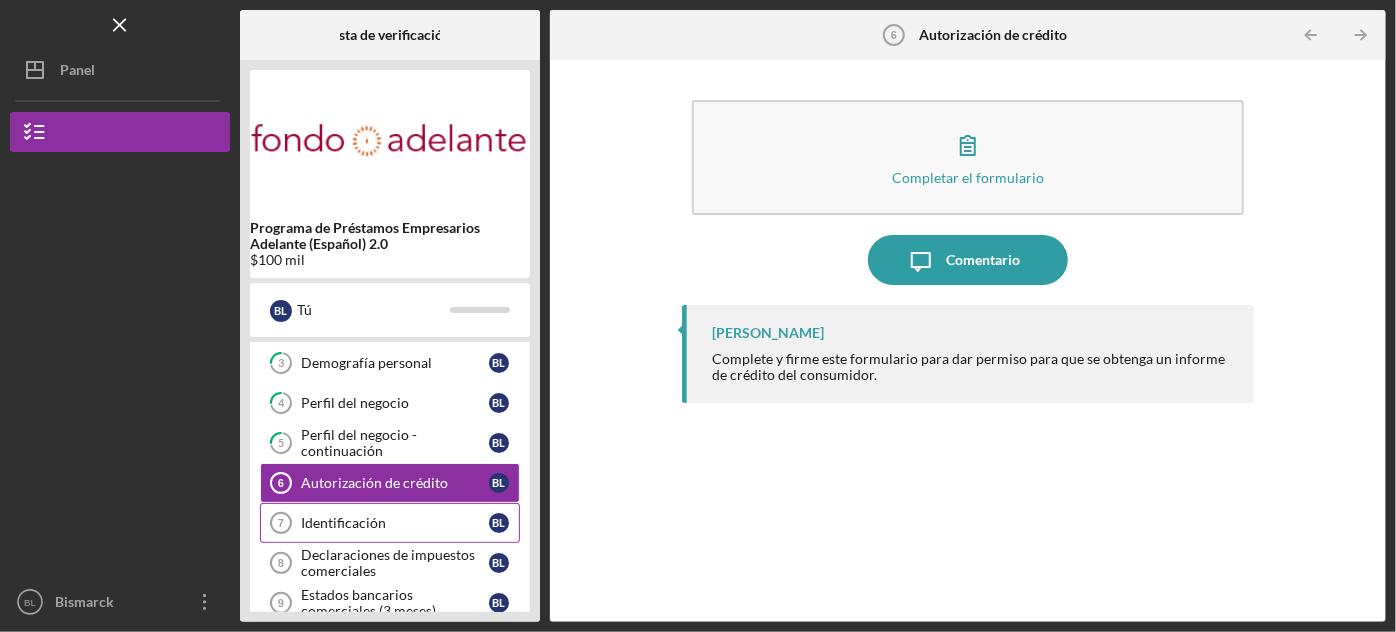 click on "Identificación 7 Identificación B  L" at bounding box center [390, 523] 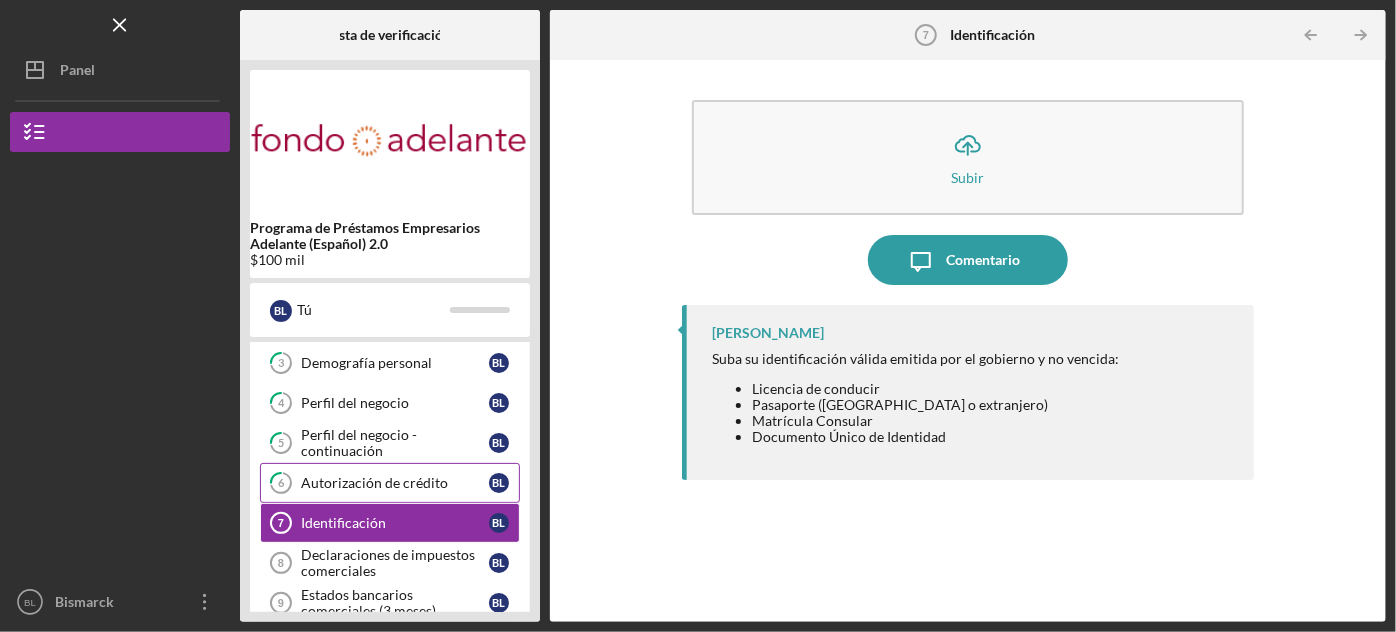 click on "6 Autorización de crédito B  L" at bounding box center [390, 483] 